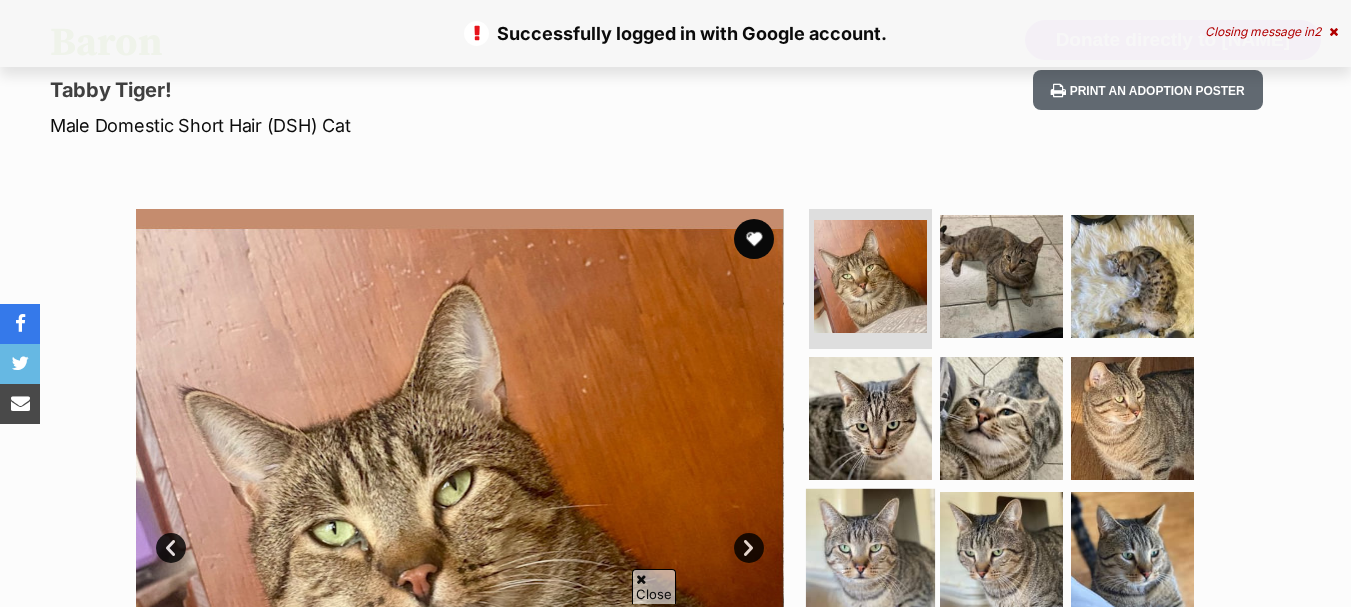 scroll, scrollTop: 44, scrollLeft: 0, axis: vertical 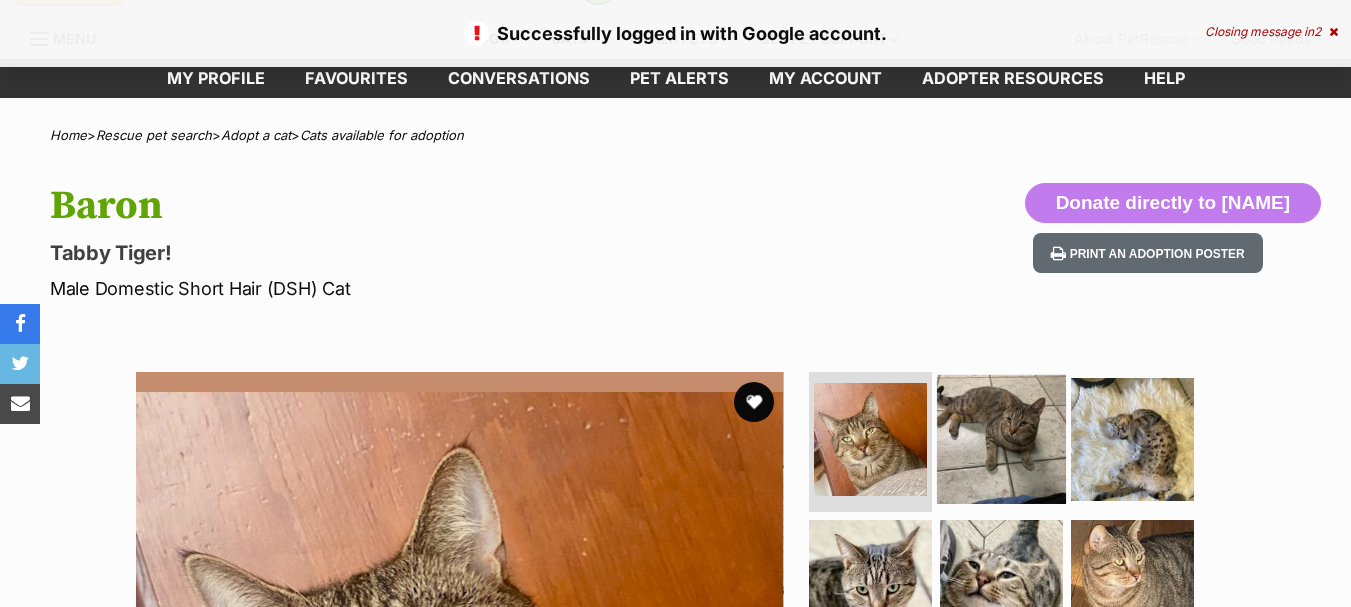 click at bounding box center (1001, 439) 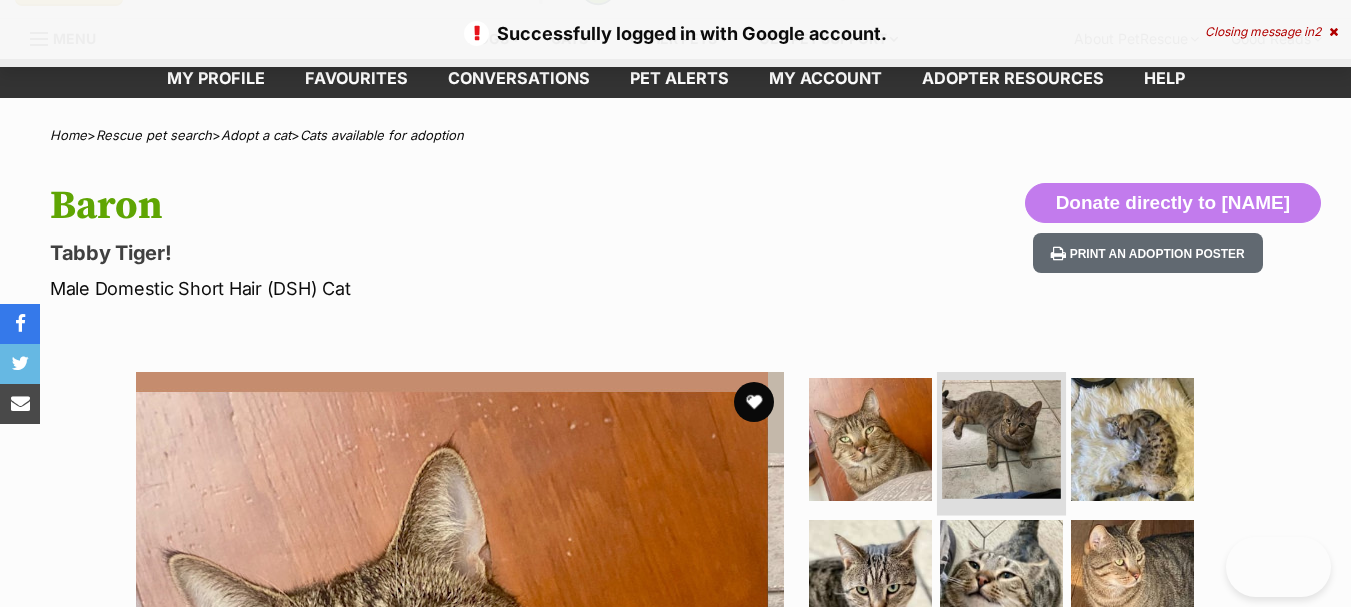 scroll, scrollTop: 43, scrollLeft: 0, axis: vertical 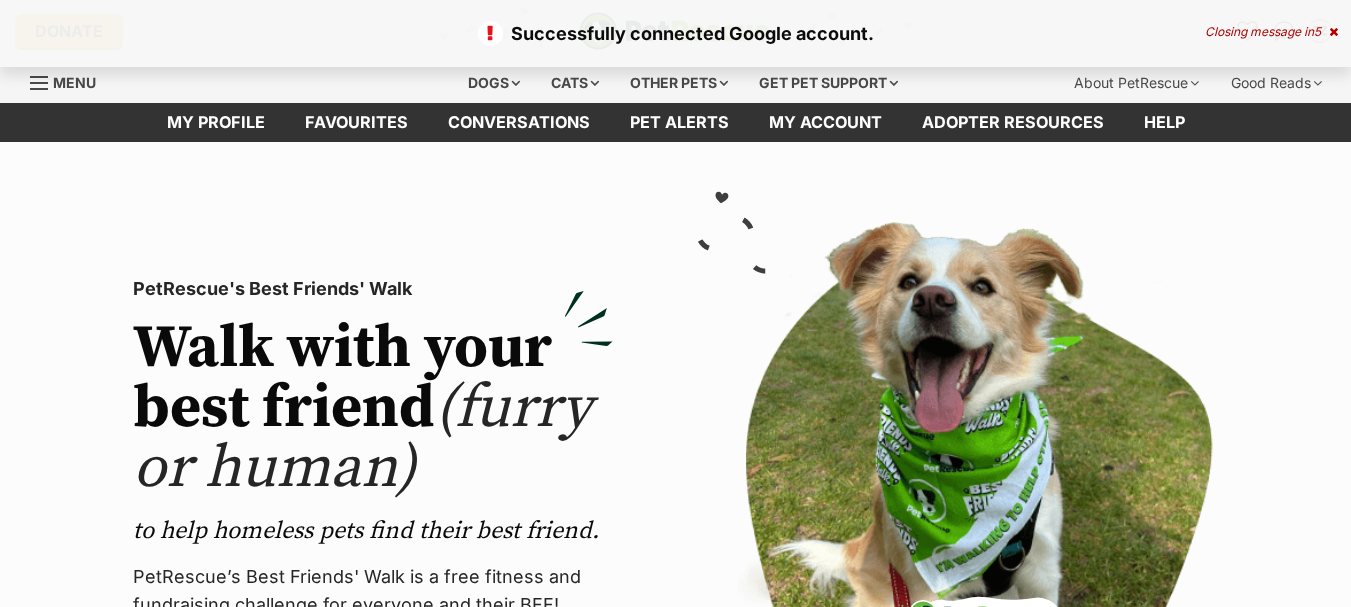 click on "Register today!
(links to an external website)" at bounding box center [213, 763] 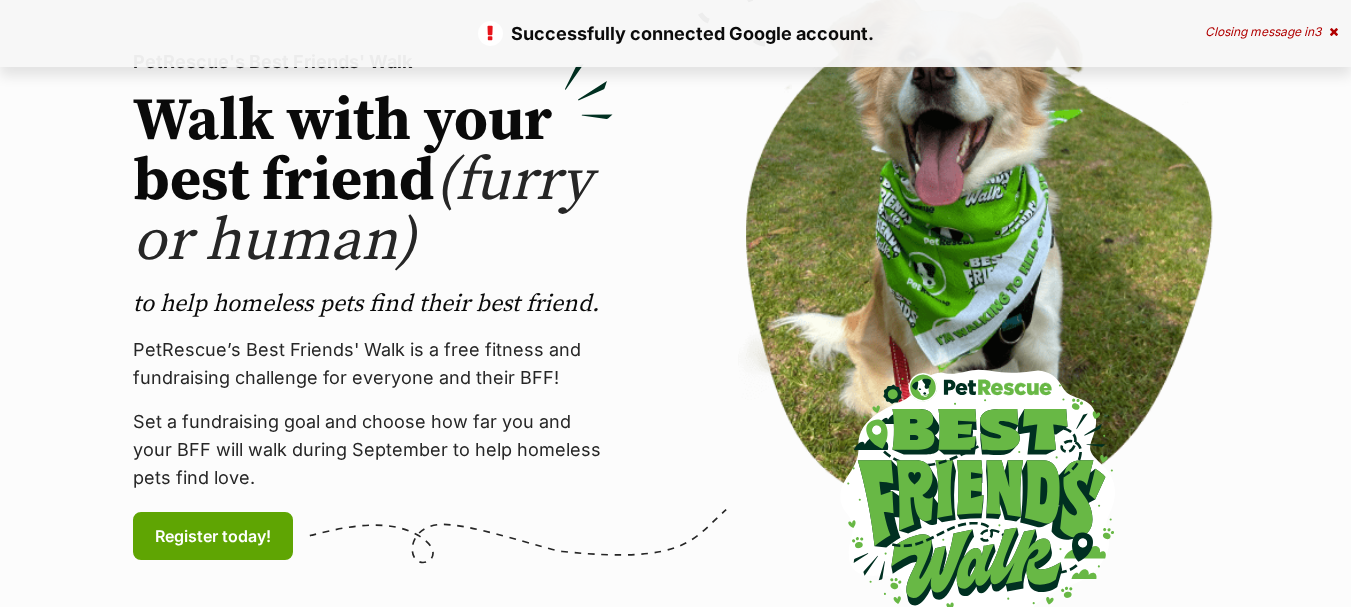 scroll, scrollTop: 227, scrollLeft: 0, axis: vertical 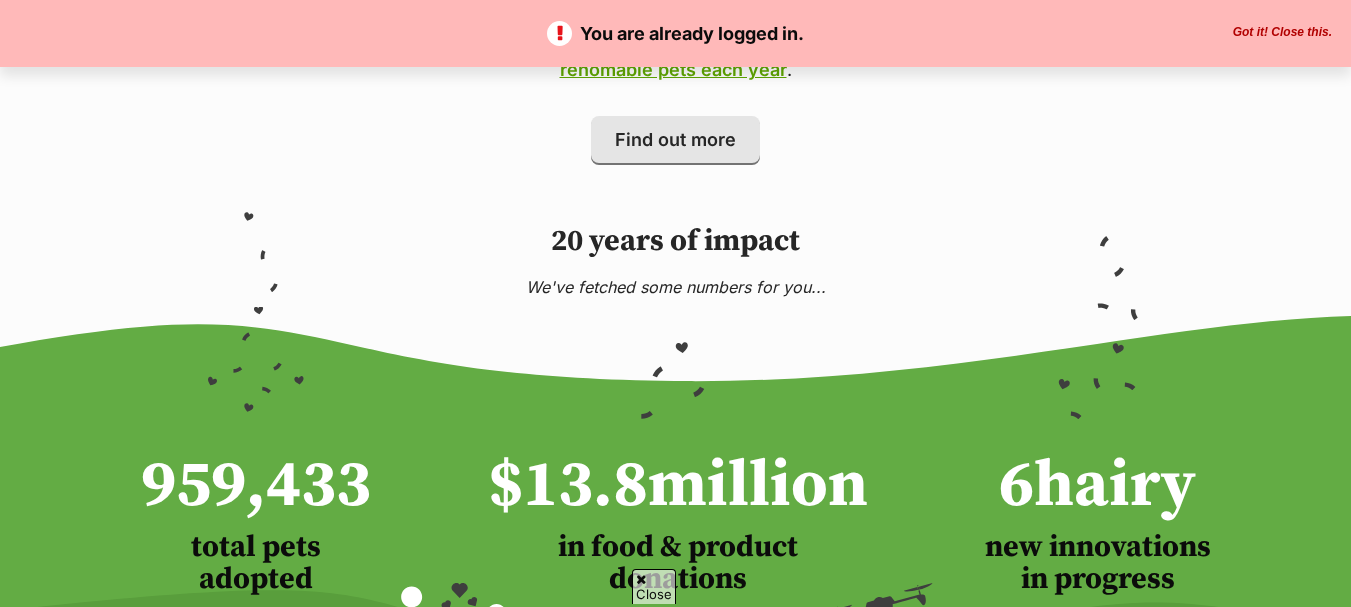 click on "Got it! Close this." at bounding box center (1282, 33) 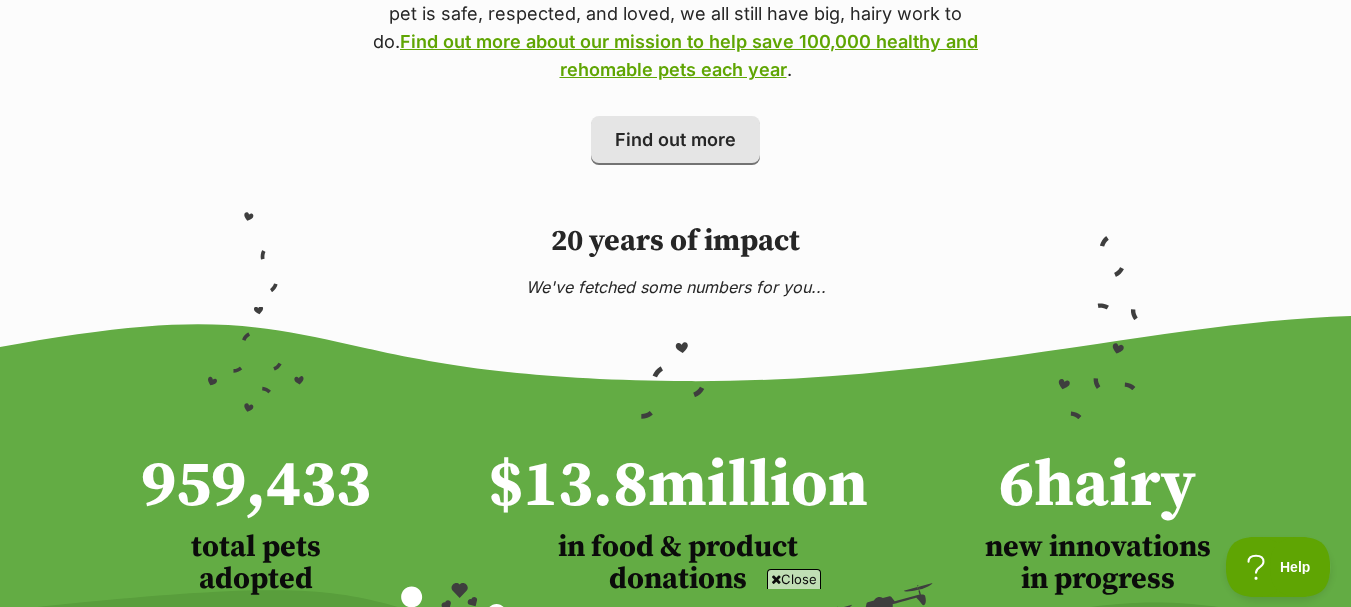 scroll, scrollTop: 0, scrollLeft: 0, axis: both 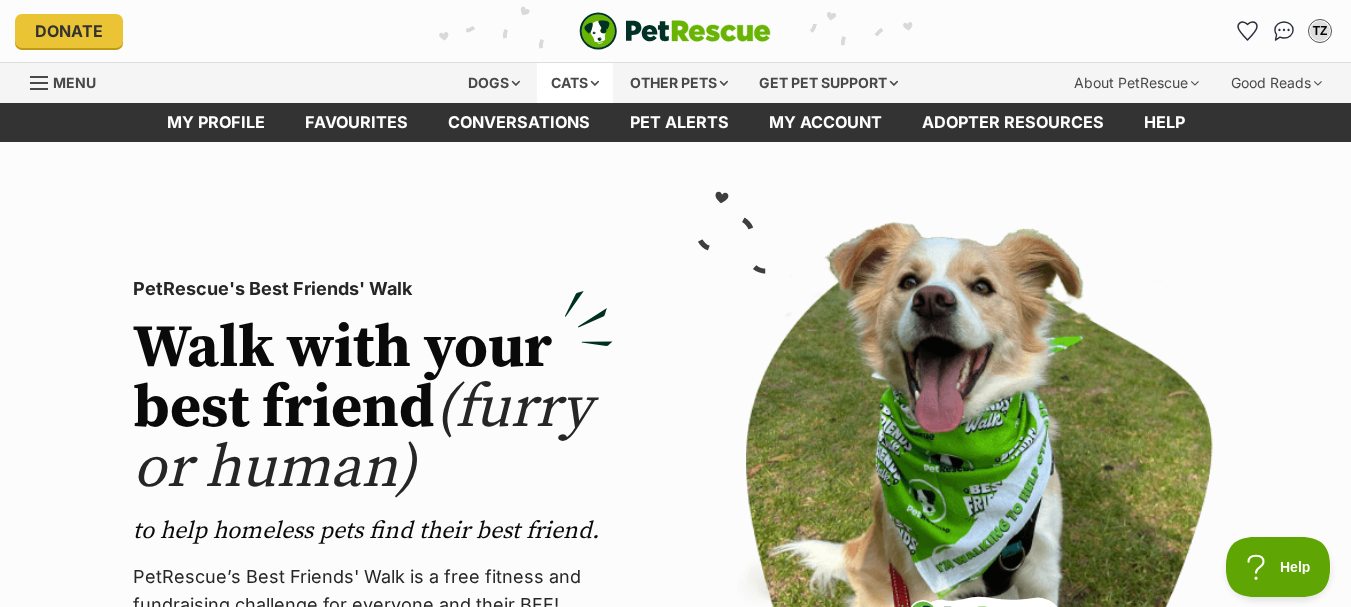click on "Cats" at bounding box center (575, 83) 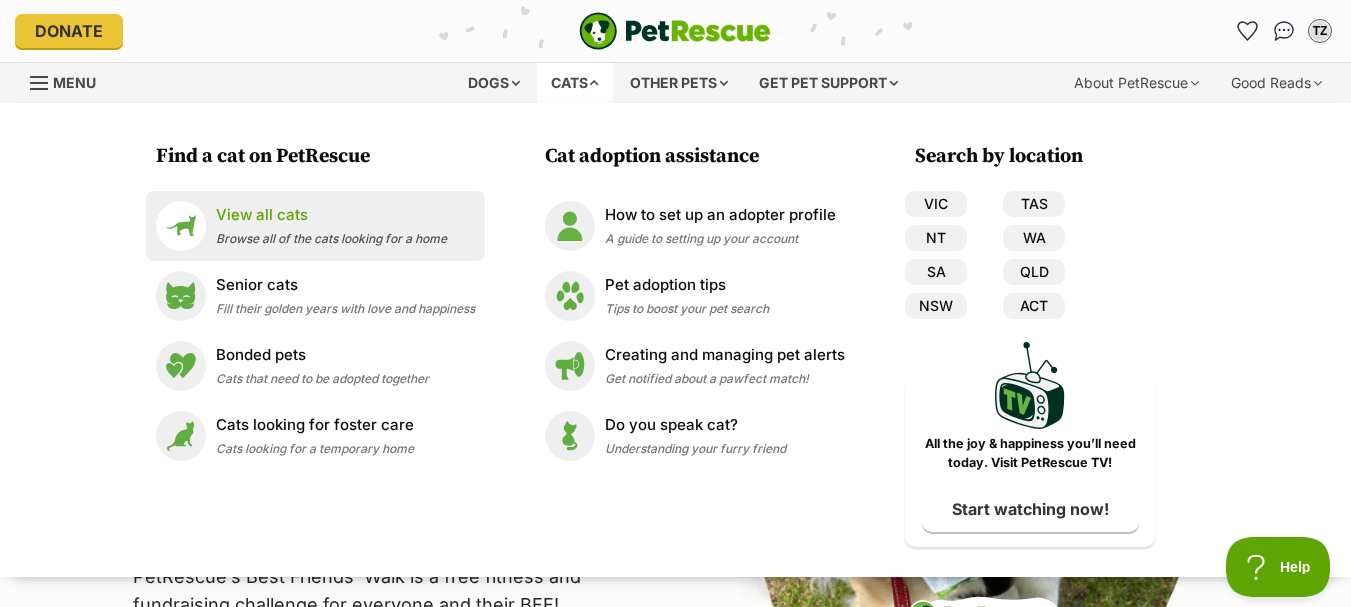 click on "View all cats" at bounding box center [331, 215] 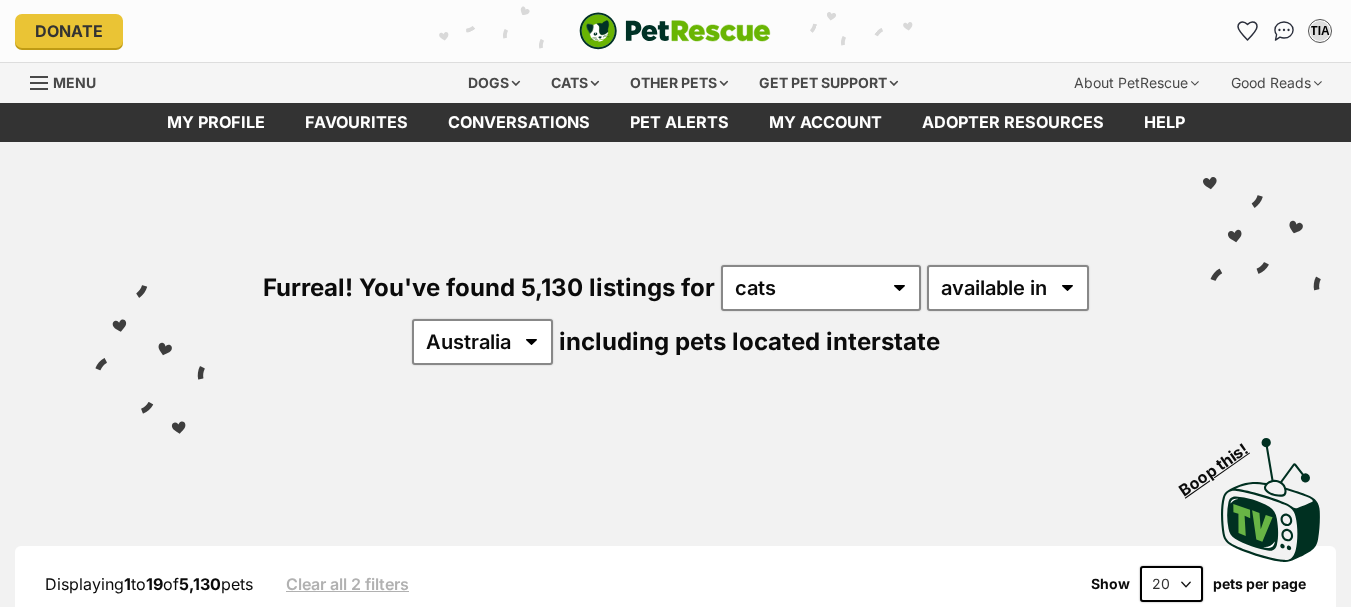 scroll, scrollTop: 0, scrollLeft: 0, axis: both 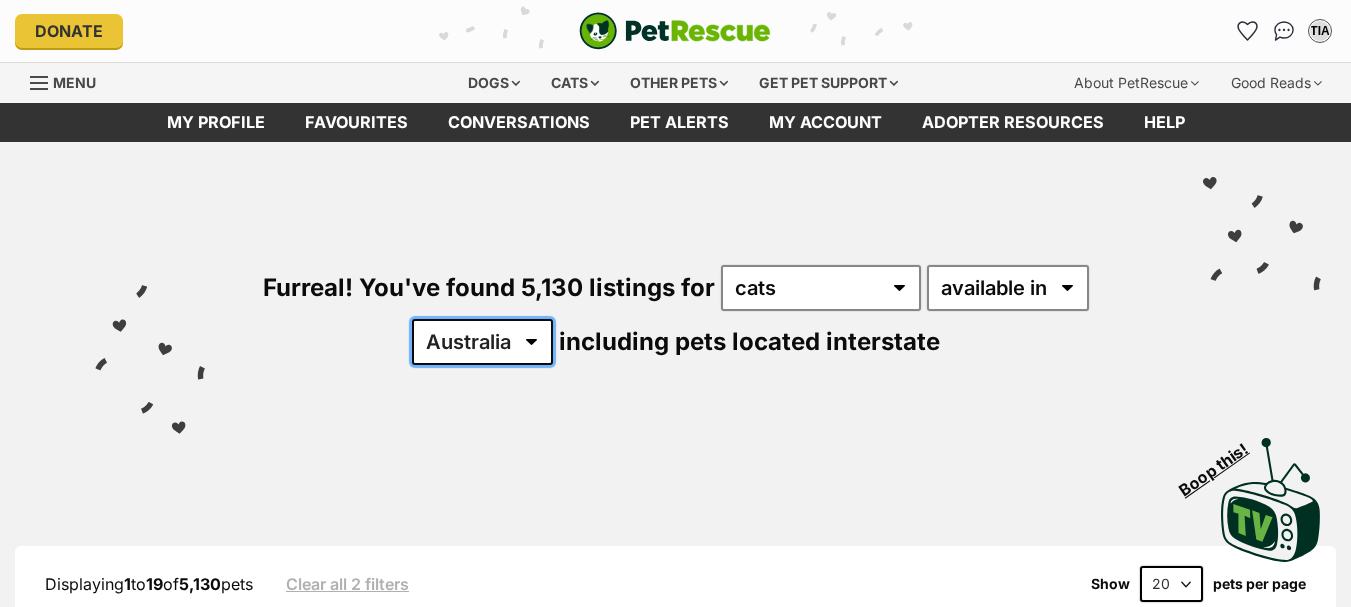 click on "Australia
ACT
NSW
NT
QLD
SA
TAS
VIC
WA" at bounding box center [482, 342] 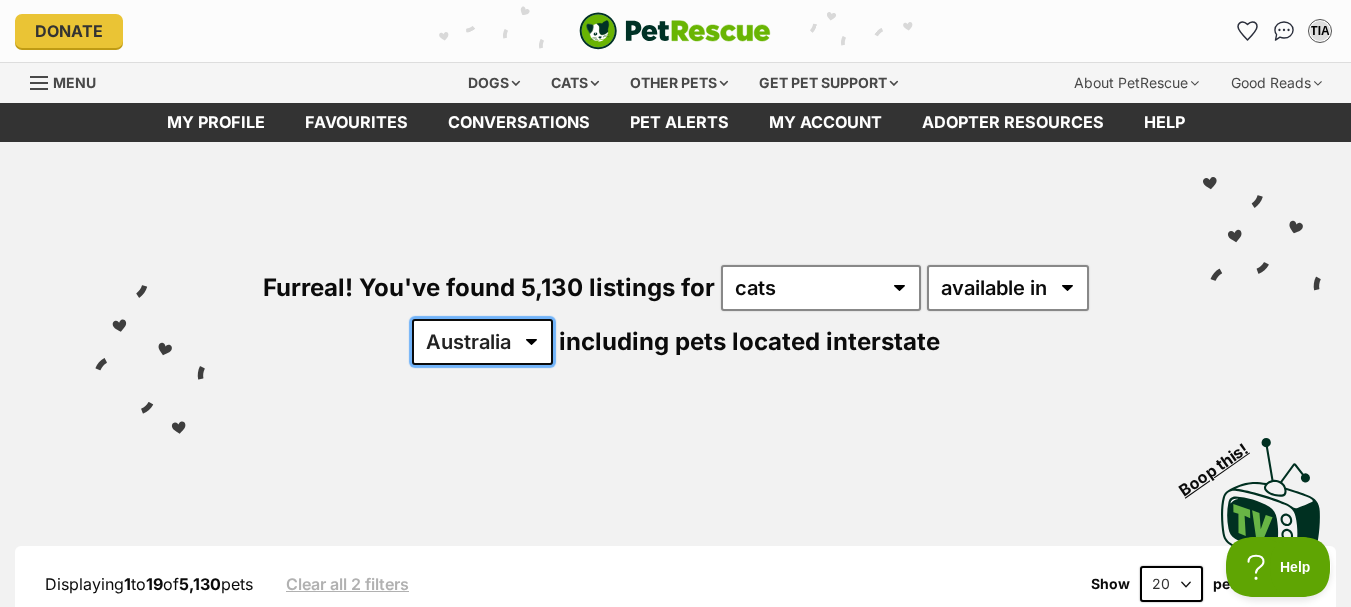 scroll, scrollTop: 0, scrollLeft: 0, axis: both 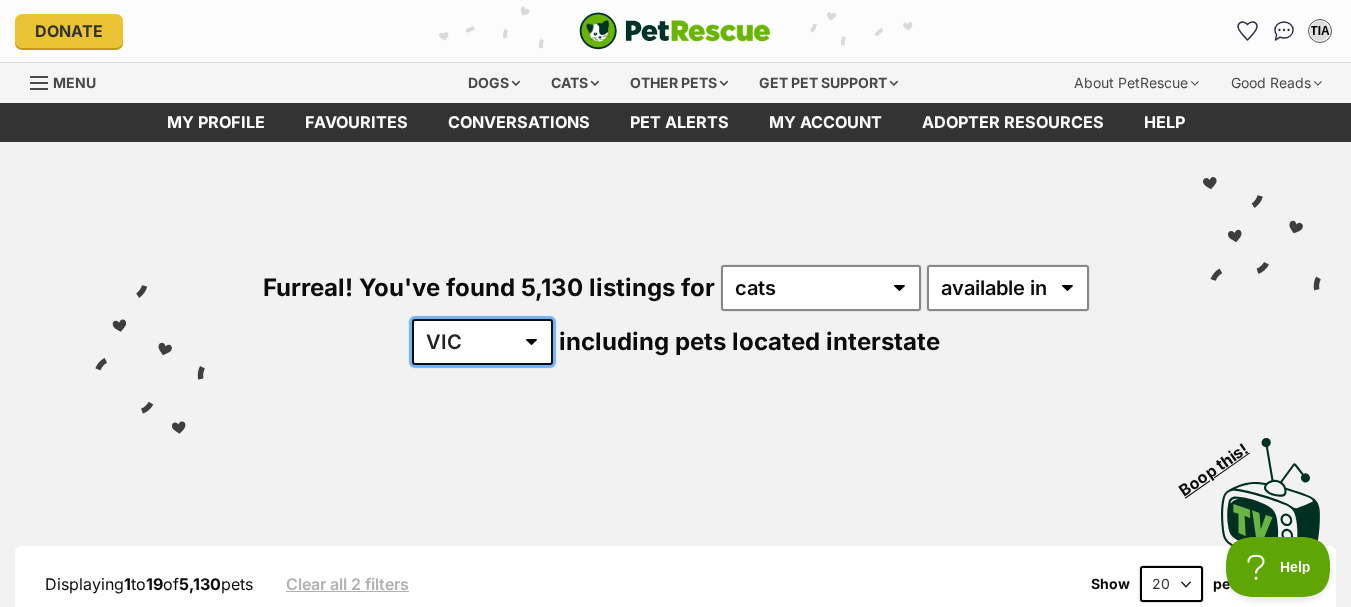 click on "Australia
ACT
NSW
NT
QLD
SA
TAS
VIC
WA" at bounding box center (482, 342) 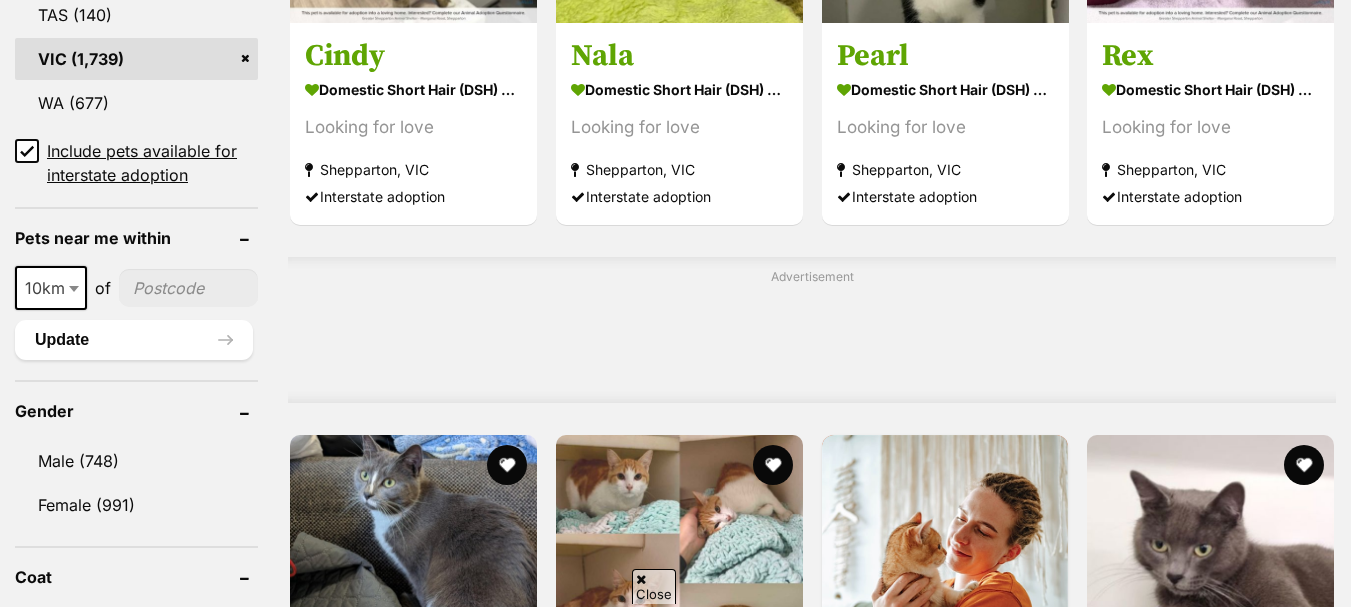 scroll, scrollTop: 1348, scrollLeft: 0, axis: vertical 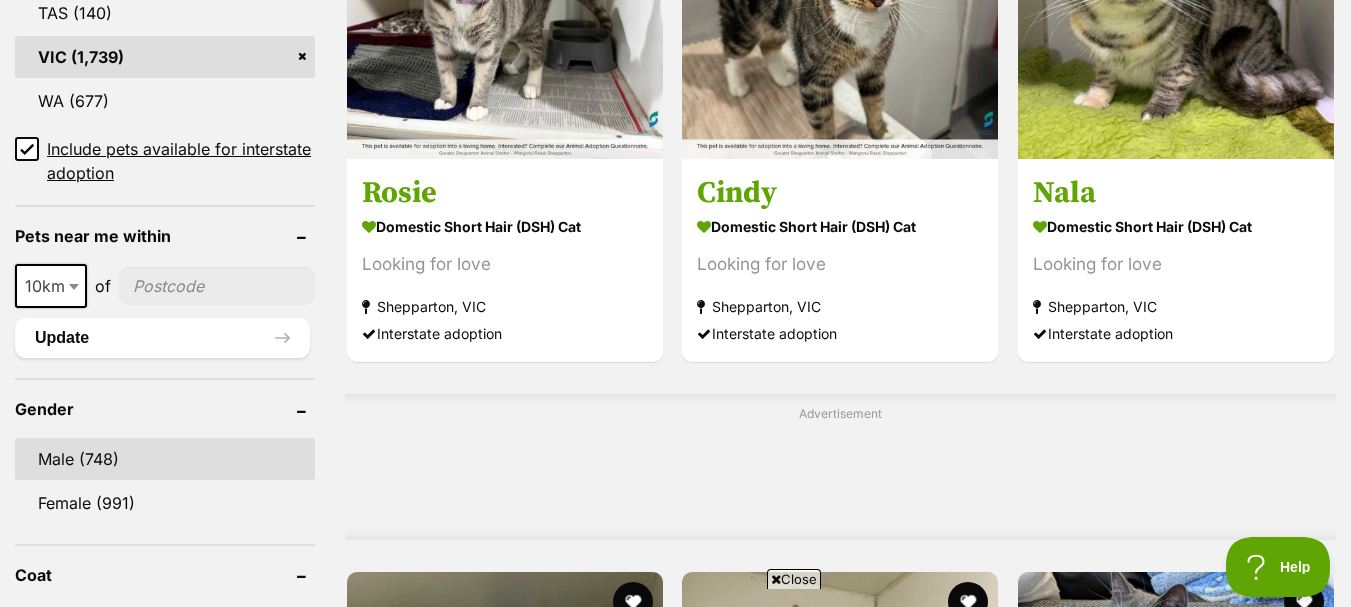 click on "Male (748)" at bounding box center (165, 459) 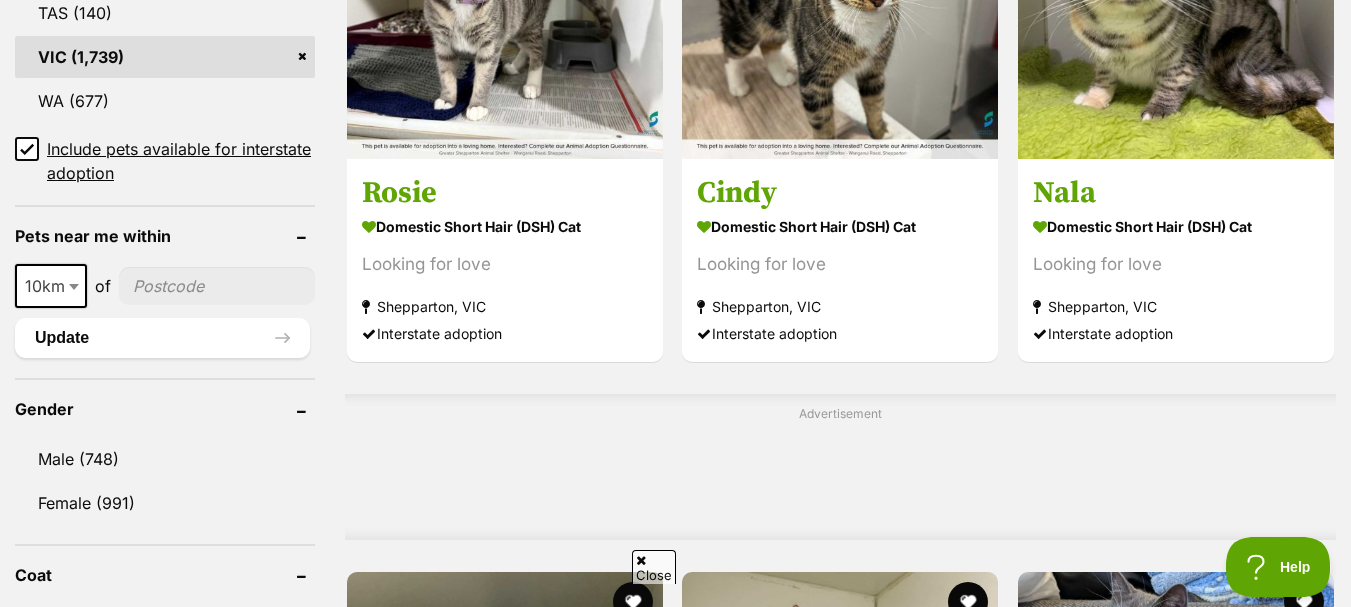 scroll, scrollTop: 1521, scrollLeft: 0, axis: vertical 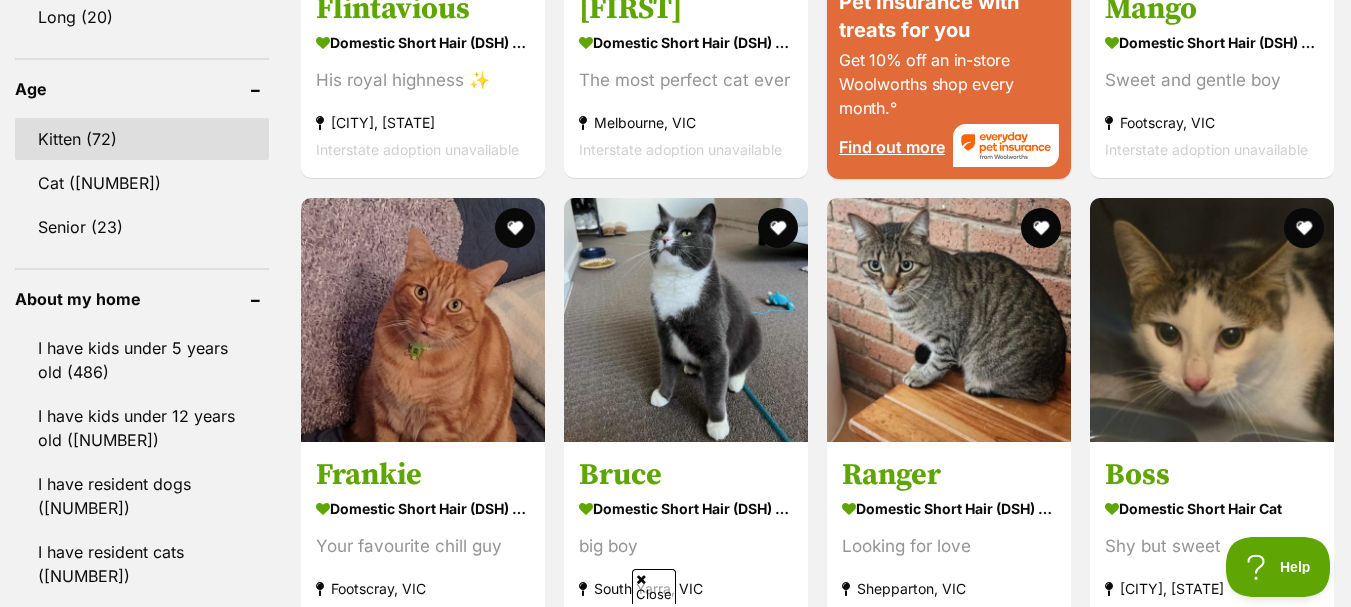 click on "Kitten (72)" at bounding box center (142, 139) 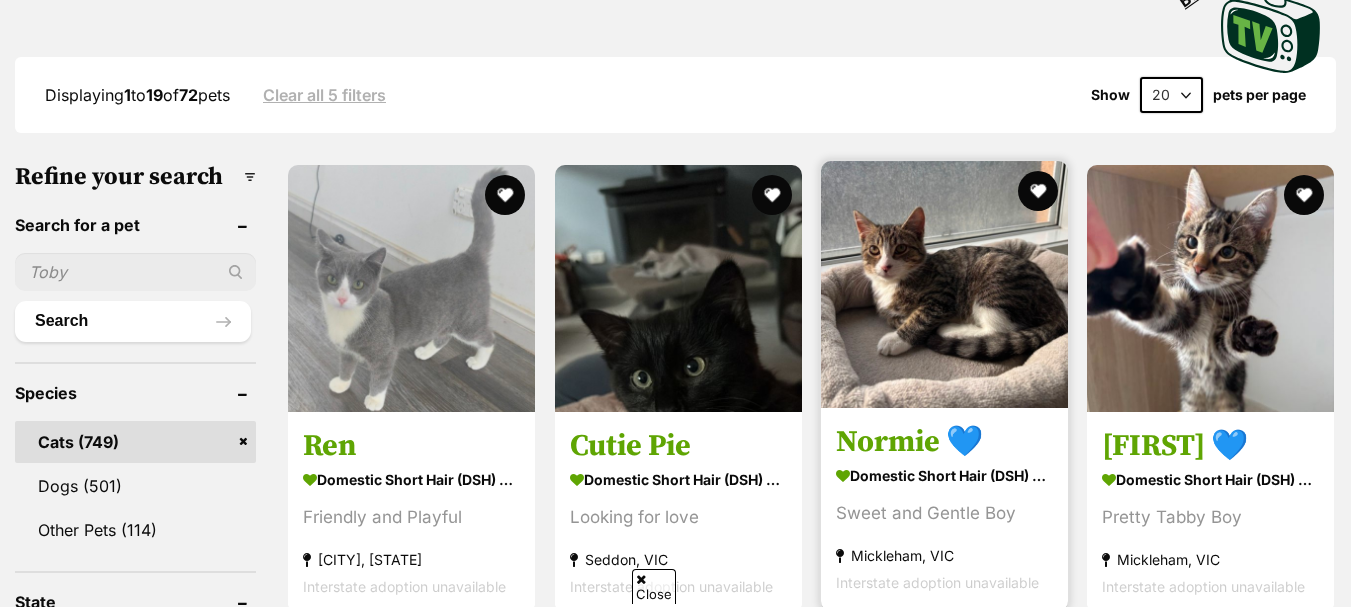 scroll, scrollTop: 490, scrollLeft: 0, axis: vertical 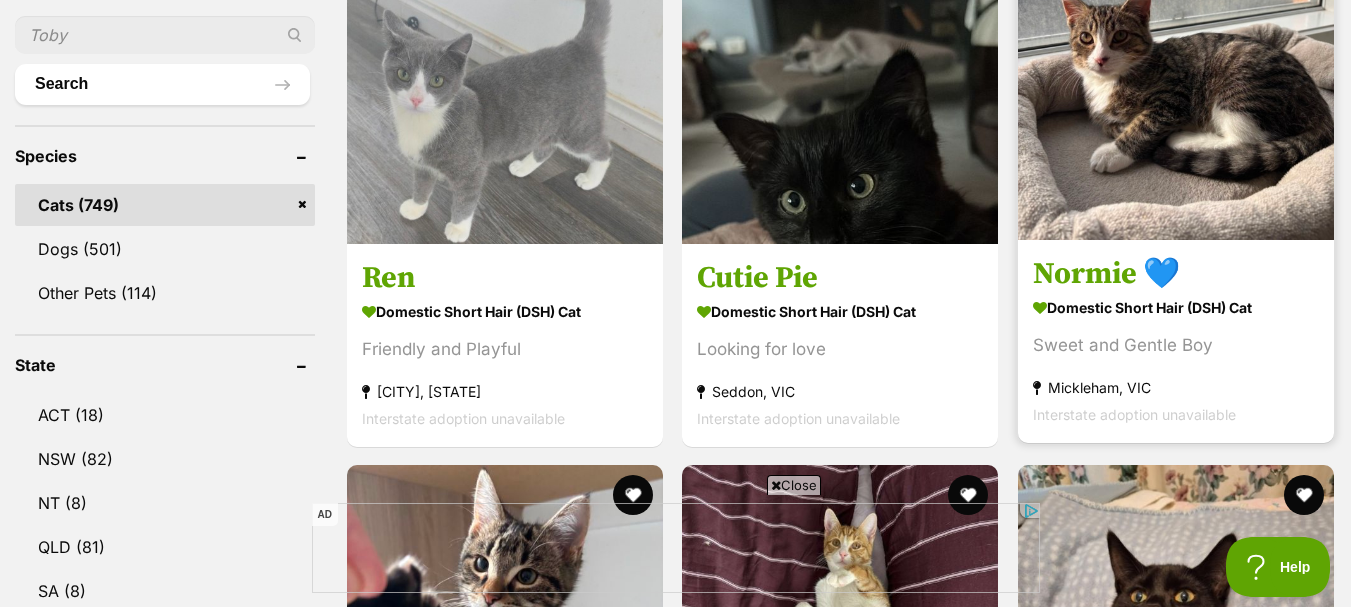 click on "Normie 💙" at bounding box center (1176, 273) 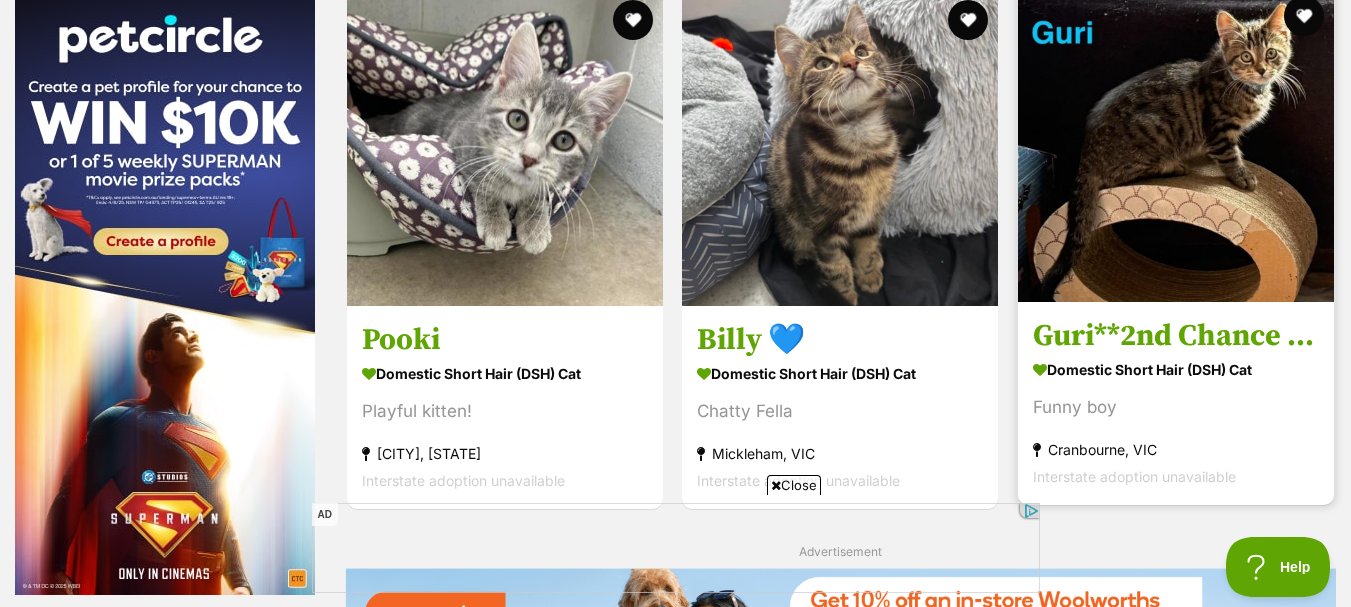 scroll, scrollTop: 3072, scrollLeft: 0, axis: vertical 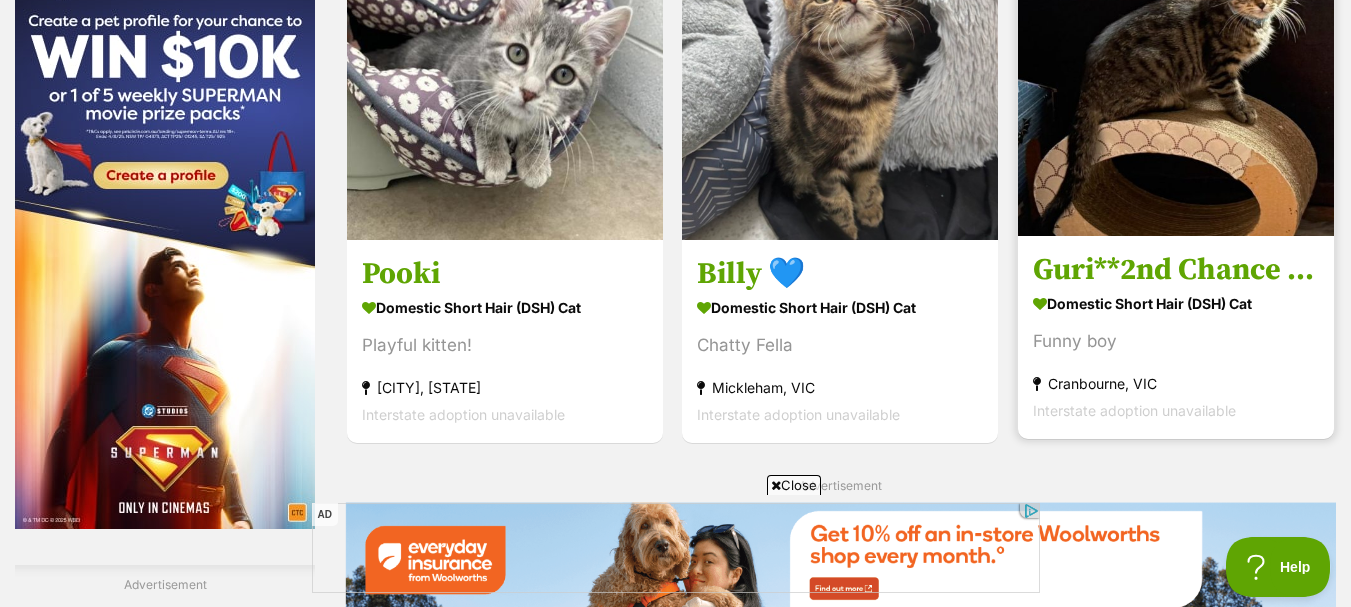 click on "Domestic Short Hair (DSH) Cat" at bounding box center (1176, 302) 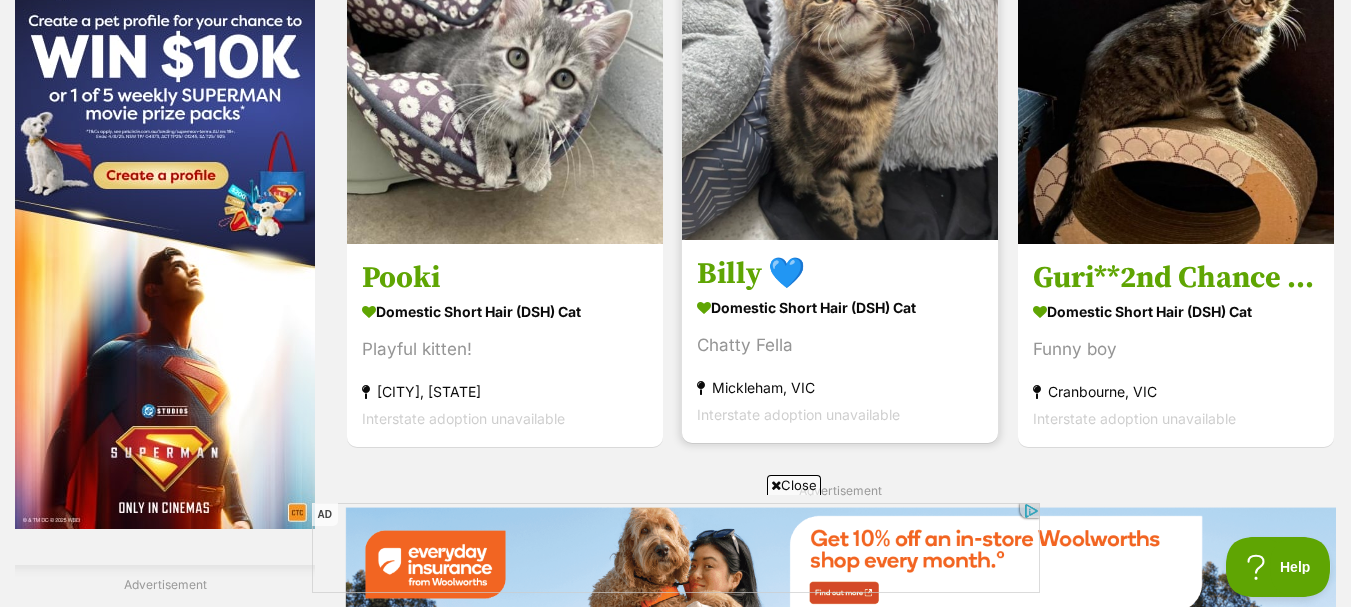 scroll, scrollTop: 0, scrollLeft: 0, axis: both 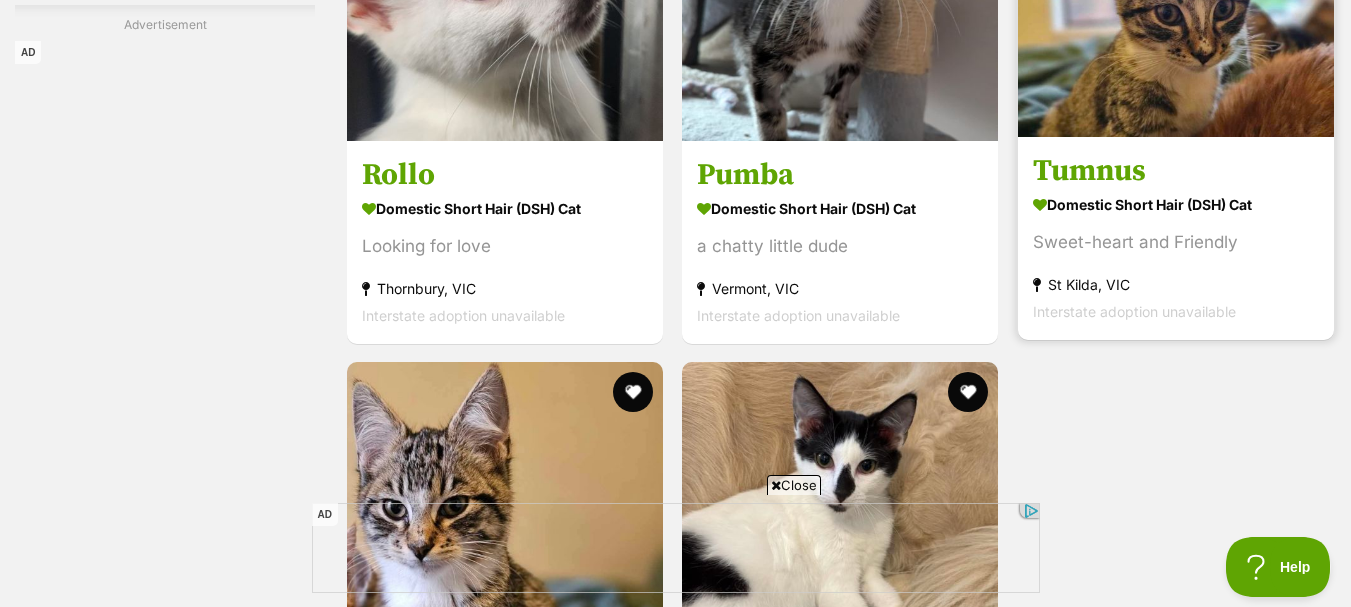 click on "Sweet-heart and Friendly" at bounding box center (1176, 241) 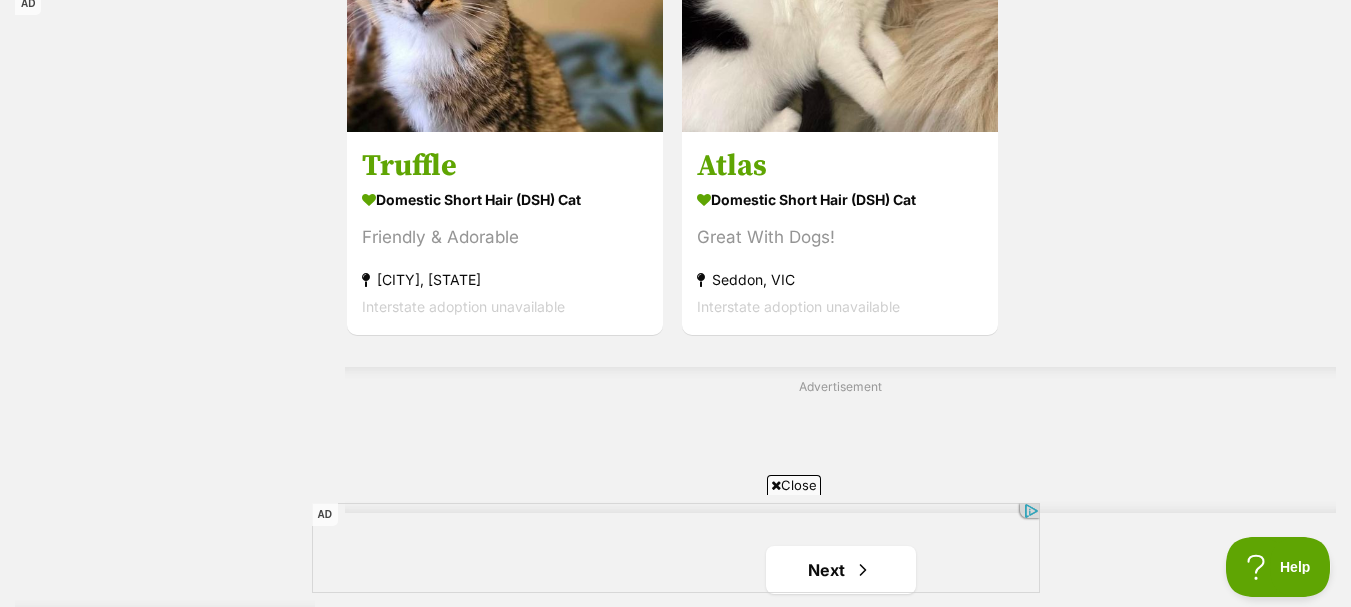 scroll, scrollTop: 4456, scrollLeft: 0, axis: vertical 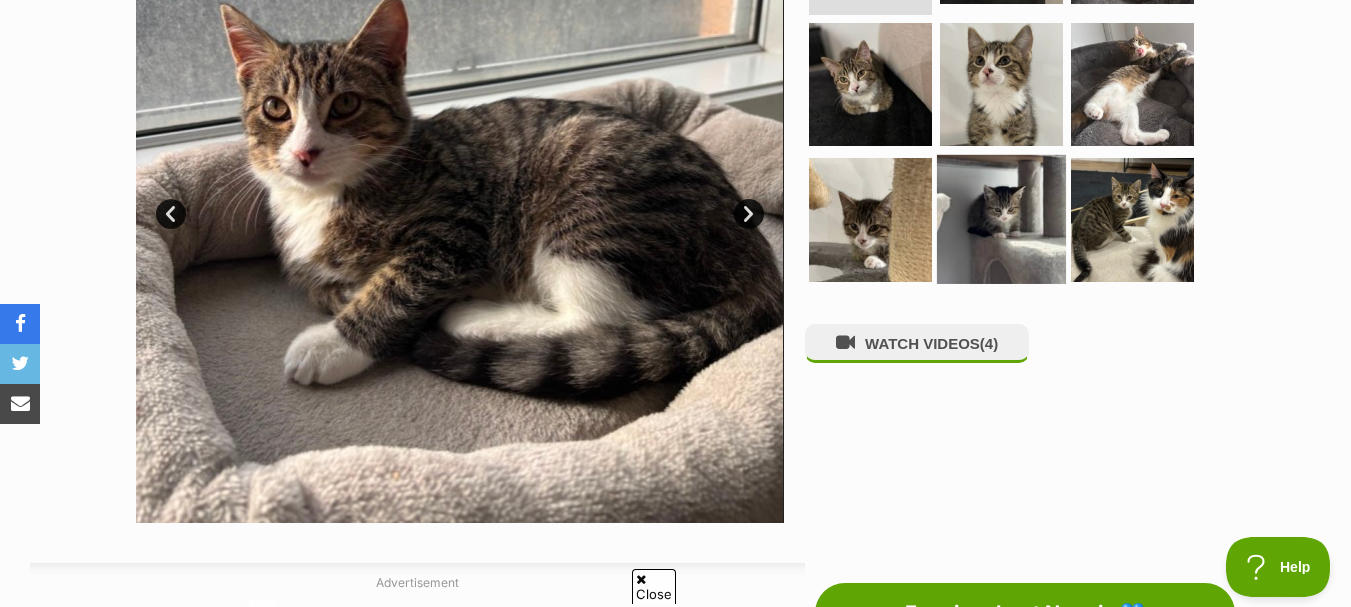 click at bounding box center [1001, 219] 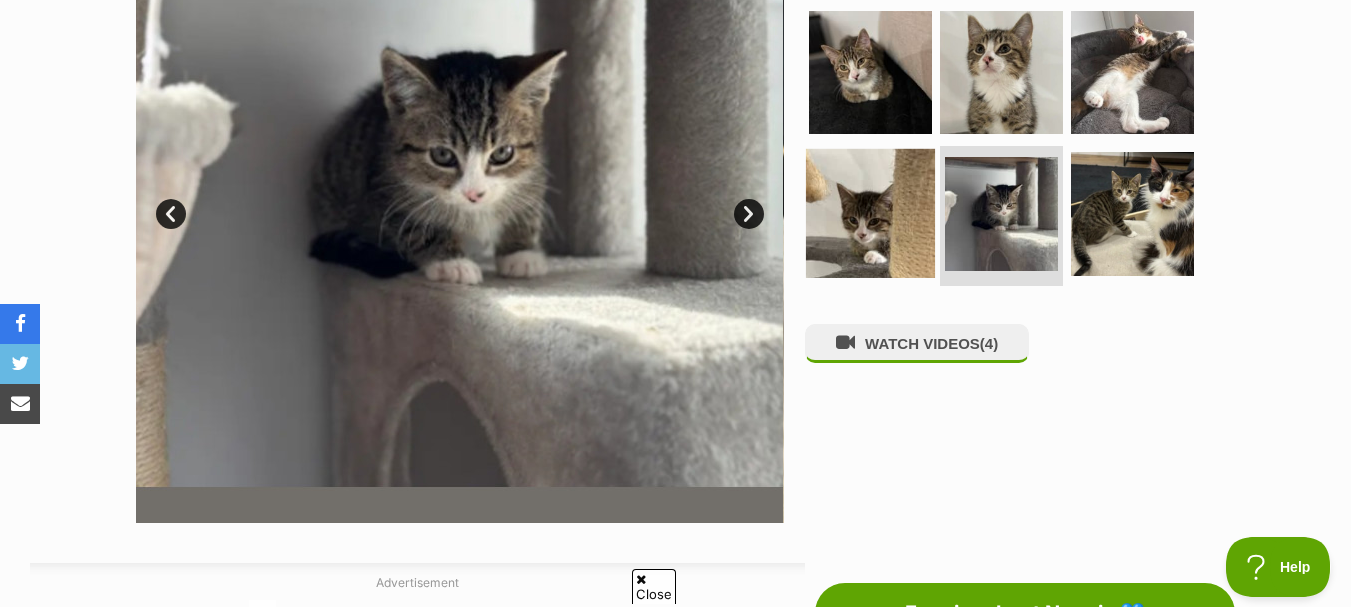 click at bounding box center (870, 213) 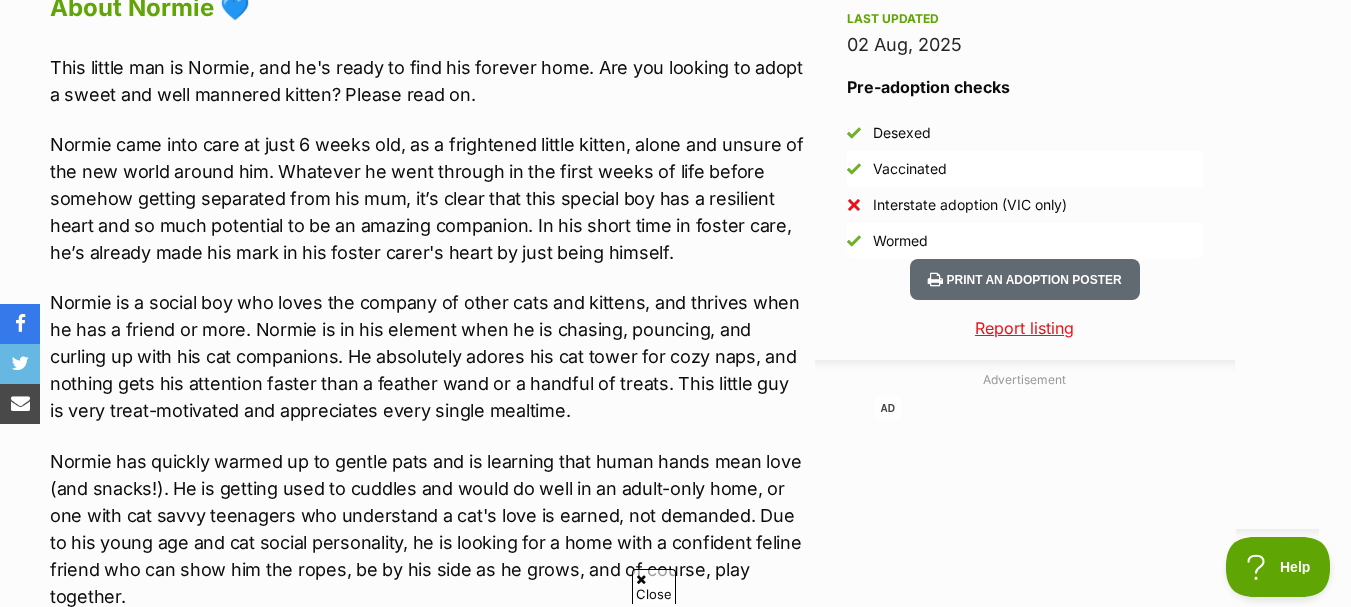 scroll, scrollTop: 1796, scrollLeft: 0, axis: vertical 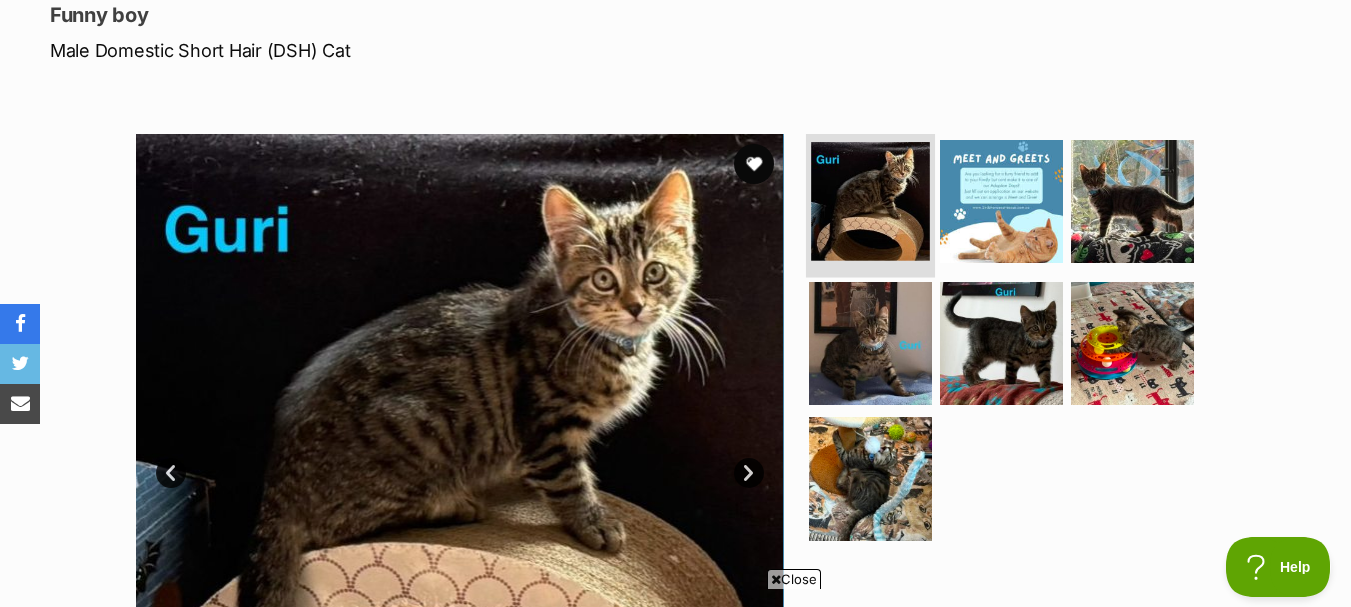 drag, startPoint x: 875, startPoint y: 295, endPoint x: 877, endPoint y: 232, distance: 63.03174 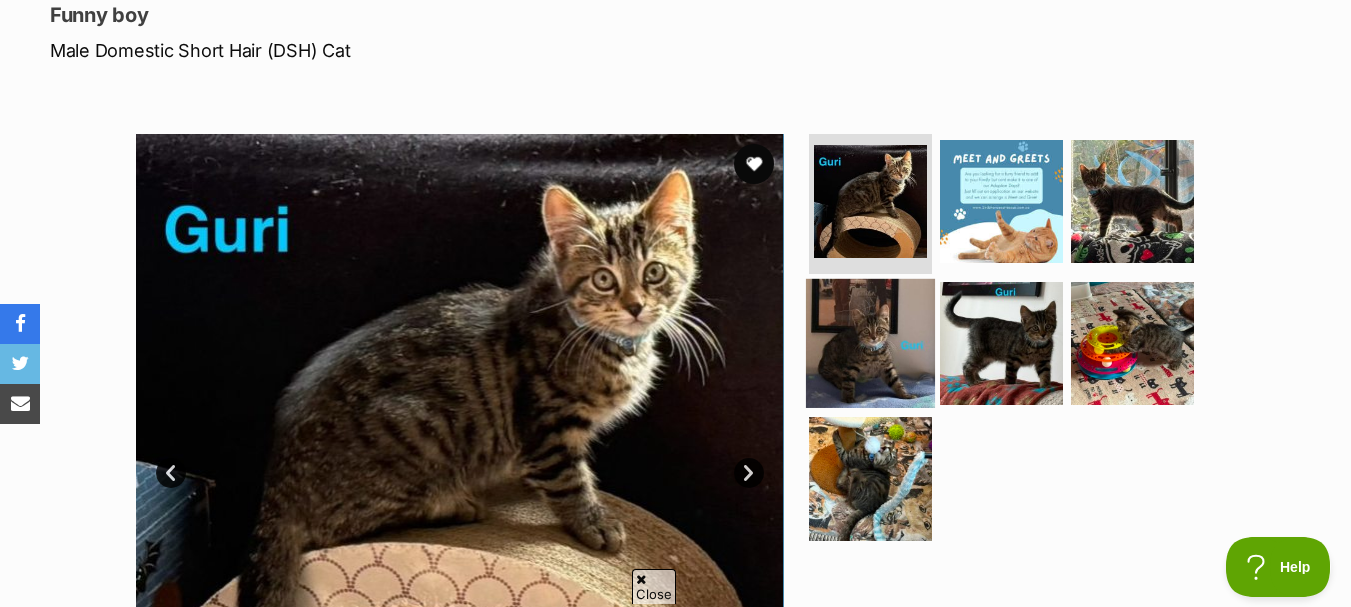 click at bounding box center (870, 342) 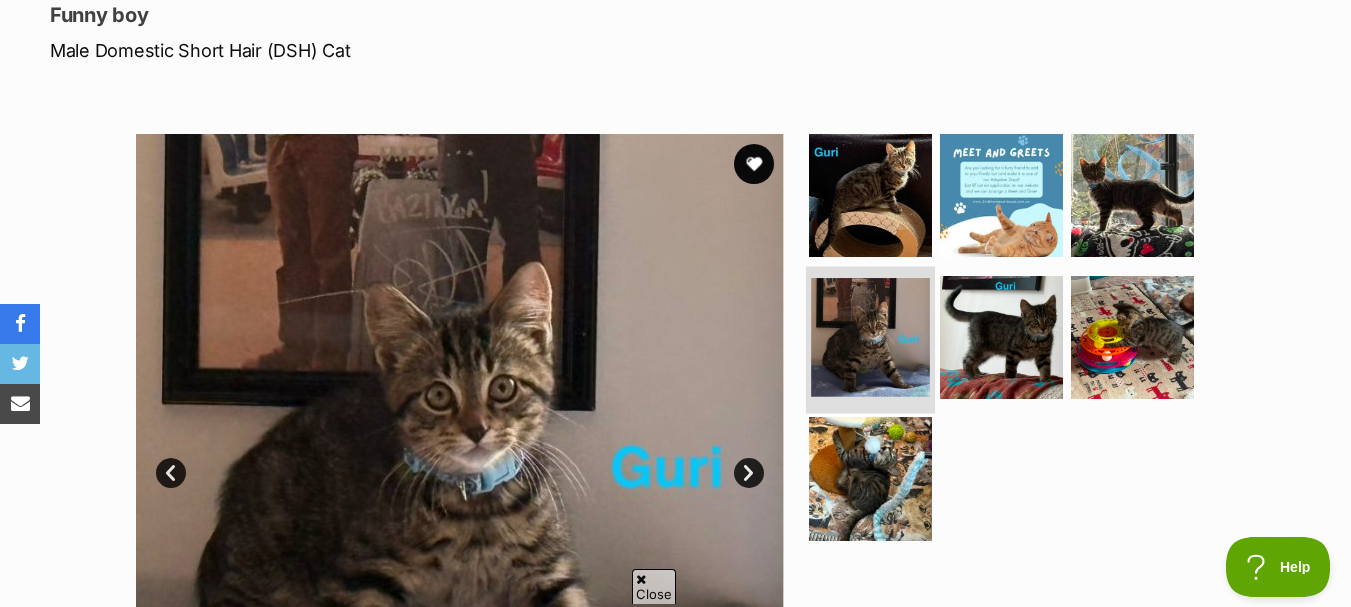 click at bounding box center [870, 337] 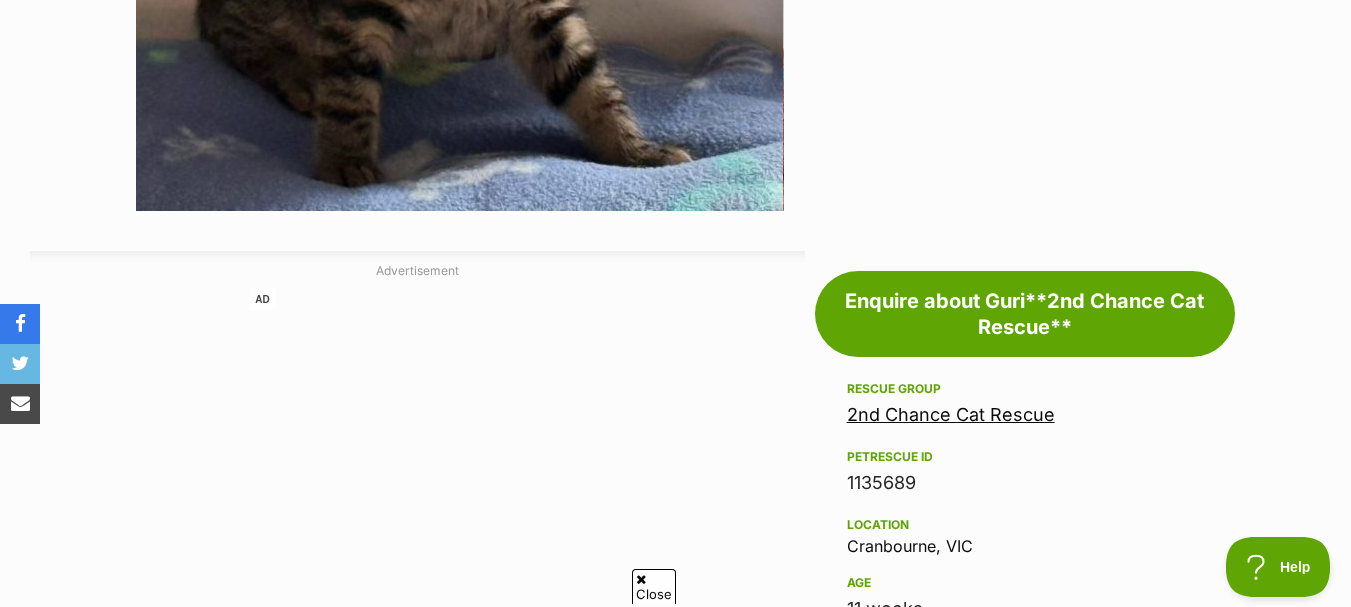 scroll, scrollTop: 854, scrollLeft: 0, axis: vertical 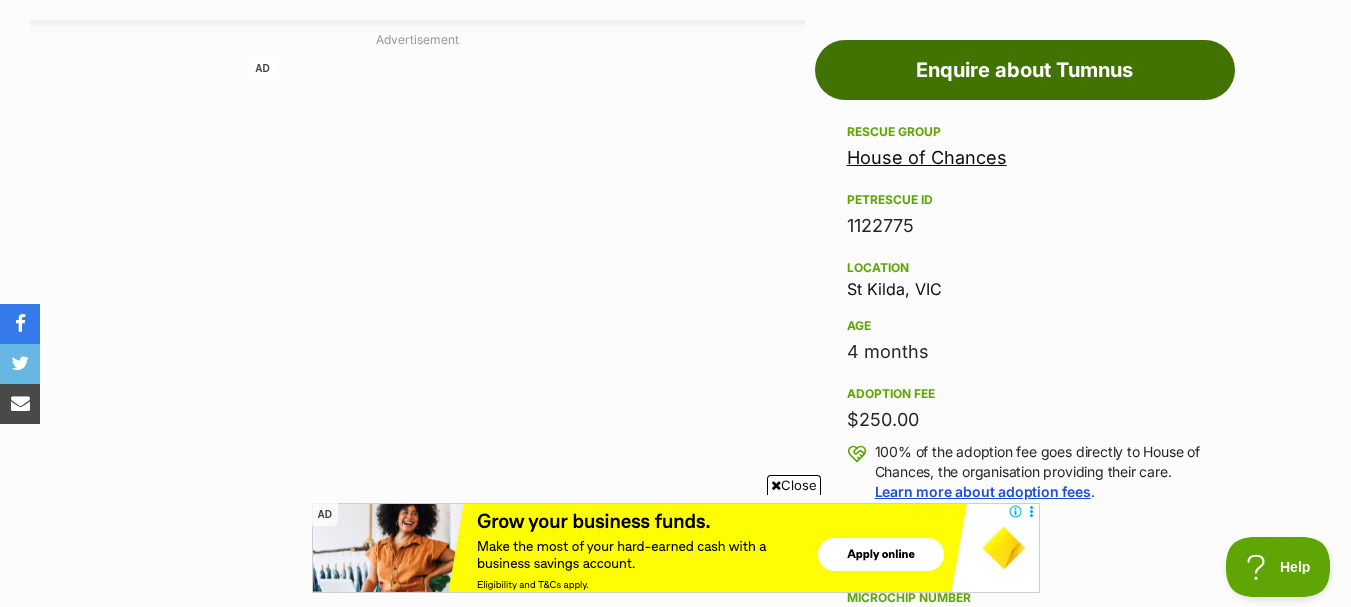 click on "Enquire about Tumnus" at bounding box center (1025, 70) 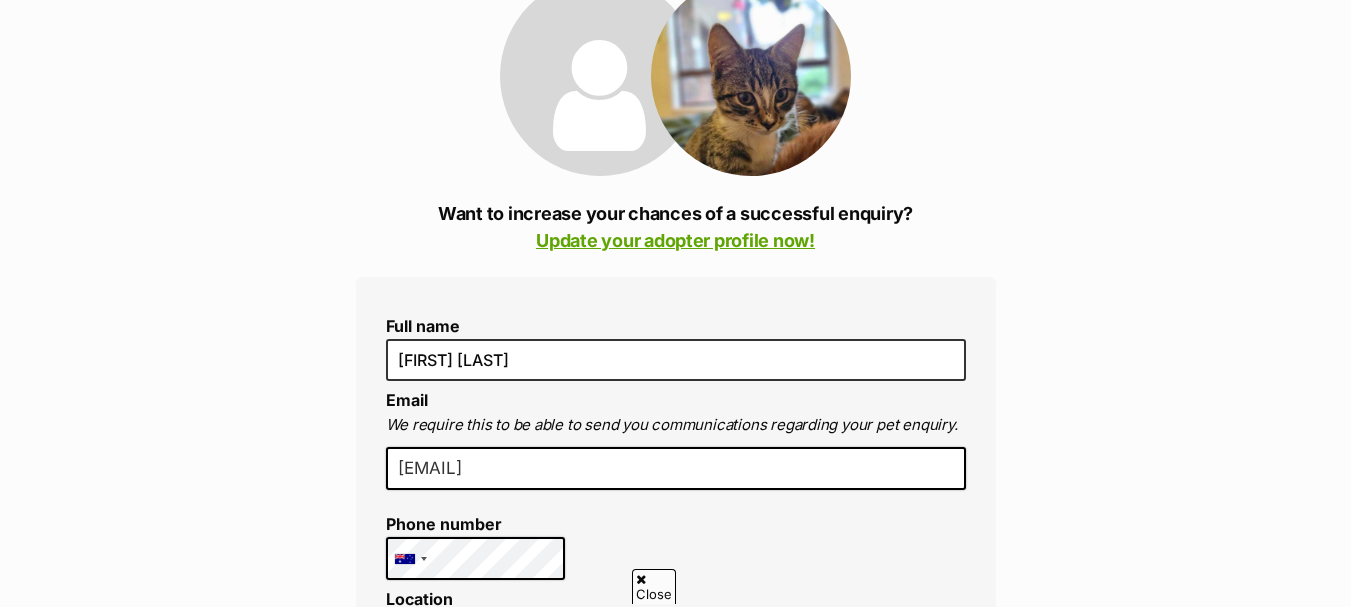 scroll, scrollTop: 282, scrollLeft: 0, axis: vertical 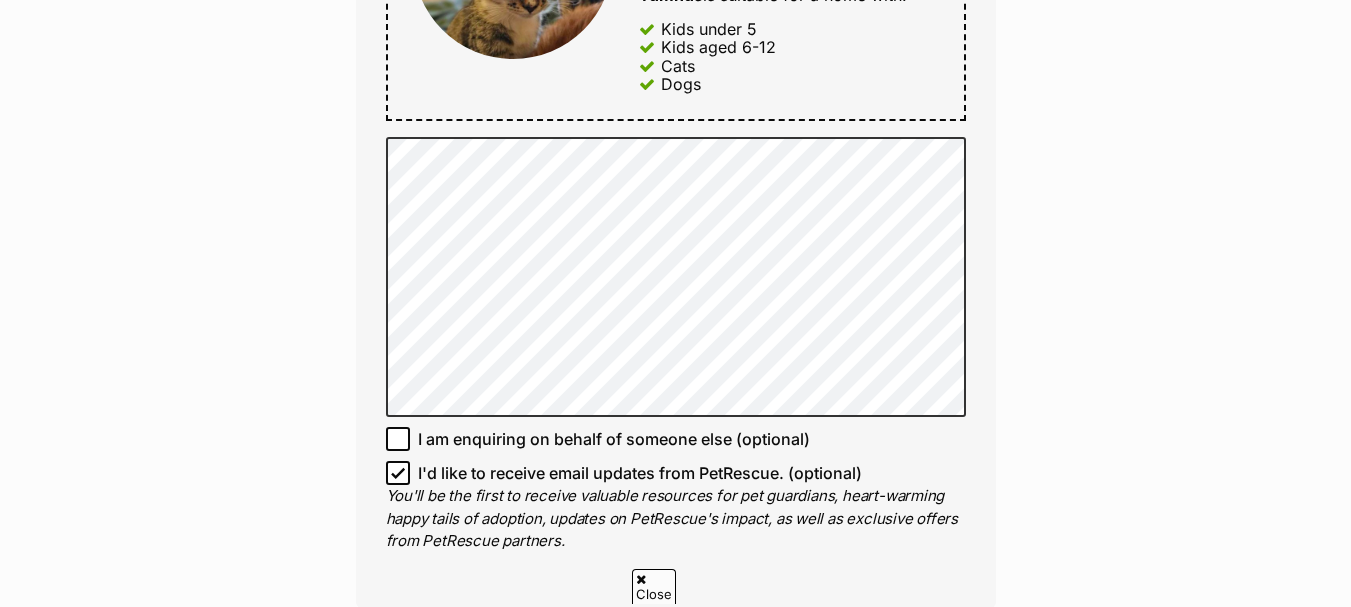 click on "I am enquiring on behalf of someone else (optional)" at bounding box center [614, 439] 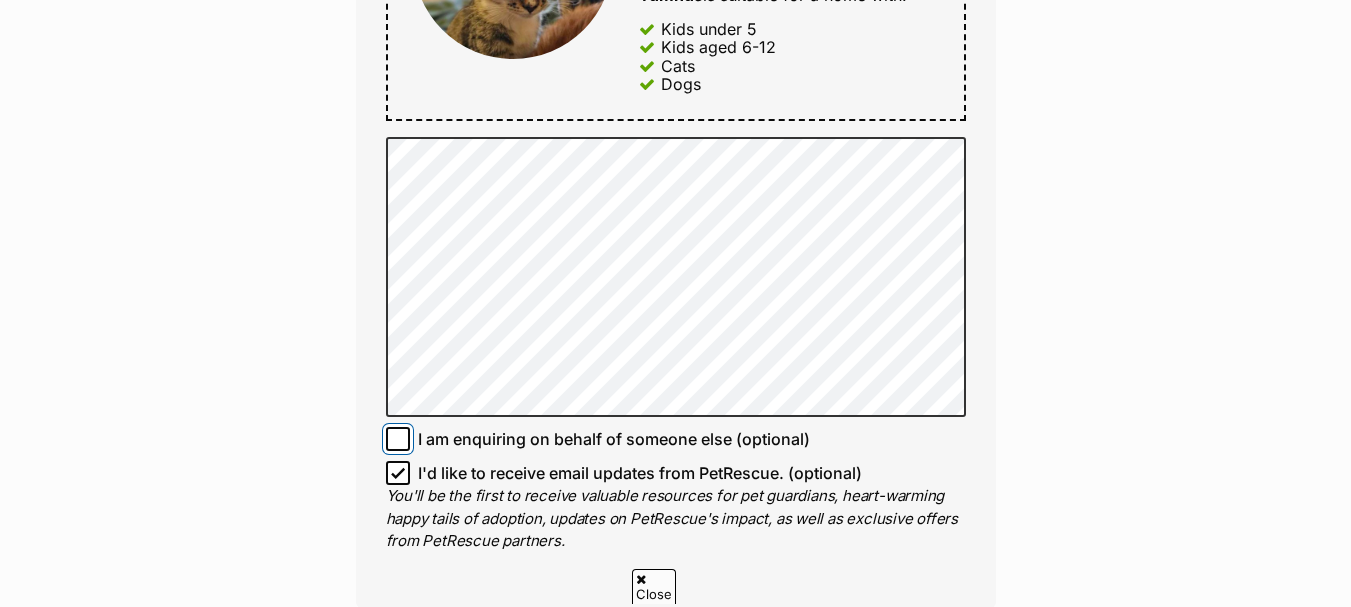 click on "I am enquiring on behalf of someone else (optional)" at bounding box center (398, 439) 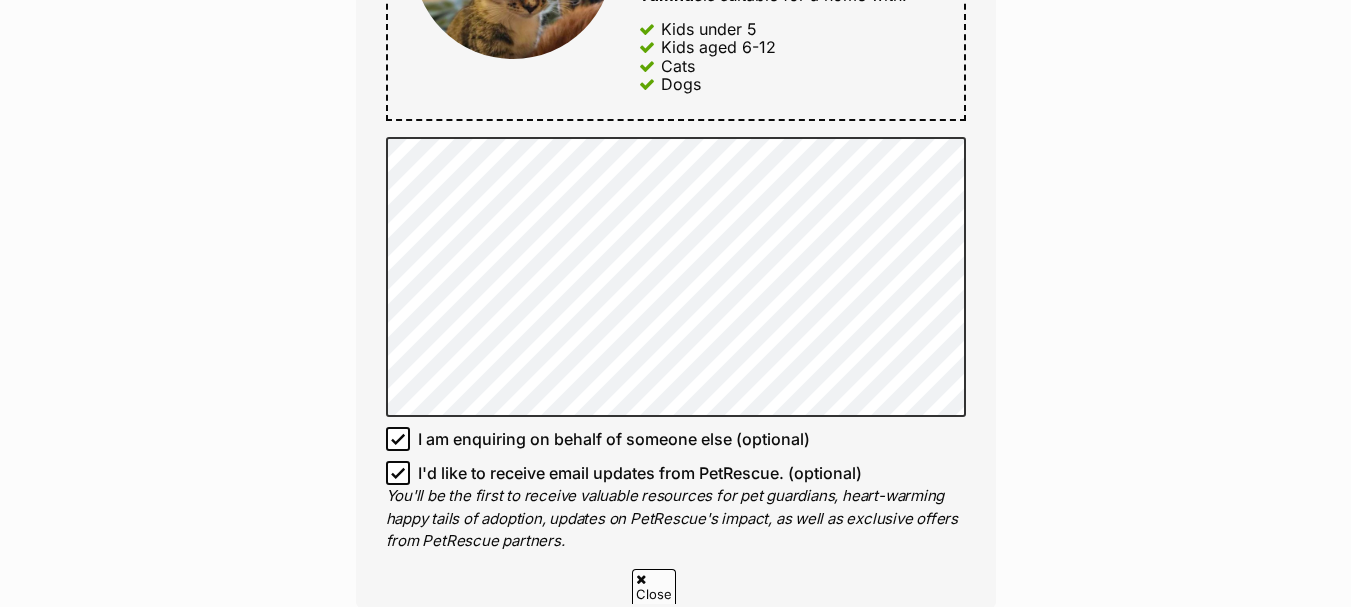 click 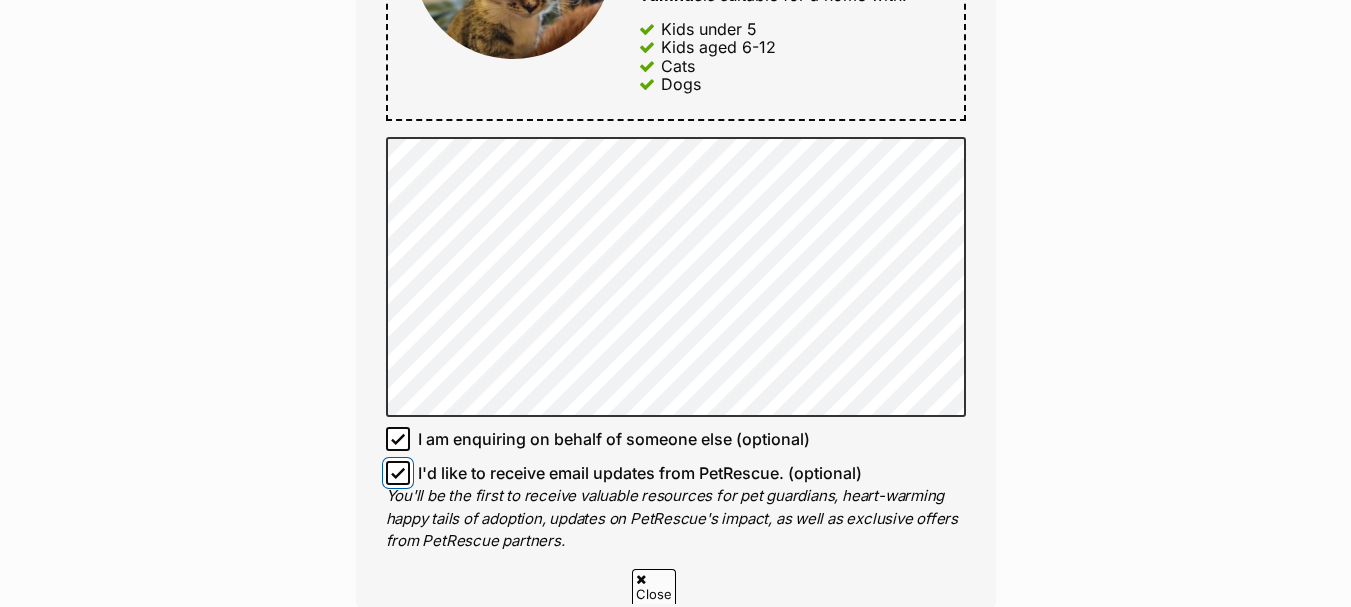 click on "I'd like to receive email updates from PetRescue. (optional)" at bounding box center [398, 473] 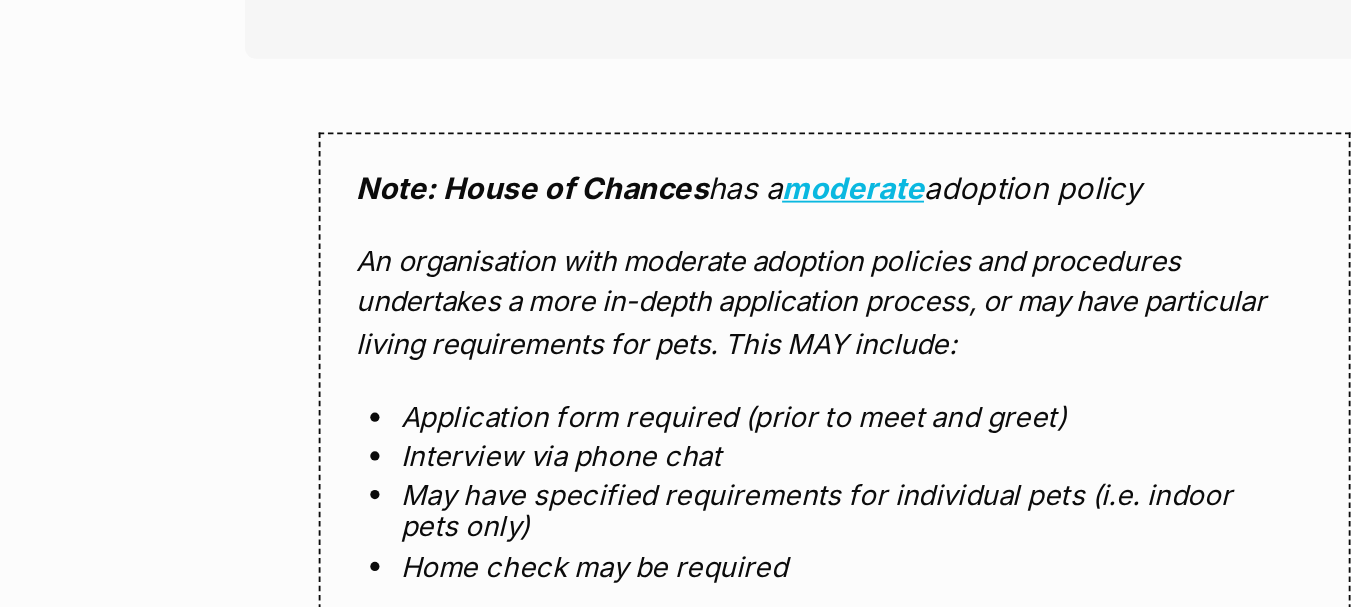 scroll, scrollTop: 0, scrollLeft: 0, axis: both 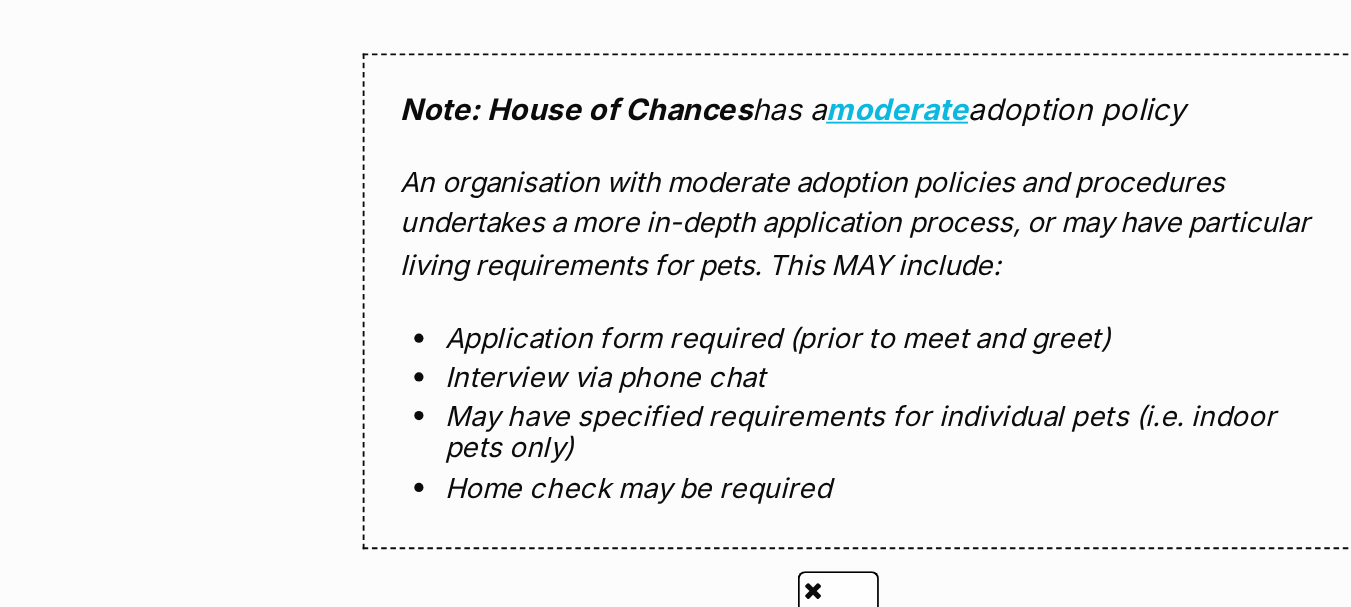 click on "Application form required (prior to meet and greet)" at bounding box center [676, 442] 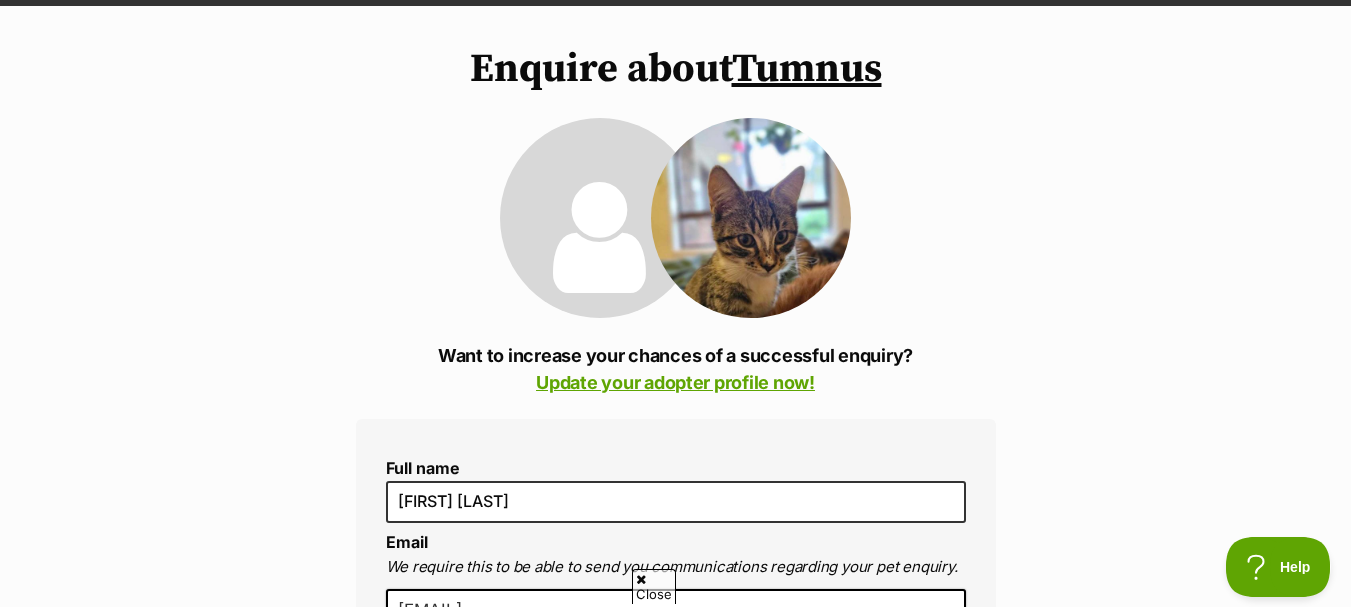 scroll, scrollTop: 146, scrollLeft: 0, axis: vertical 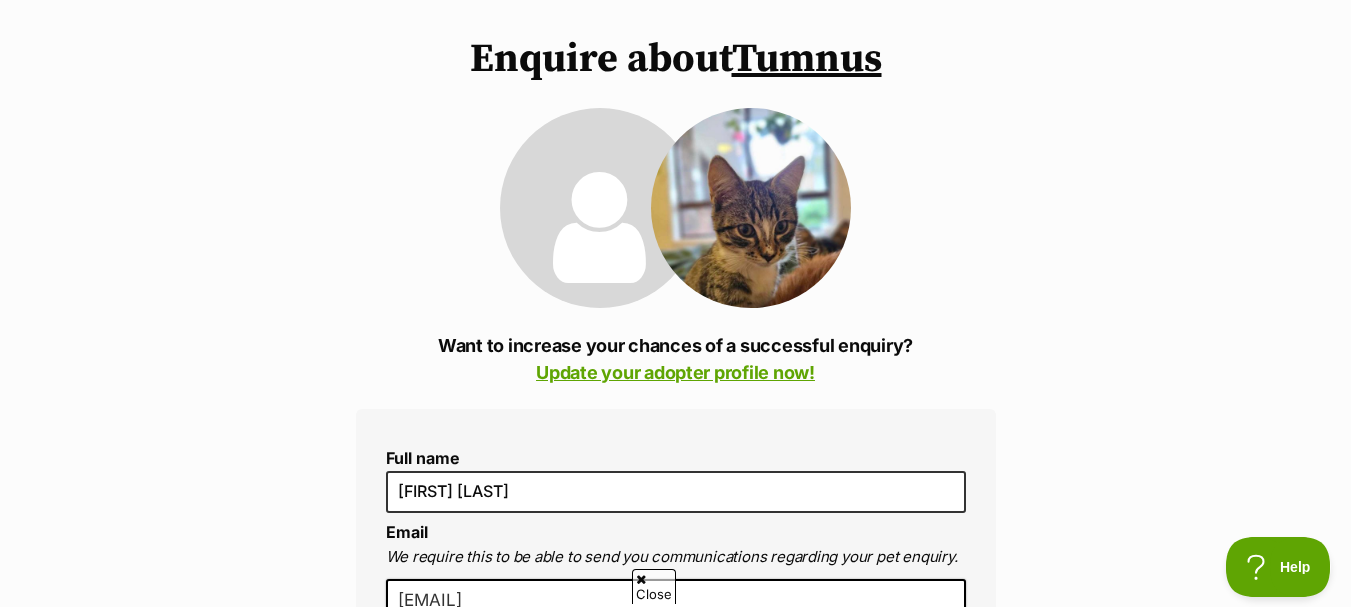click at bounding box center (599, 228) 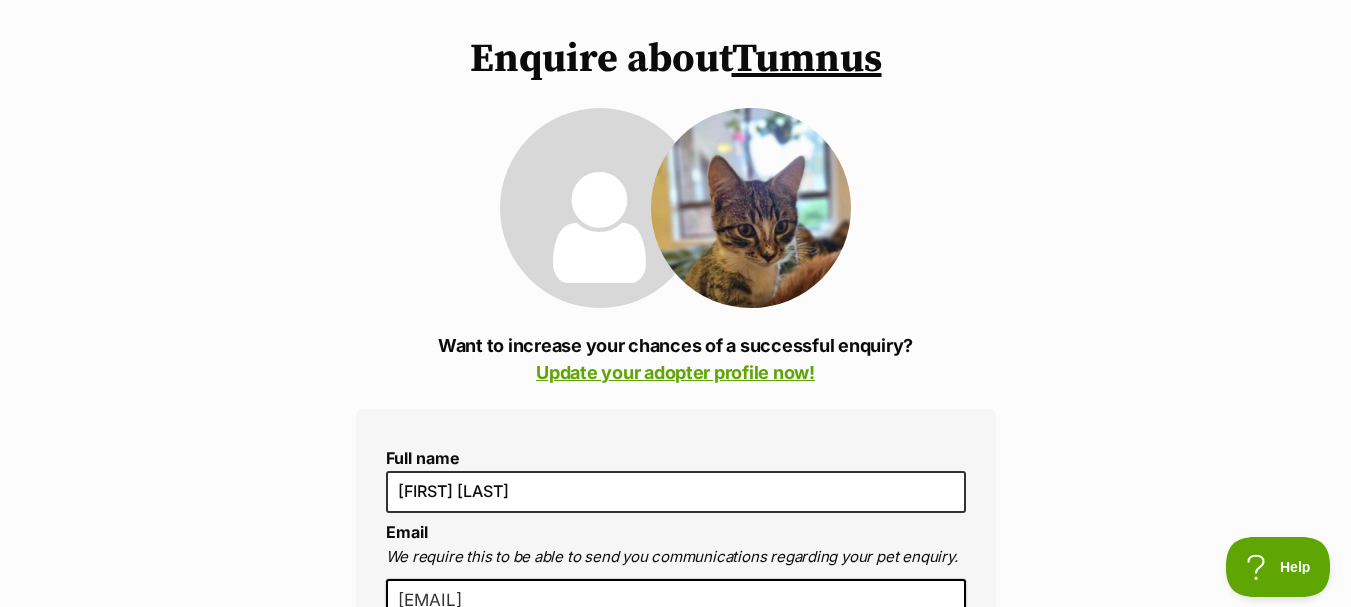 scroll, scrollTop: 0, scrollLeft: 0, axis: both 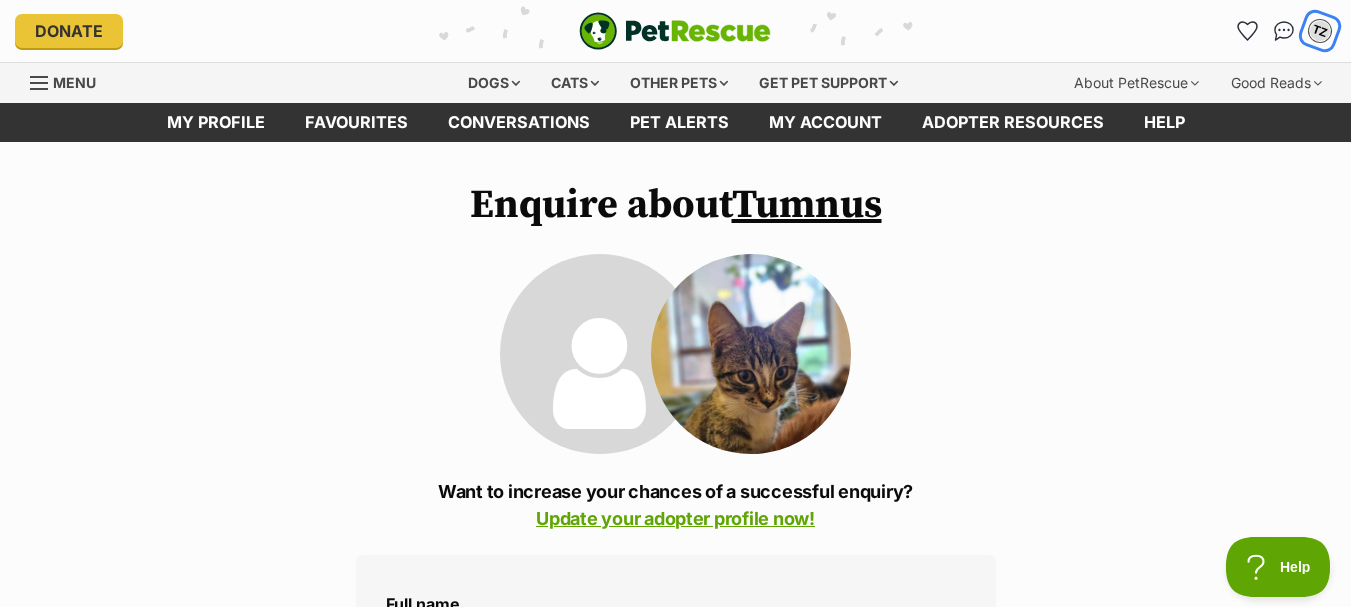click on "TZ" at bounding box center (1320, 31) 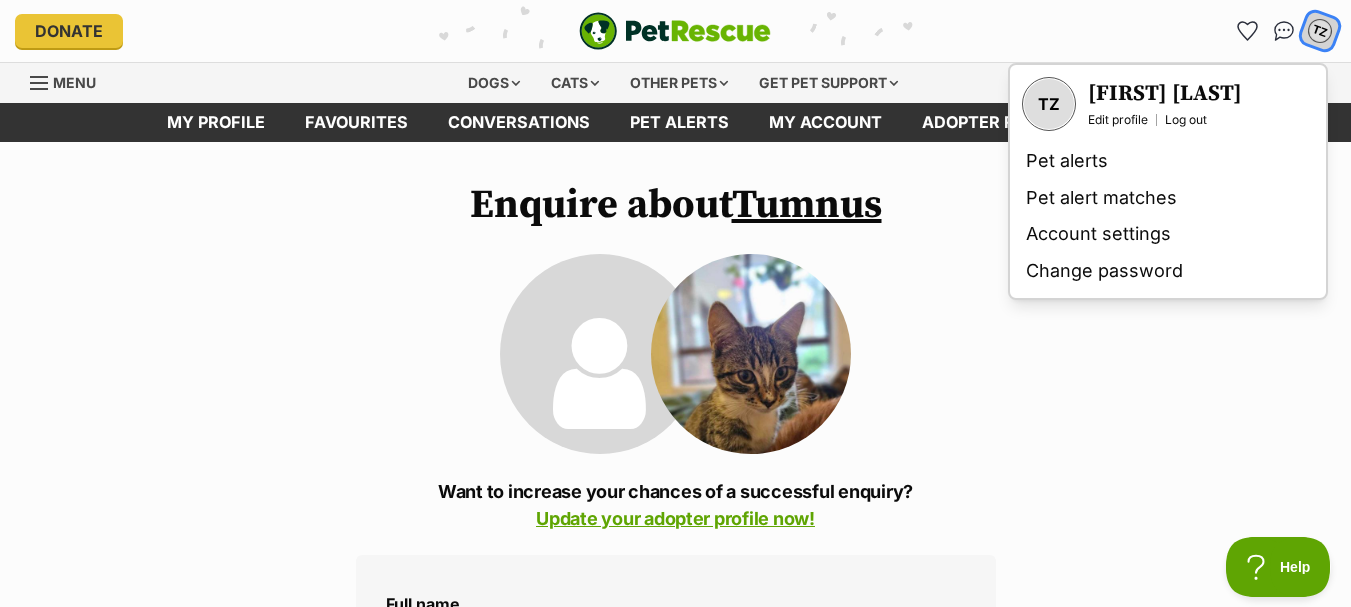 type 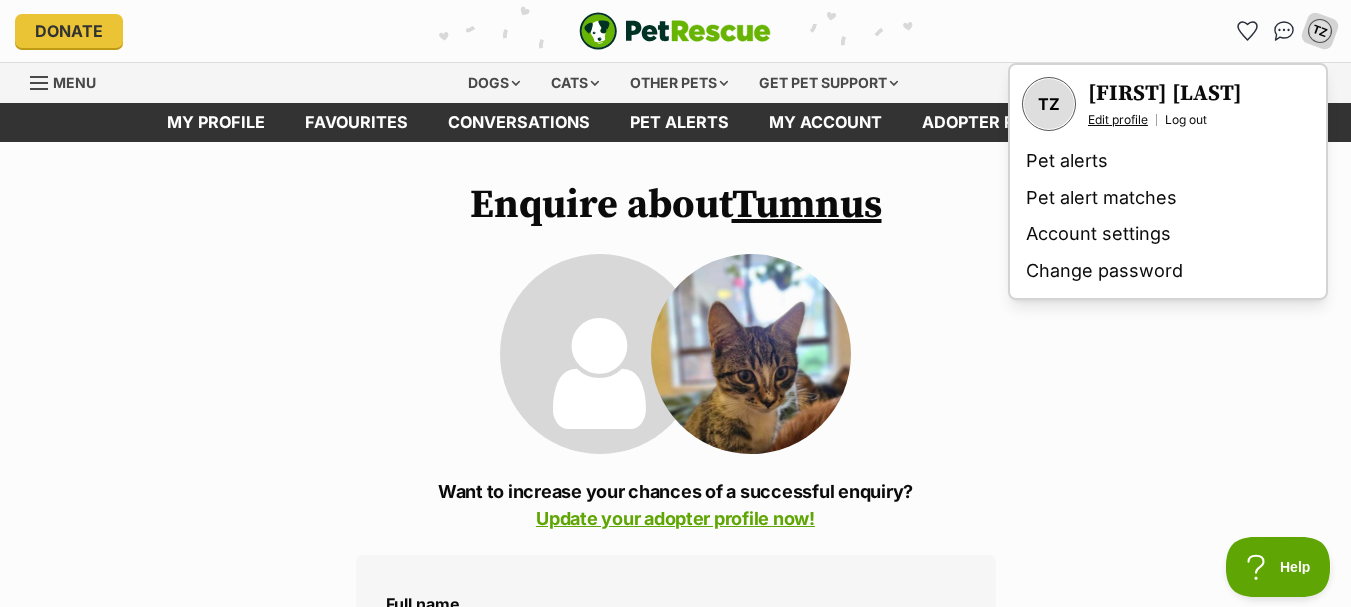 click on "Edit profile" at bounding box center (1118, 120) 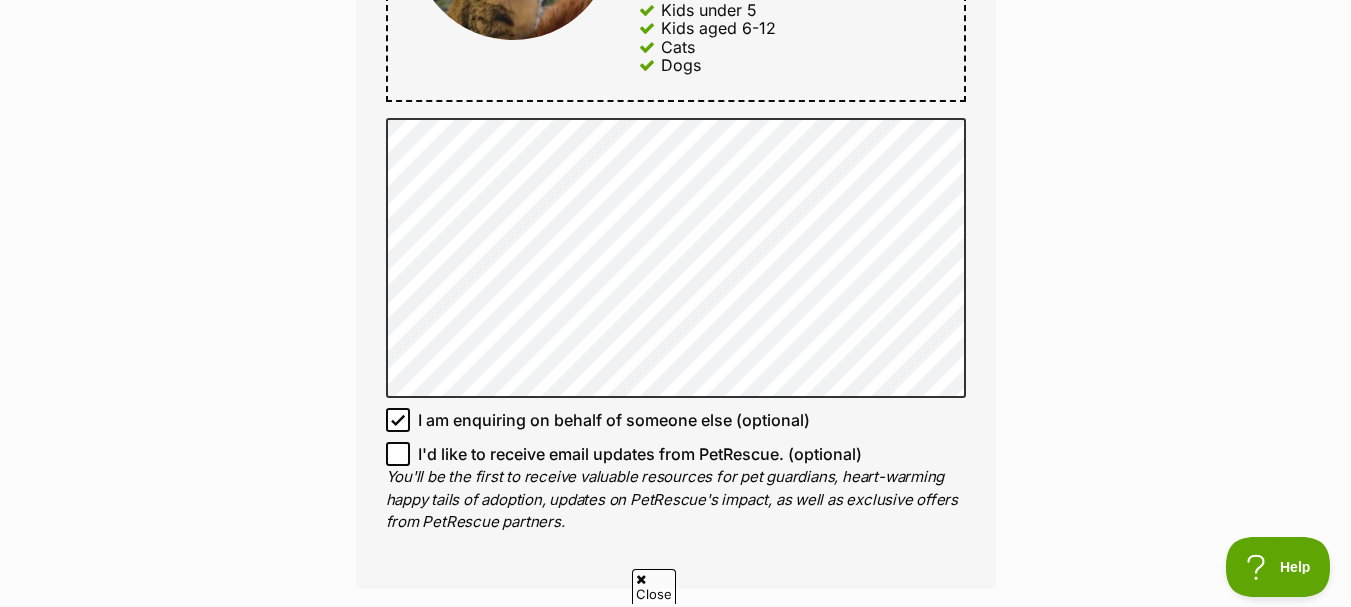 scroll, scrollTop: 1277, scrollLeft: 0, axis: vertical 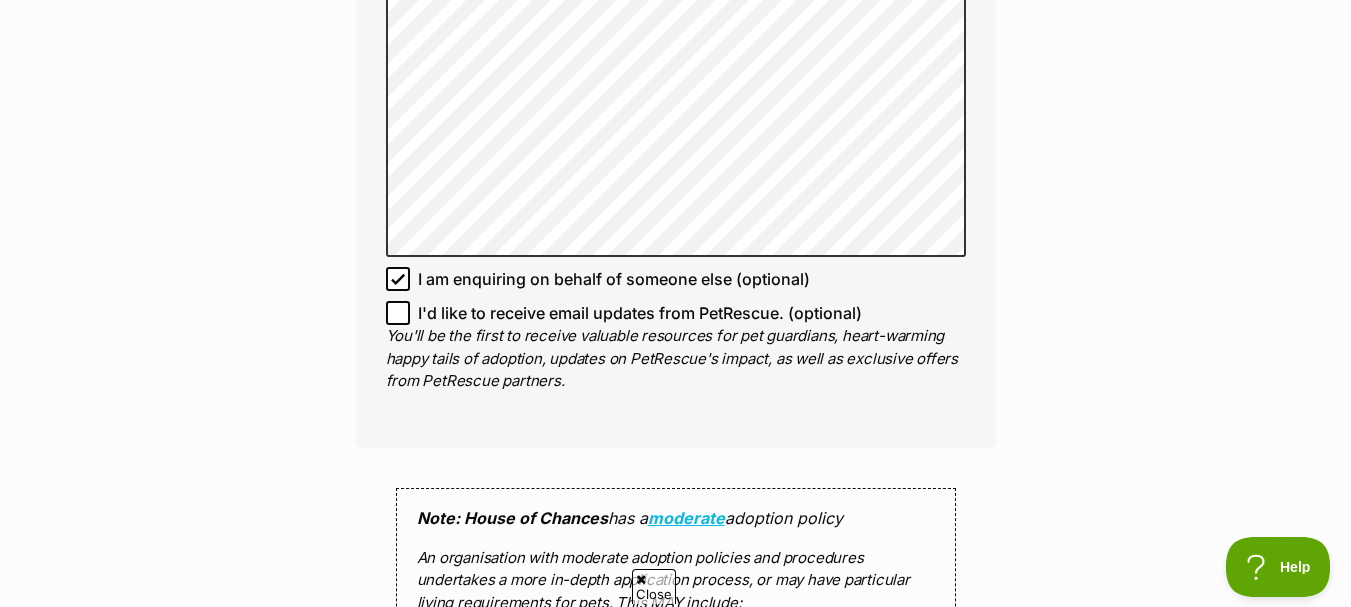 click 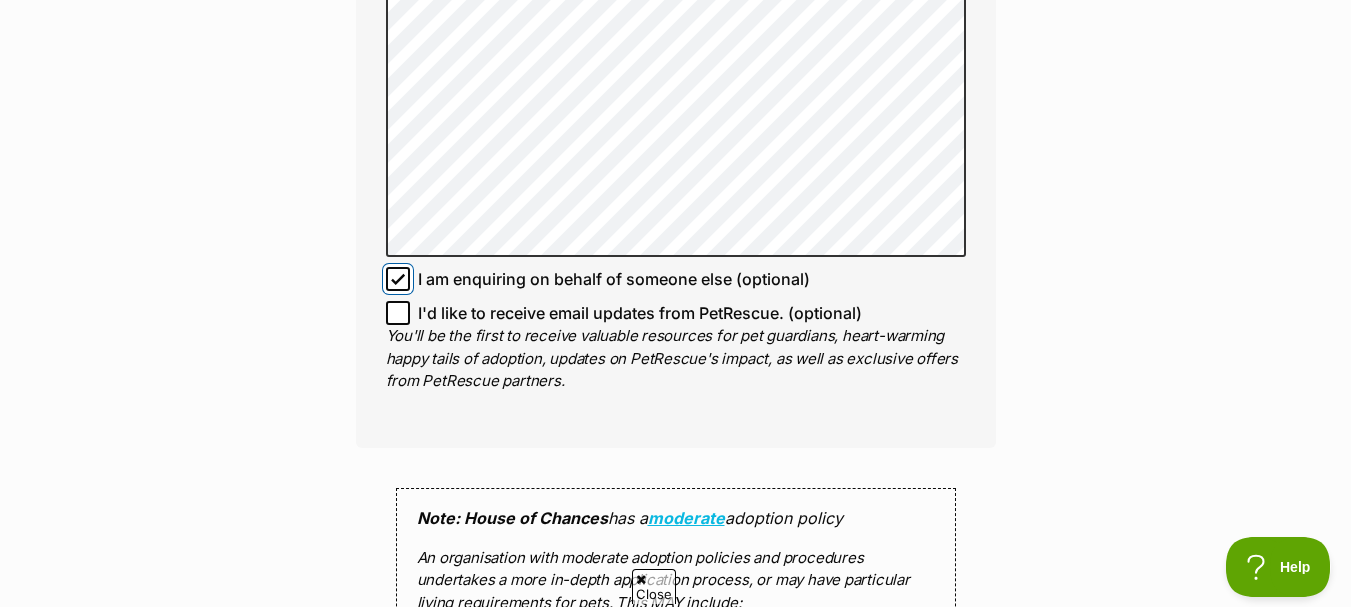 click on "I am enquiring on behalf of someone else (optional)" at bounding box center [398, 279] 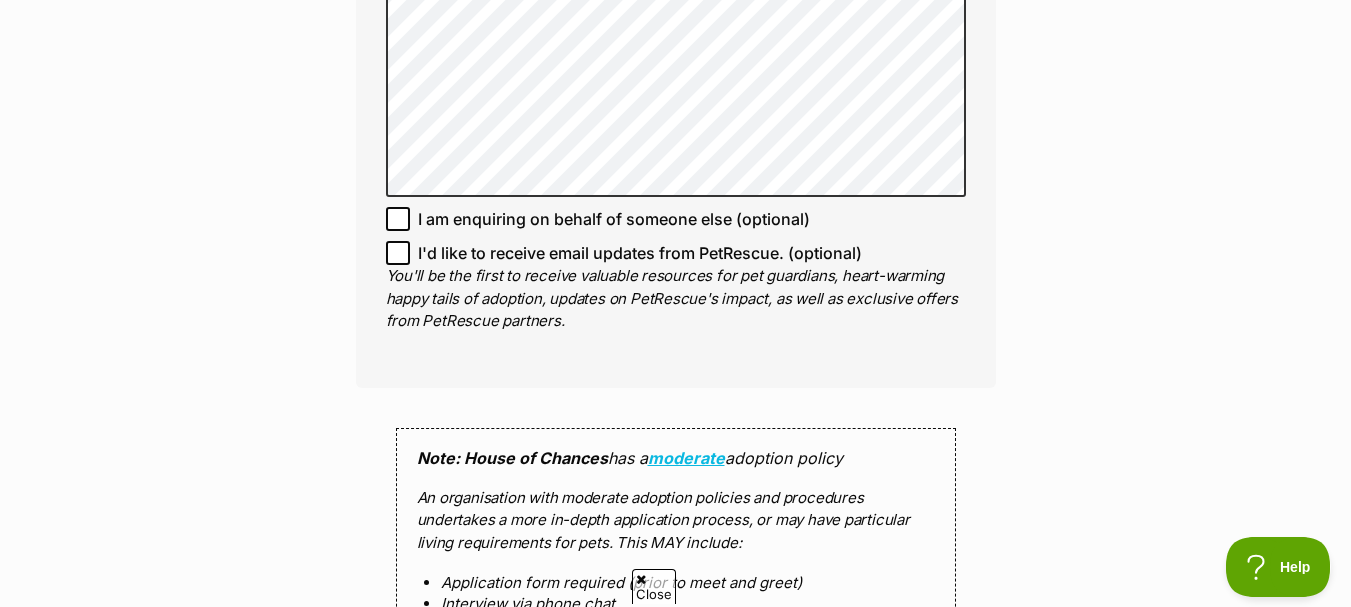 click on "Enquire about Tumnus
Want to increase your chances of a successful enquiry?
Update your adopter profile now!
Full name [FIRST] [LAST]
Email
We require this to be able to send you communications regarding your pet enquiry.
[EMAIL]
Phone number United States +1 United Kingdom +44 Afghanistan (‫افغانستان‬‎) +93 Albania (Shqipëri) +355 Algeria (‫الجزائر‬‎) +213 American Samoa +1684 Andorra +376 Angola +244 Anguilla +1264 Antigua and Barbuda +1268 Argentina +54 Armenia (Հայաստան) +374 Aruba +297 Australia +61 Austria (Österreich) +43 Azerbaijan (Azərbaycan) +994 Bahamas +1242 Bahrain (‫البحرين‬‎) +973 Bangladesh (বাংলাদেশ) +880 Barbados +1246 Belarus (Беларусь) +375 Belgium (België) +32 Belize +501 Benin (Bénin) +229 Bermuda +1441 Bhutan (འབྲུག) +975 Bolivia +591 Bosnia and Herzegovina (Босна и Херцеговина) +387 Botswana +267 Brazil (Brasil) +55" at bounding box center (675, -90) 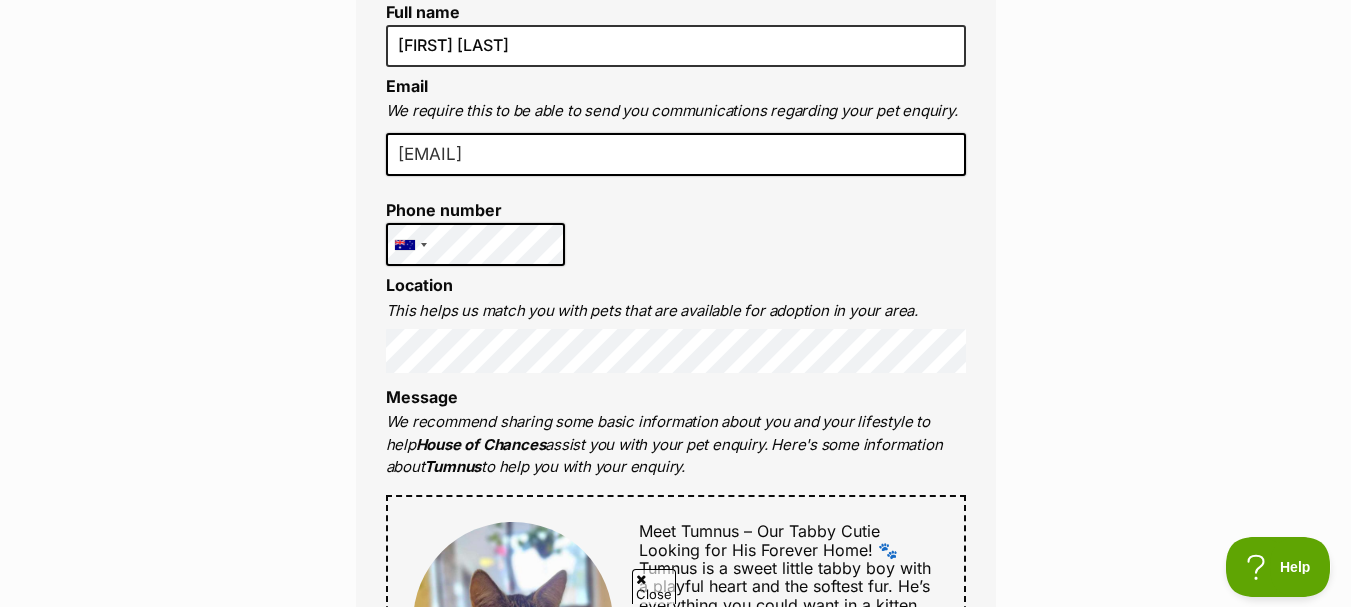 scroll, scrollTop: 618, scrollLeft: 0, axis: vertical 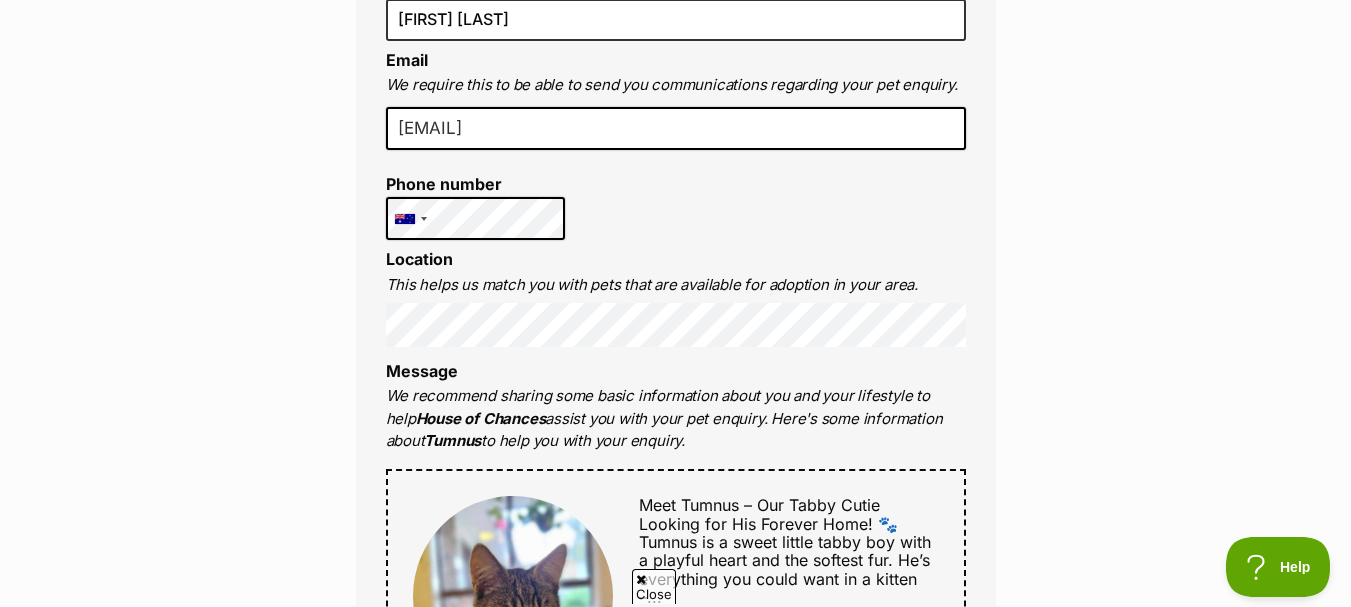 click on "[EMAIL]" at bounding box center (676, 129) 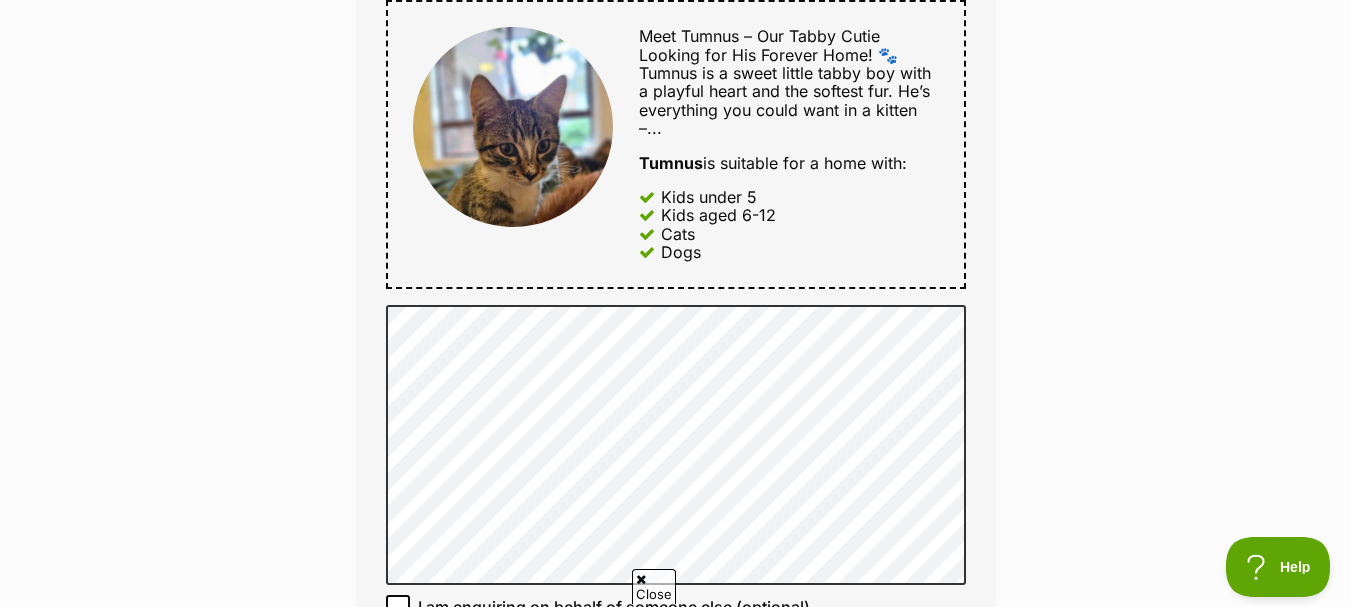 scroll, scrollTop: 1090, scrollLeft: 0, axis: vertical 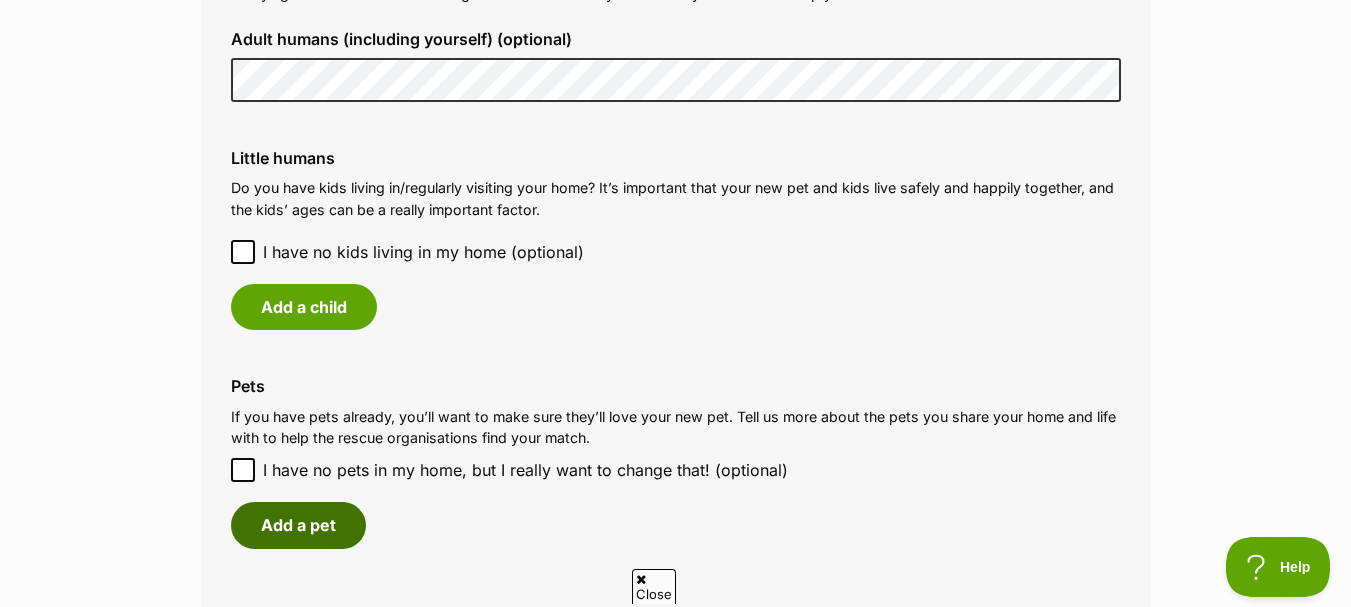 click on "Add a pet" at bounding box center (298, 525) 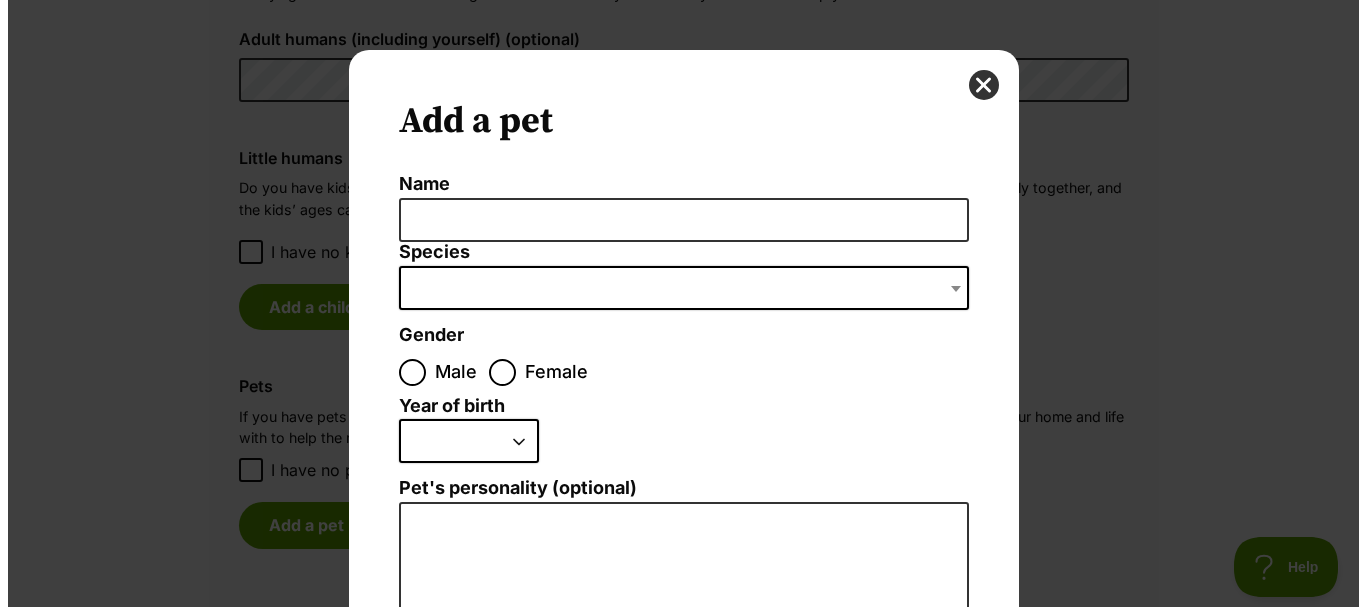 scroll, scrollTop: 0, scrollLeft: 0, axis: both 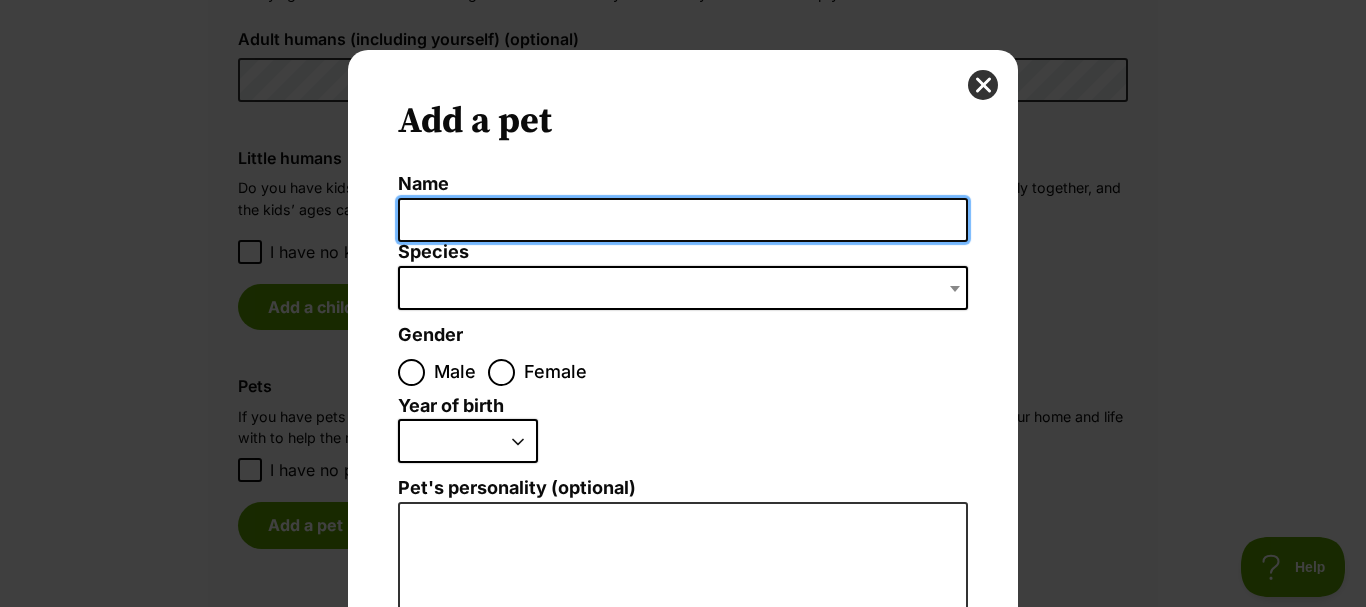 click on "Name" at bounding box center (683, 220) 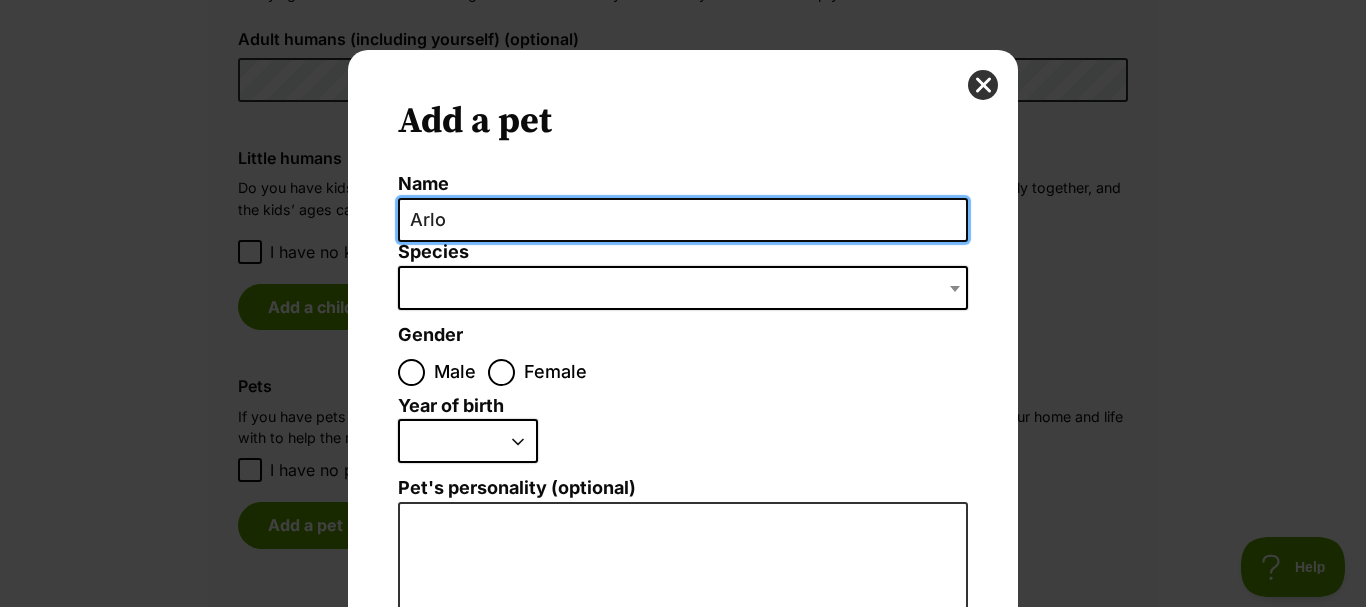 type on "Arlo" 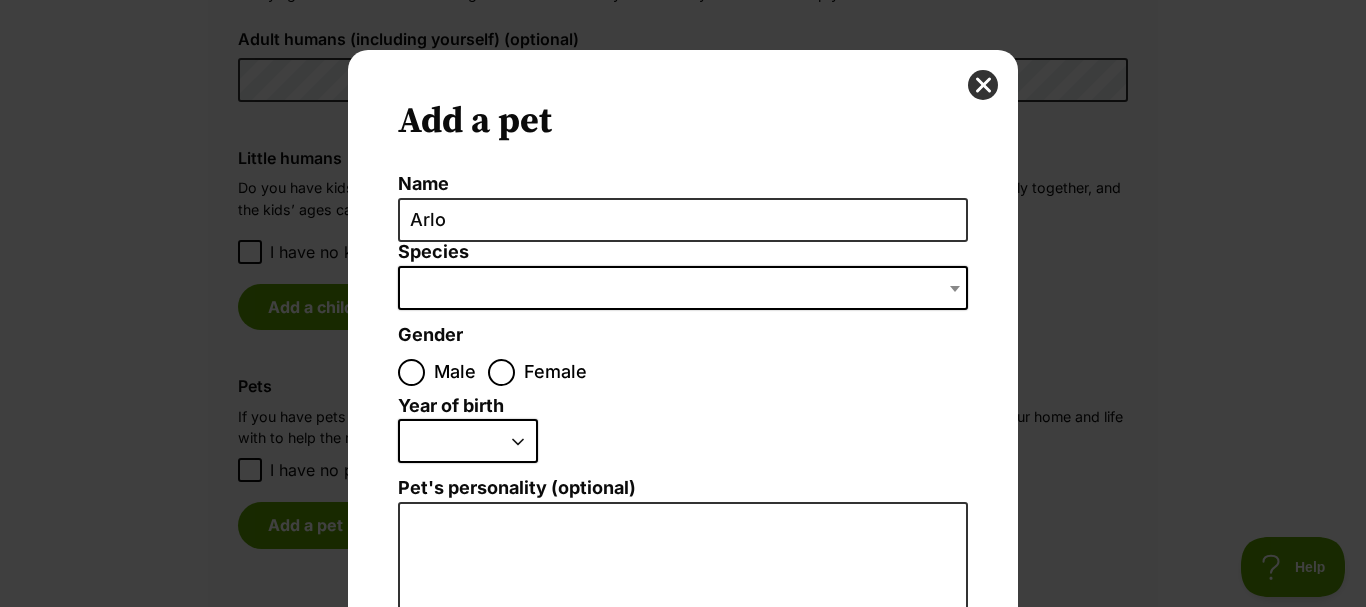 click at bounding box center [683, 288] 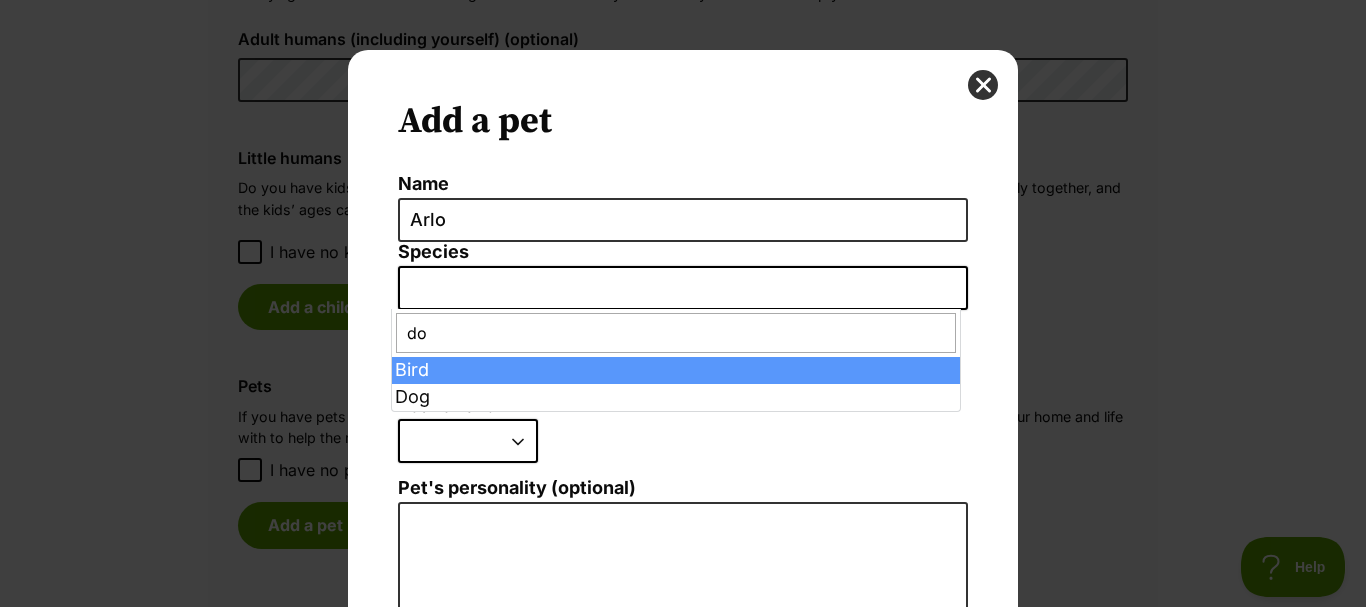 type on "dog" 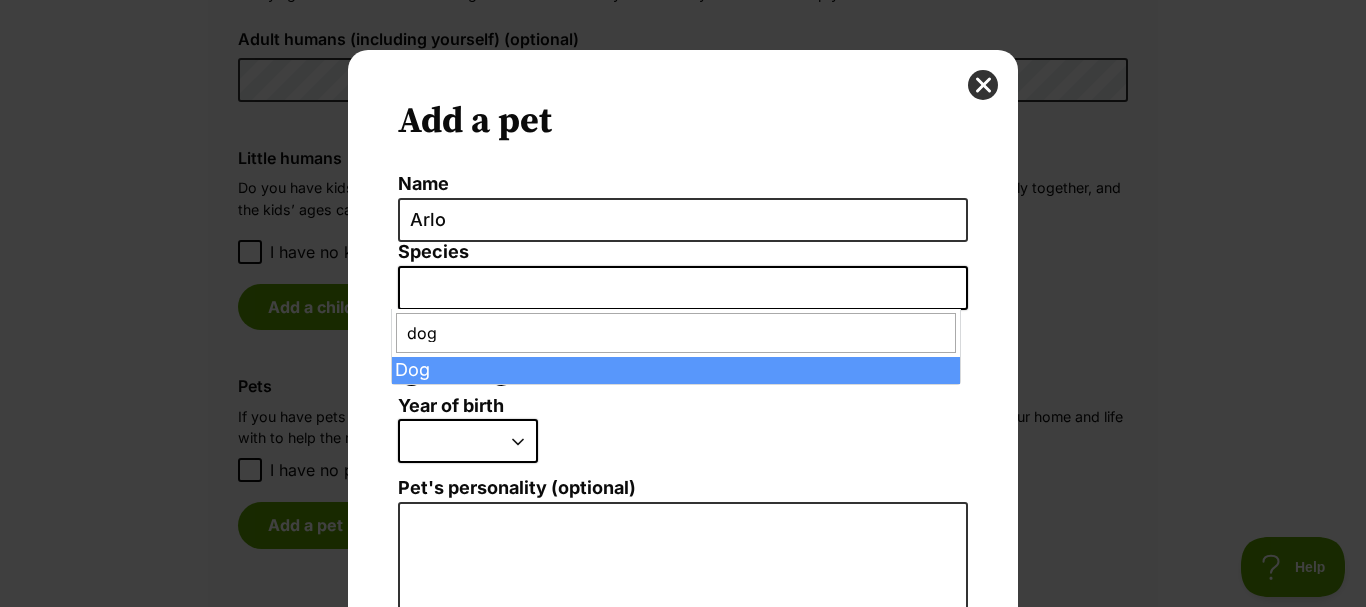 select on "1" 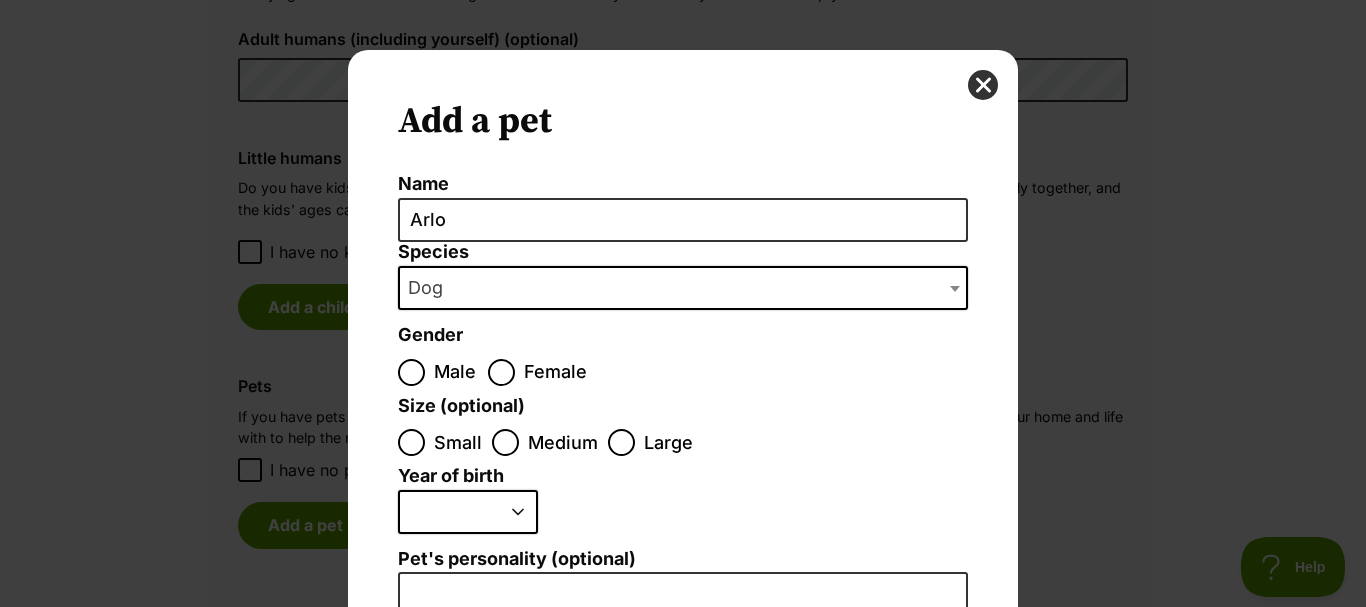 click on "Gender" at bounding box center (430, 337) 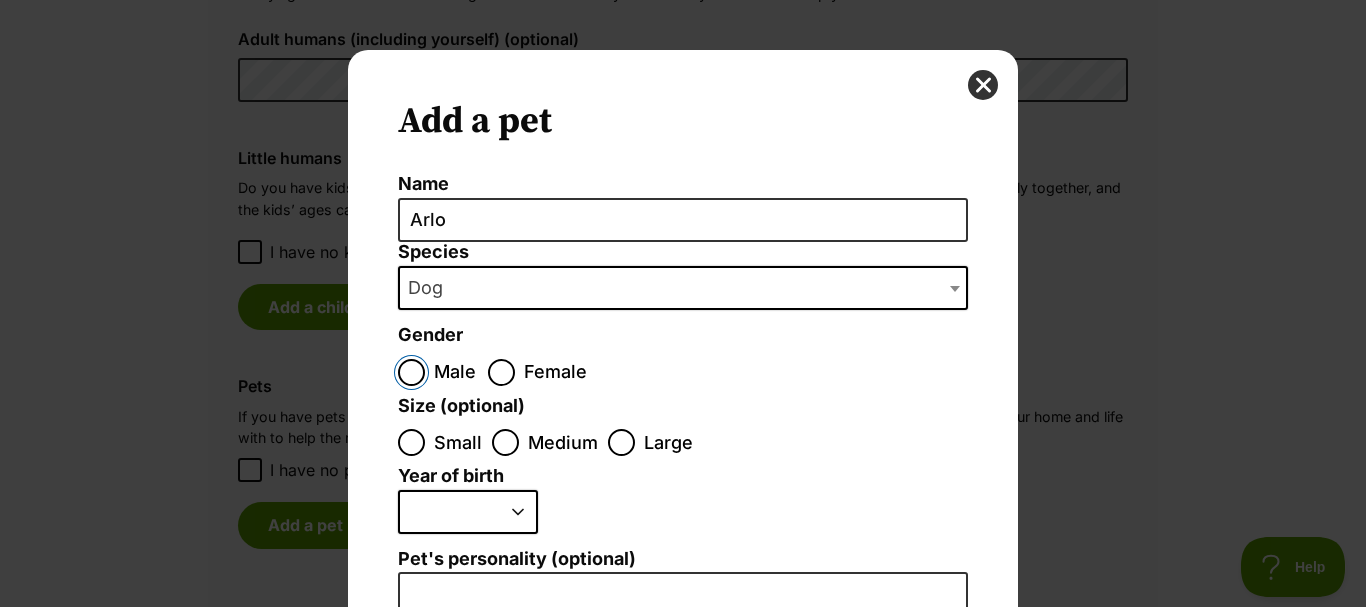 click on "Male" at bounding box center [411, 372] 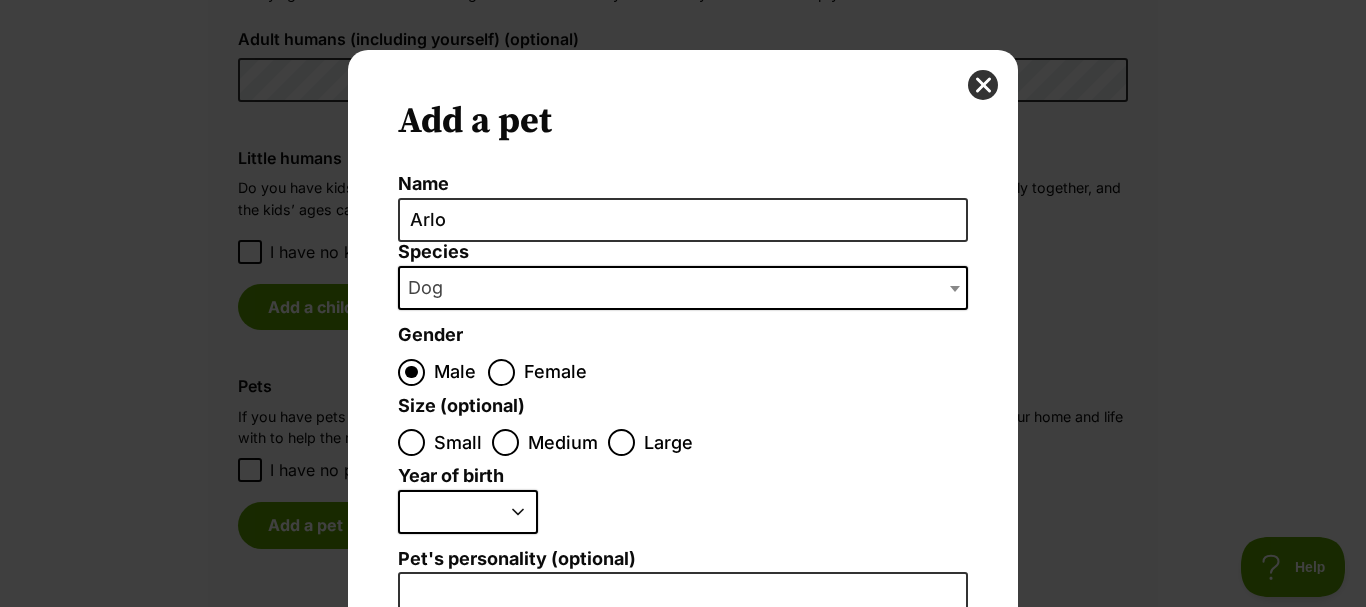 click on "Medium" at bounding box center [563, 442] 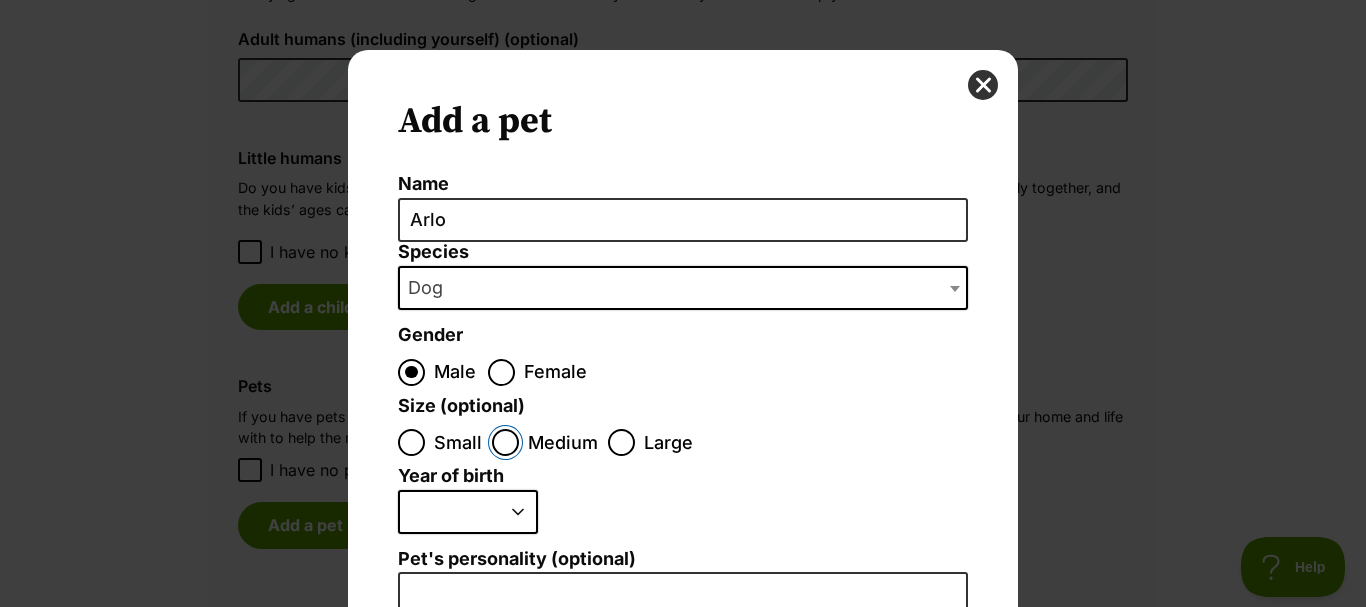 radio on "true" 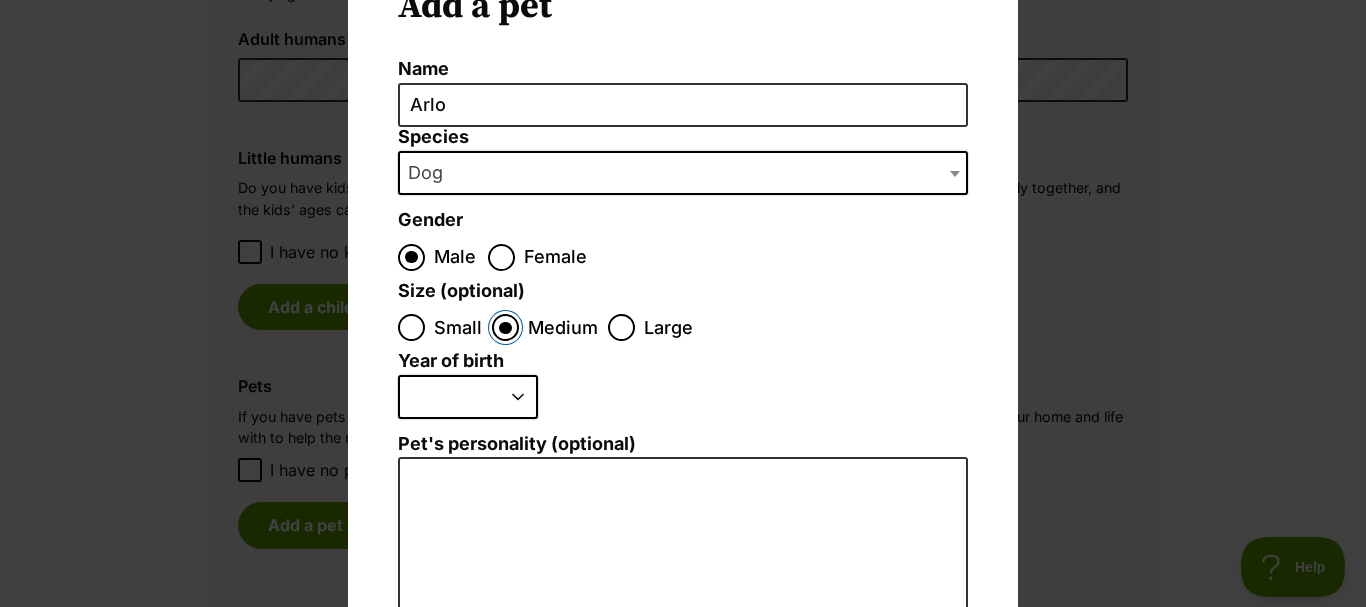 scroll, scrollTop: 116, scrollLeft: 0, axis: vertical 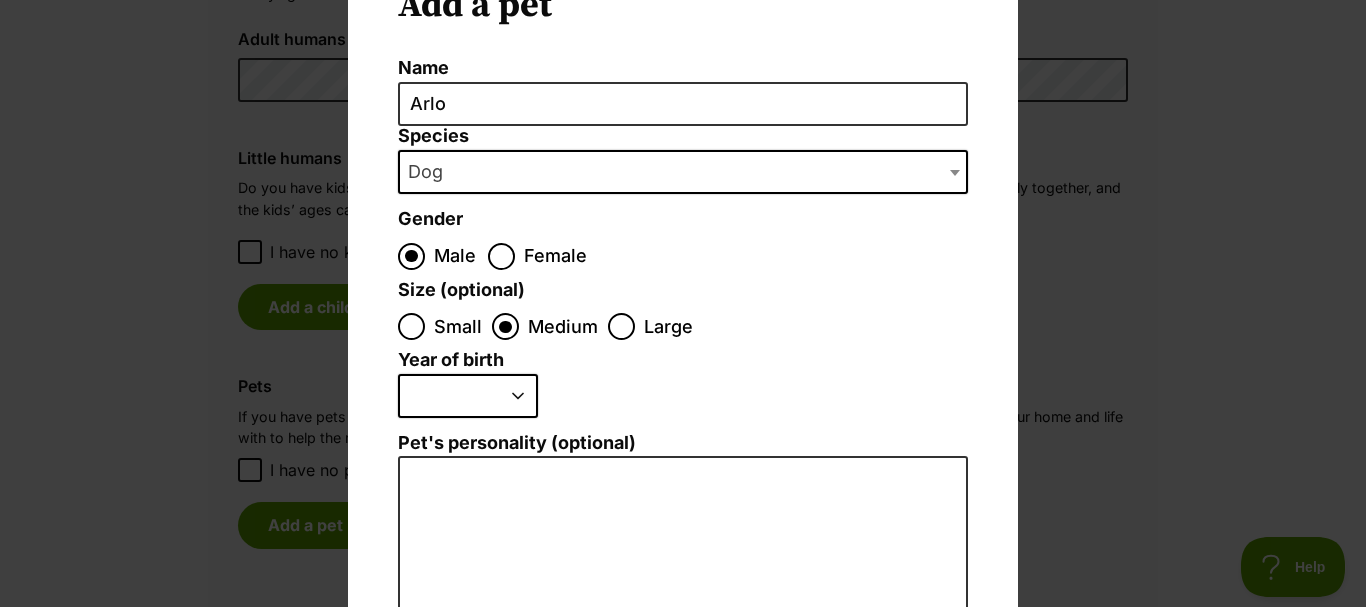 click on "2025
2024
2023
2022
2021
2020
2019
2018
2017
2016
2015
2014
2013
2012
2011
2010
2009
2008
2007
2006
2005
2004
2003
2002
2001
2000
1999
1998
1997
1996
1995" at bounding box center (468, 396) 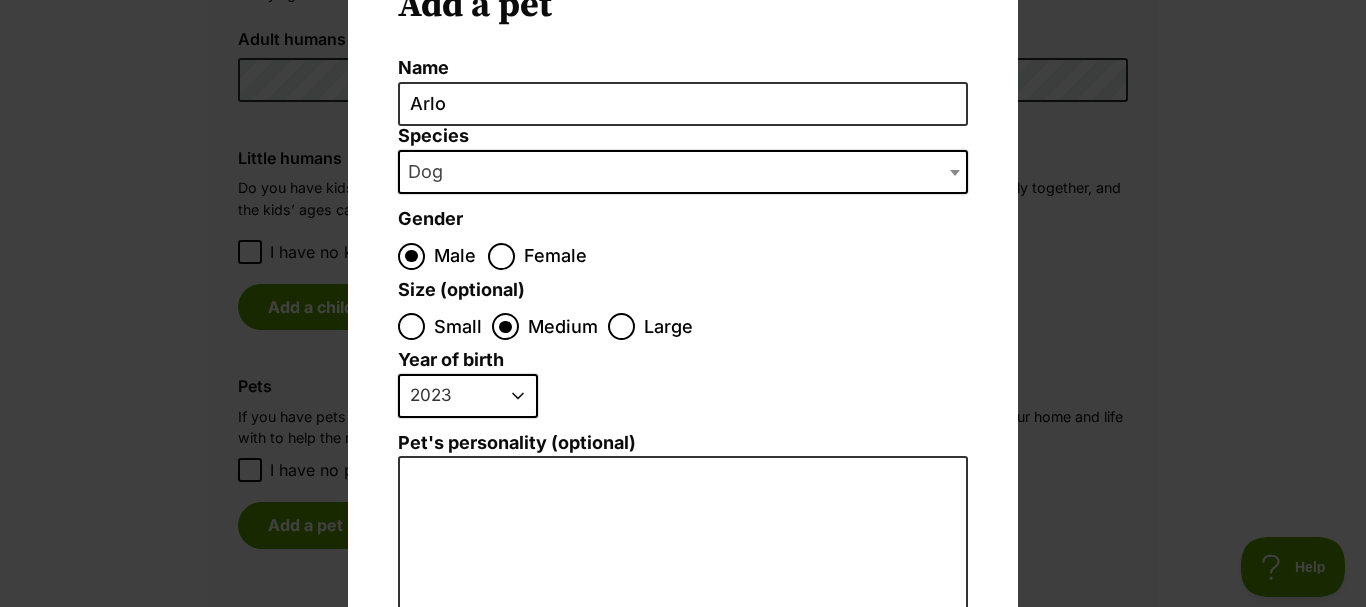 click on "2025
2024
2023
2022
2021
2020
2019
2018
2017
2016
2015
2014
2013
2012
2011
2010
2009
2008
2007
2006
2005
2004
2003
2002
2001
2000
1999
1998
1997
1996
1995" at bounding box center [468, 396] 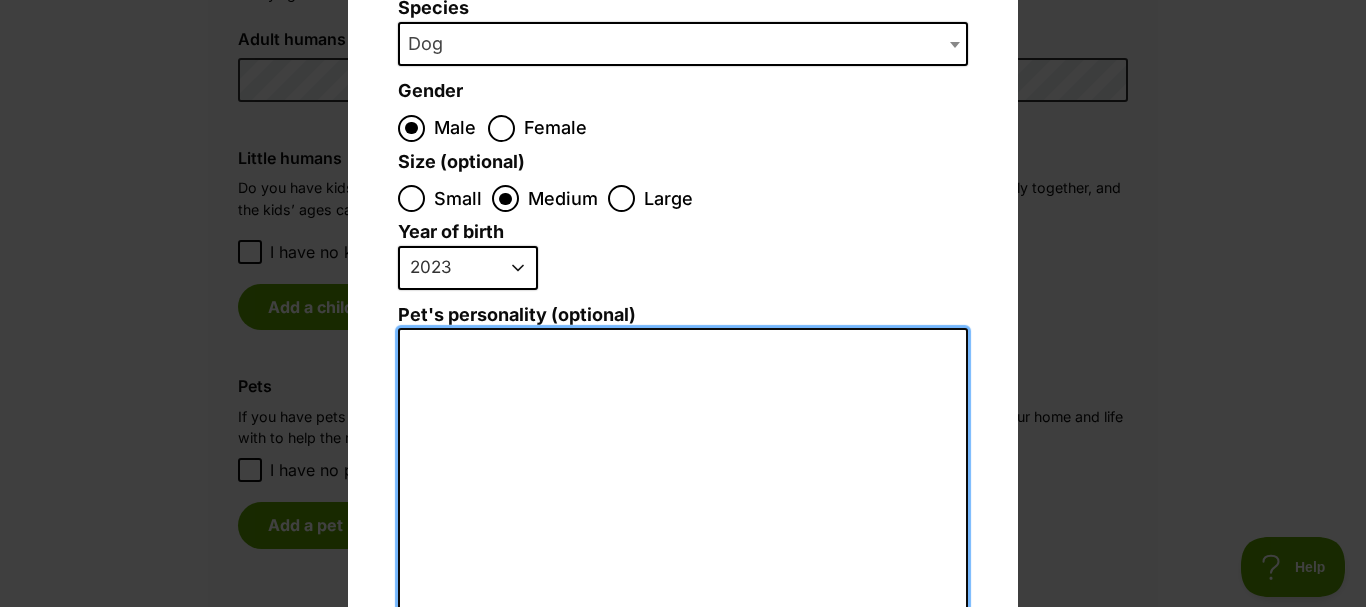 click on "Pet's personality (optional)" at bounding box center [683, 547] 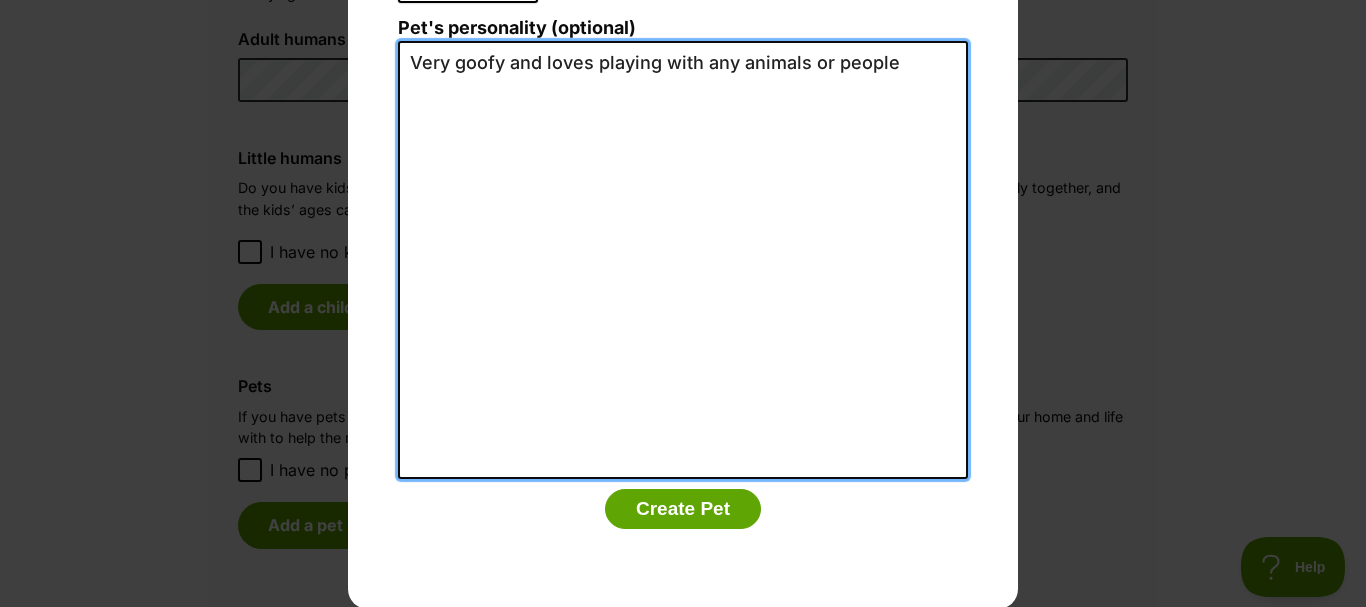 scroll, scrollTop: 533, scrollLeft: 0, axis: vertical 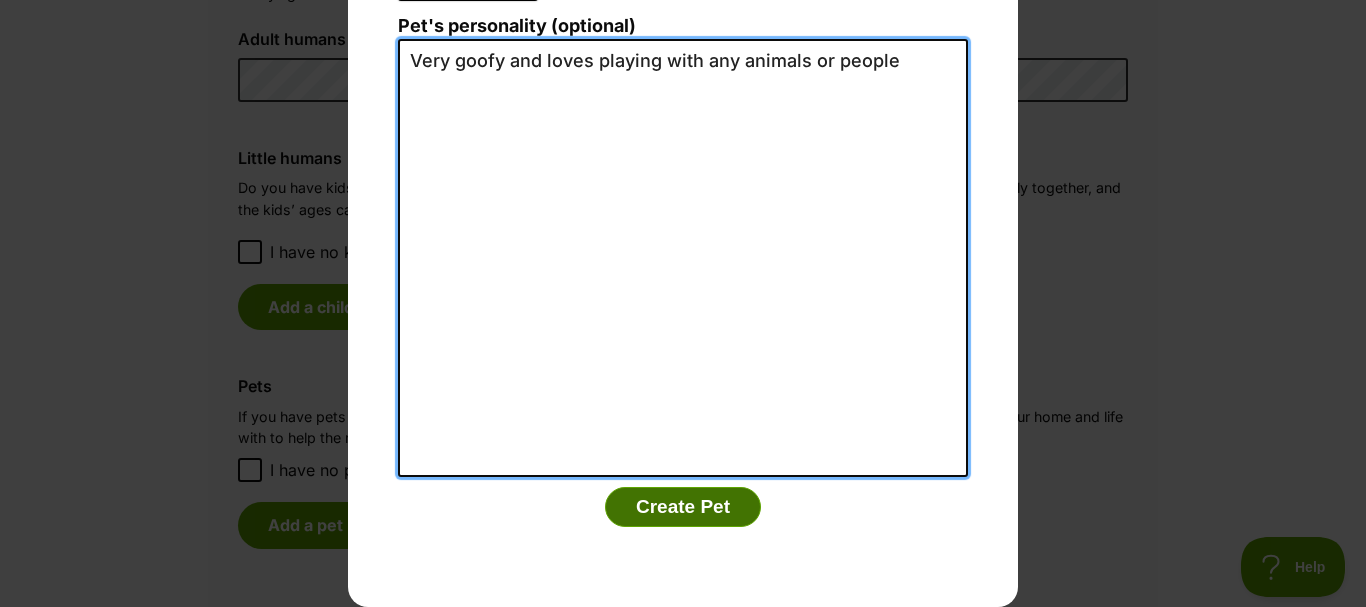 type on "Very goofy and loves playing with any animals or people" 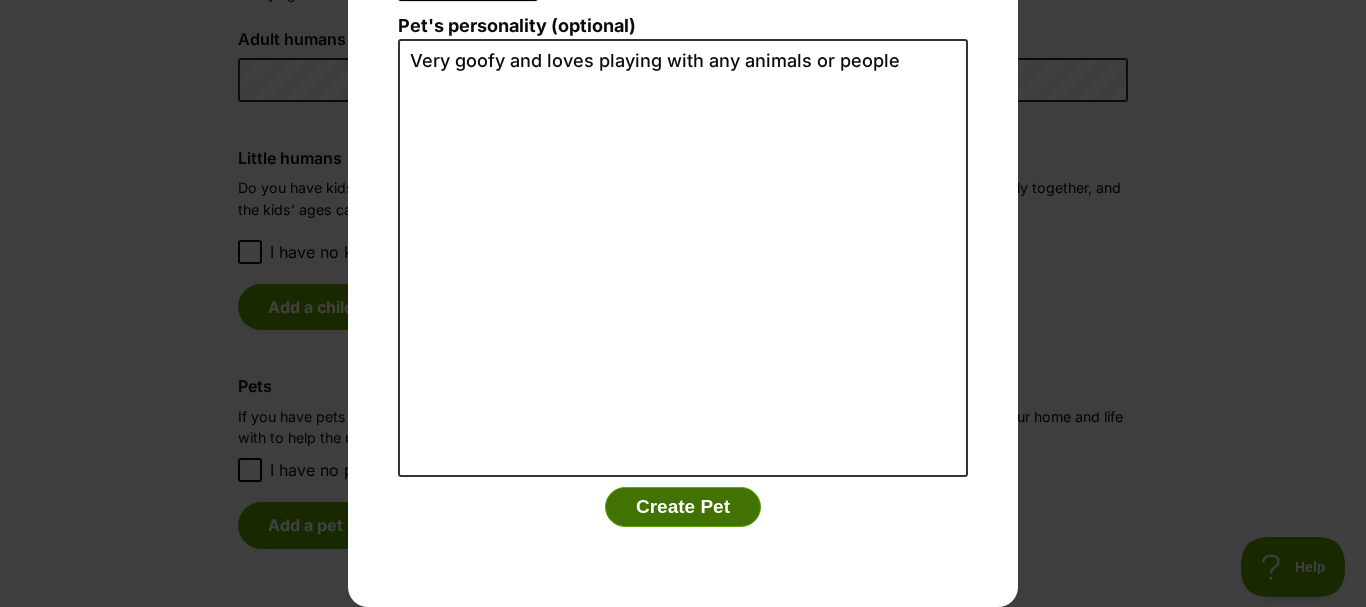 click on "Create Pet" at bounding box center (683, 507) 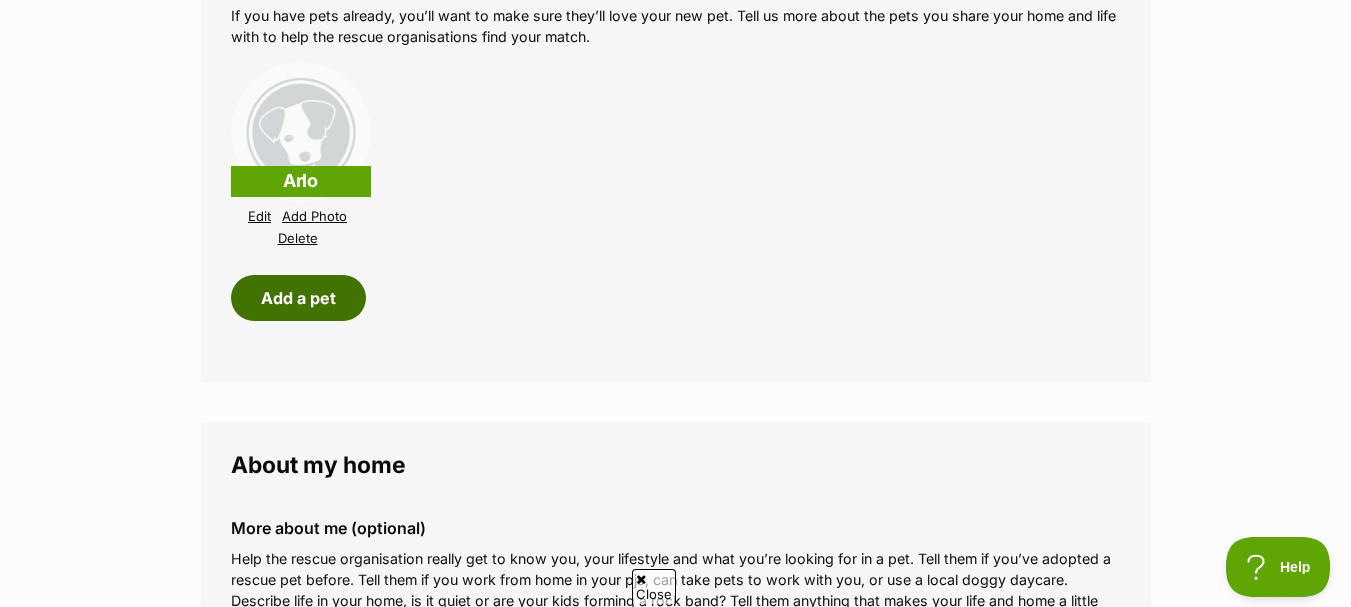 scroll, scrollTop: 1987, scrollLeft: 0, axis: vertical 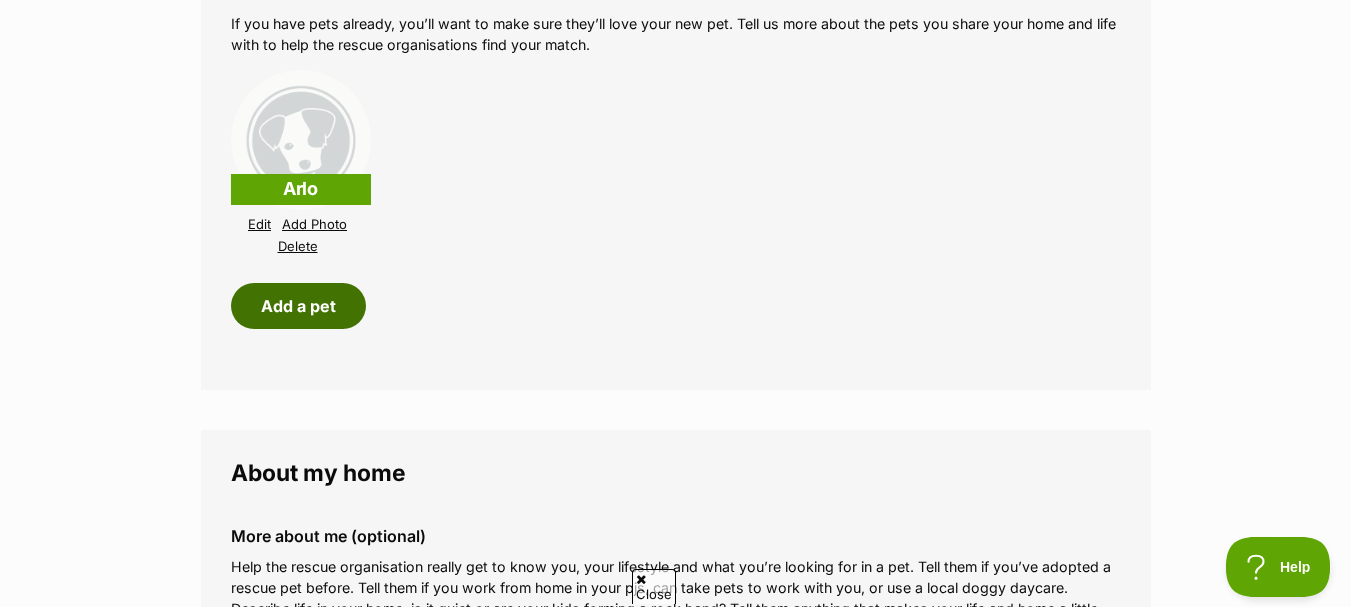 click on "Add a pet" at bounding box center (298, 306) 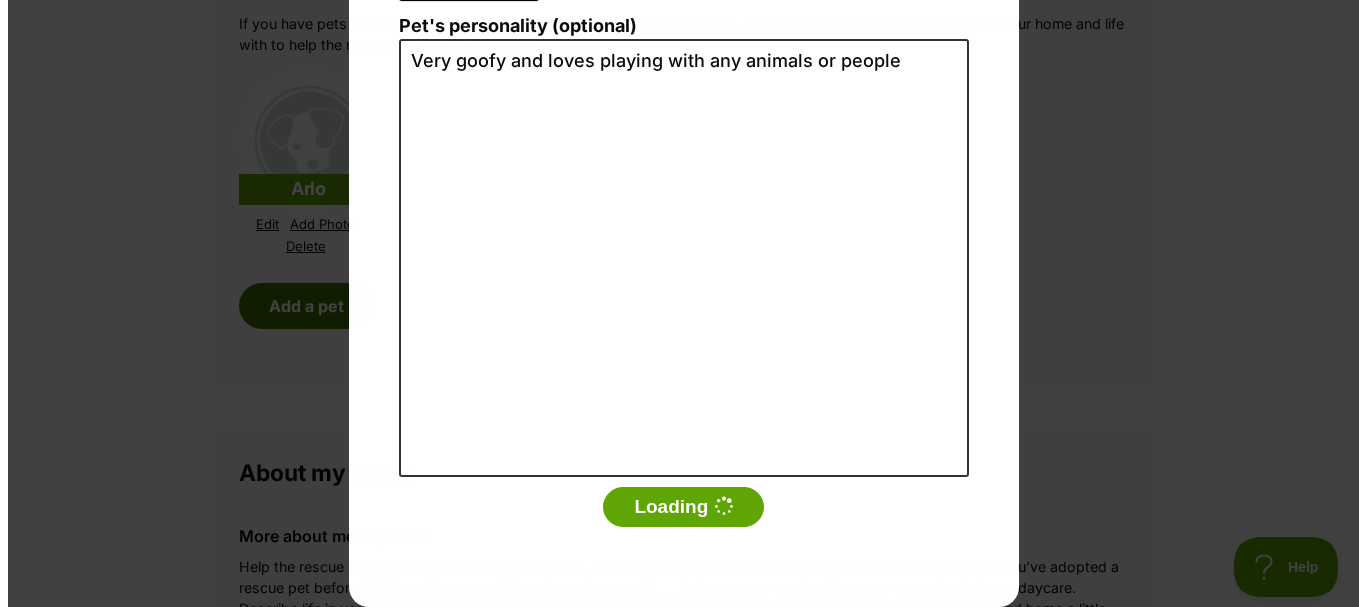 scroll, scrollTop: 0, scrollLeft: 0, axis: both 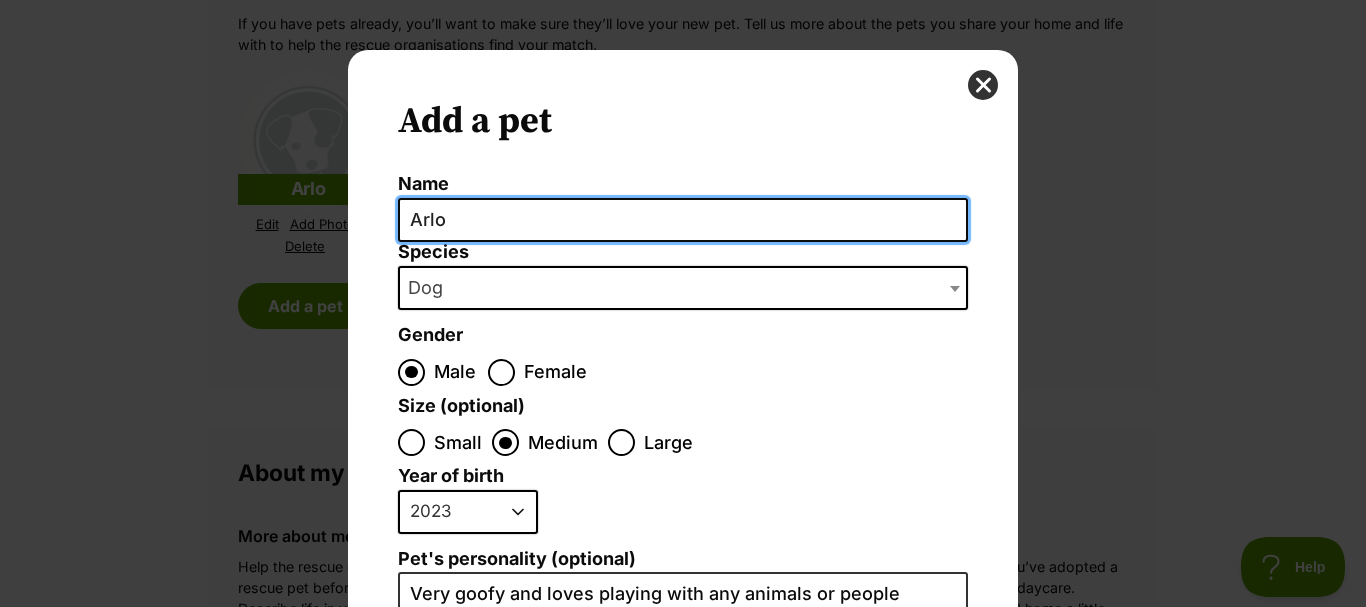 click on "Arlo" at bounding box center (683, 220) 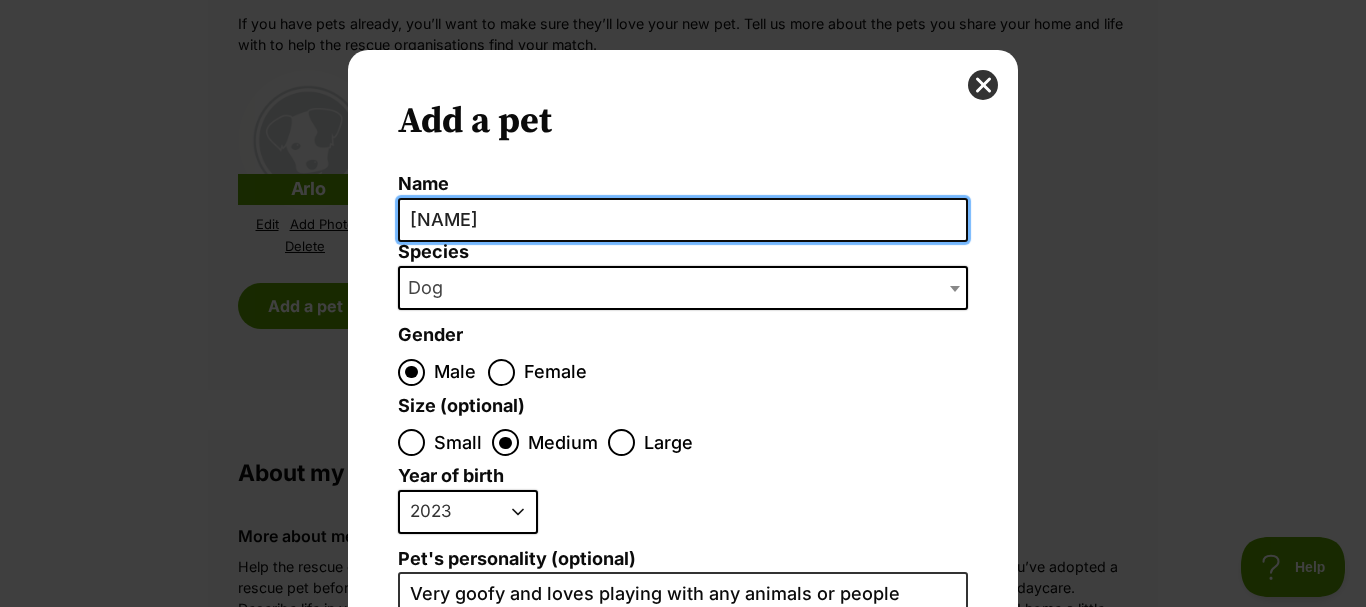 type on "Mika" 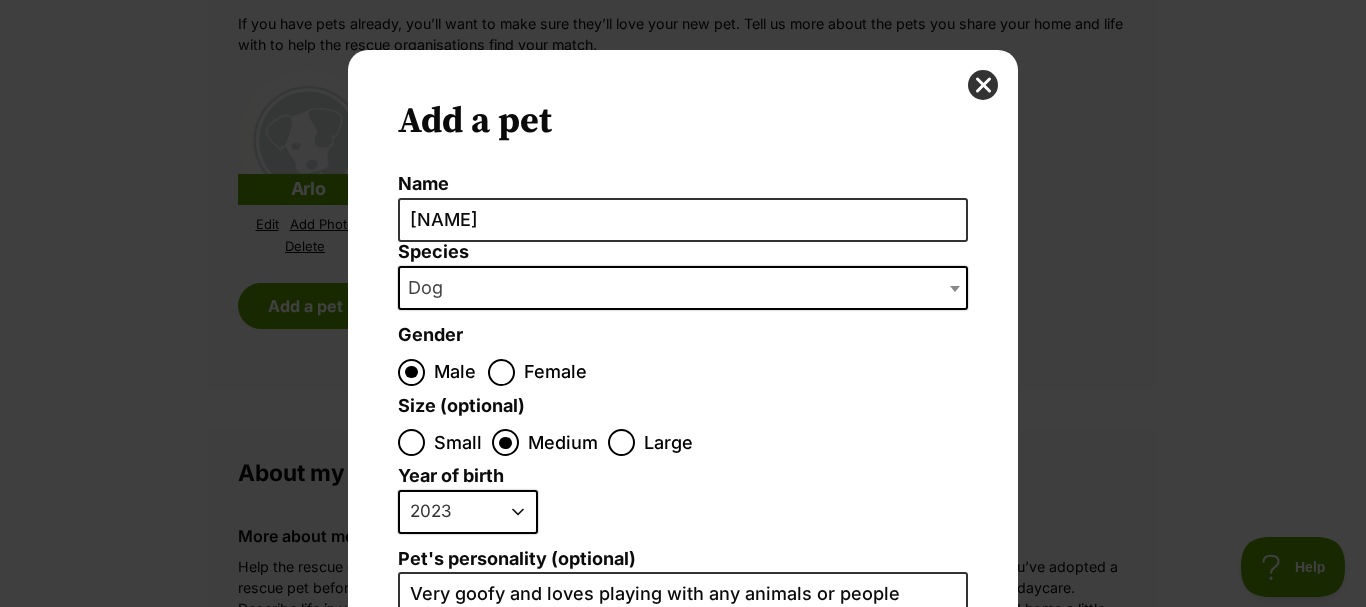 click on "Female" at bounding box center (537, 372) 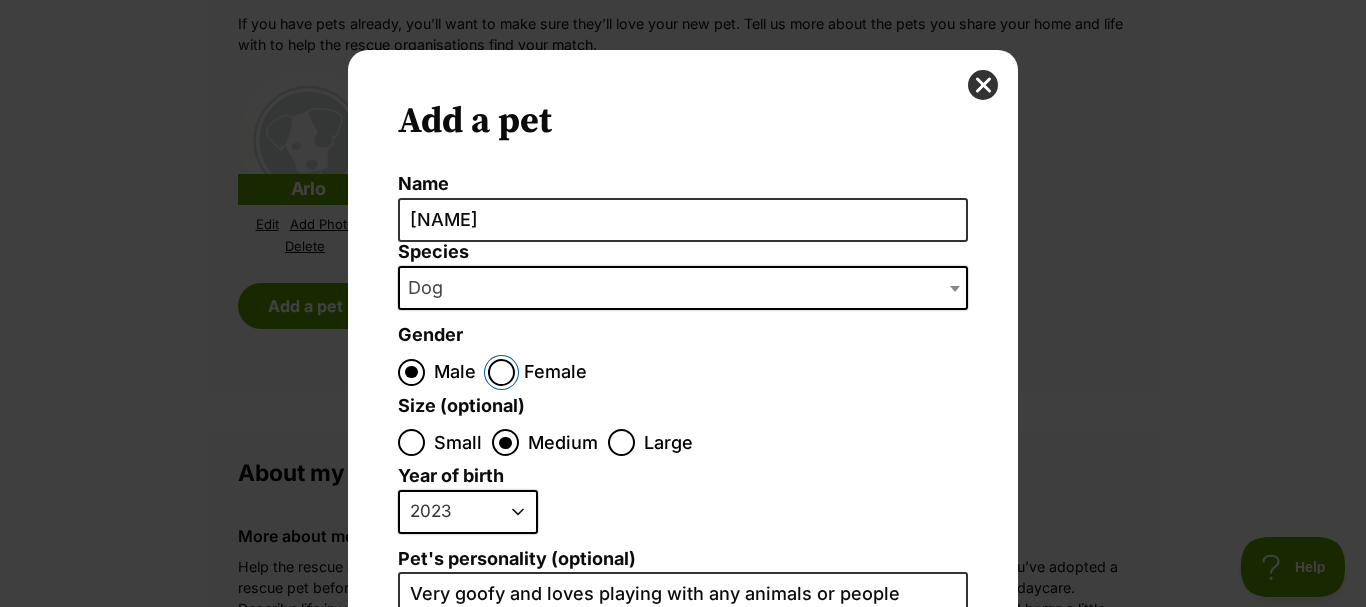 click on "Female" at bounding box center (501, 372) 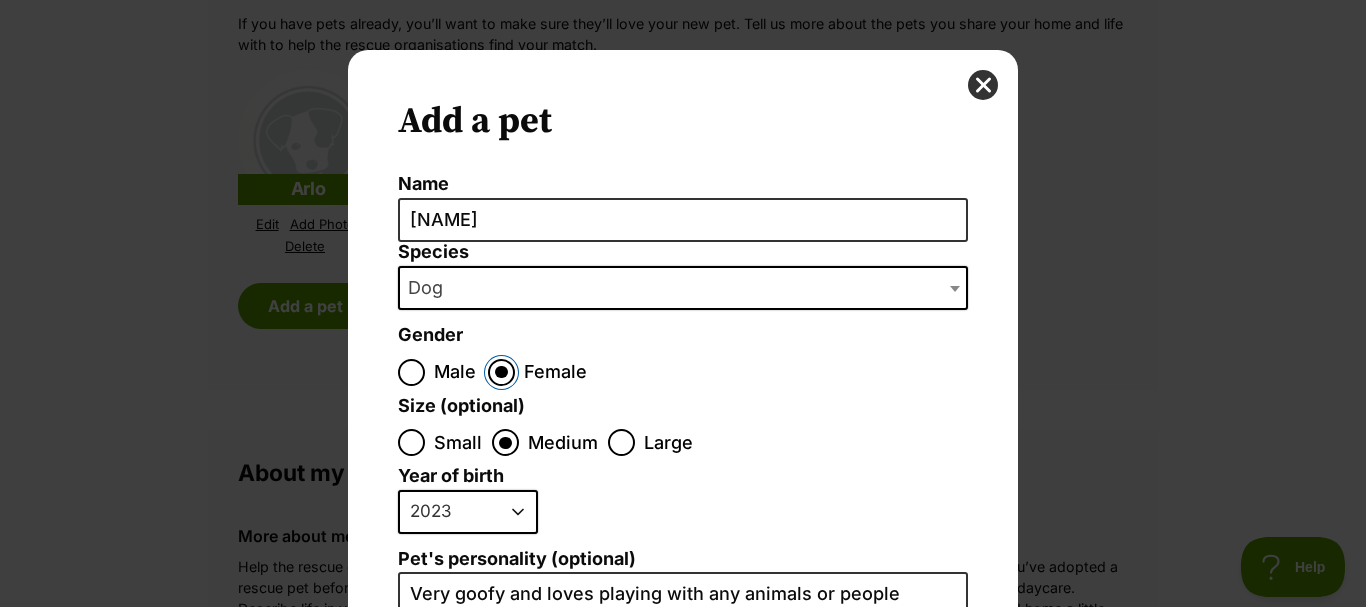 scroll, scrollTop: 110, scrollLeft: 0, axis: vertical 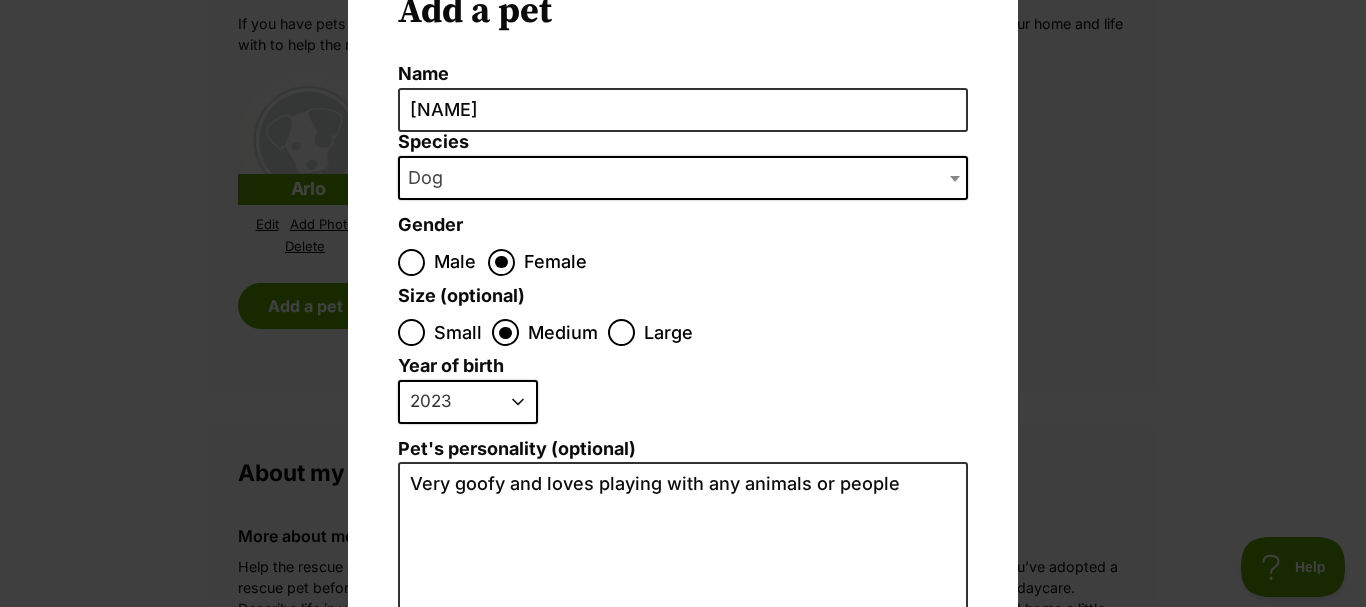click on "2025
2024
2023
2022
2021
2020
2019
2018
2017
2016
2015
2014
2013
2012
2011
2010
2009
2008
2007
2006
2005
2004
2003
2002
2001
2000
1999
1998
1997
1996
1995" at bounding box center (468, 402) 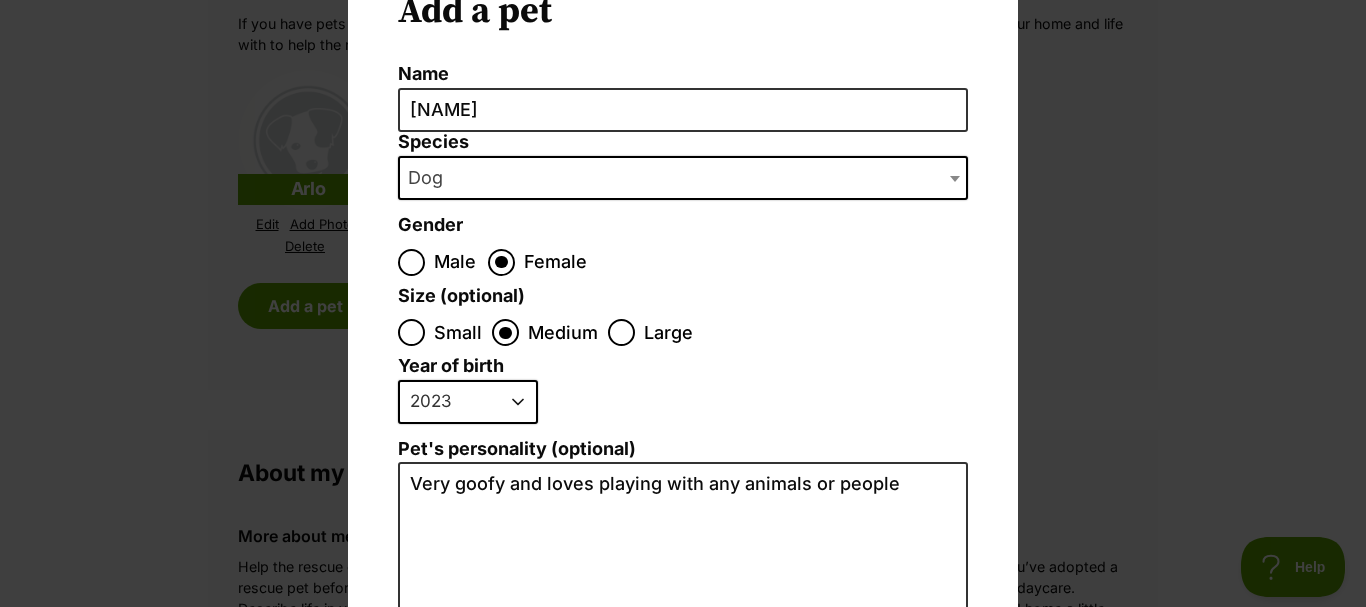 select on "2022" 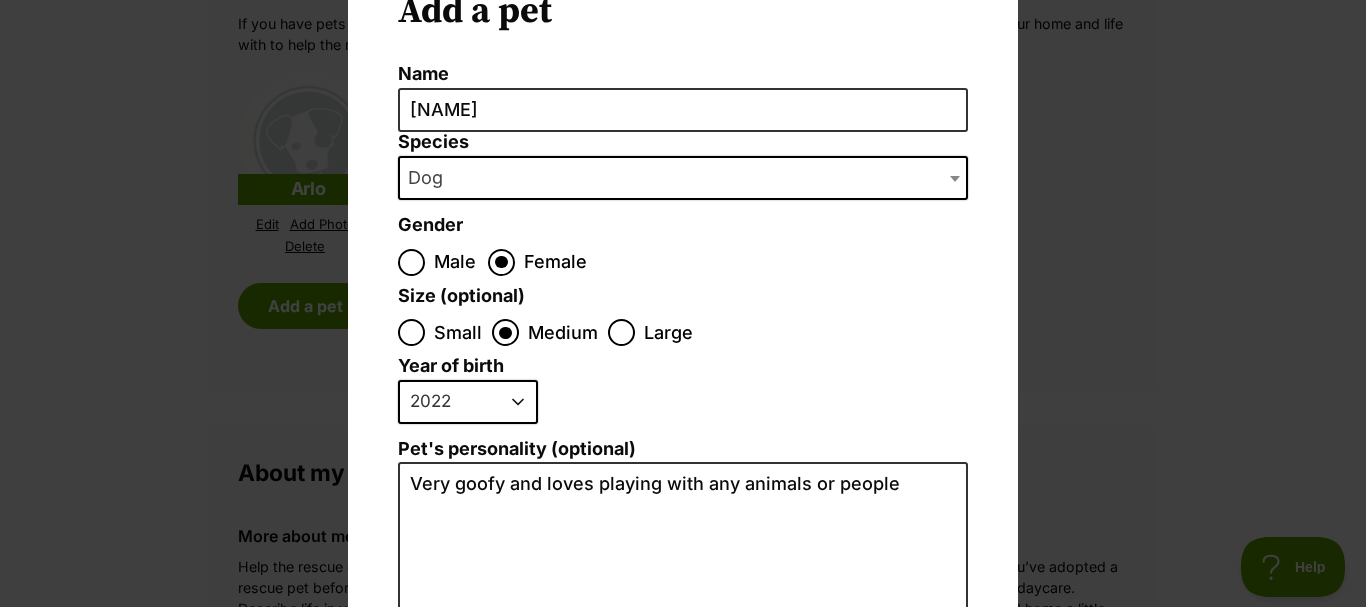 click on "2025
2024
2023
2022
2021
2020
2019
2018
2017
2016
2015
2014
2013
2012
2011
2010
2009
2008
2007
2006
2005
2004
2003
2002
2001
2000
1999
1998
1997
1996
1995" at bounding box center (468, 402) 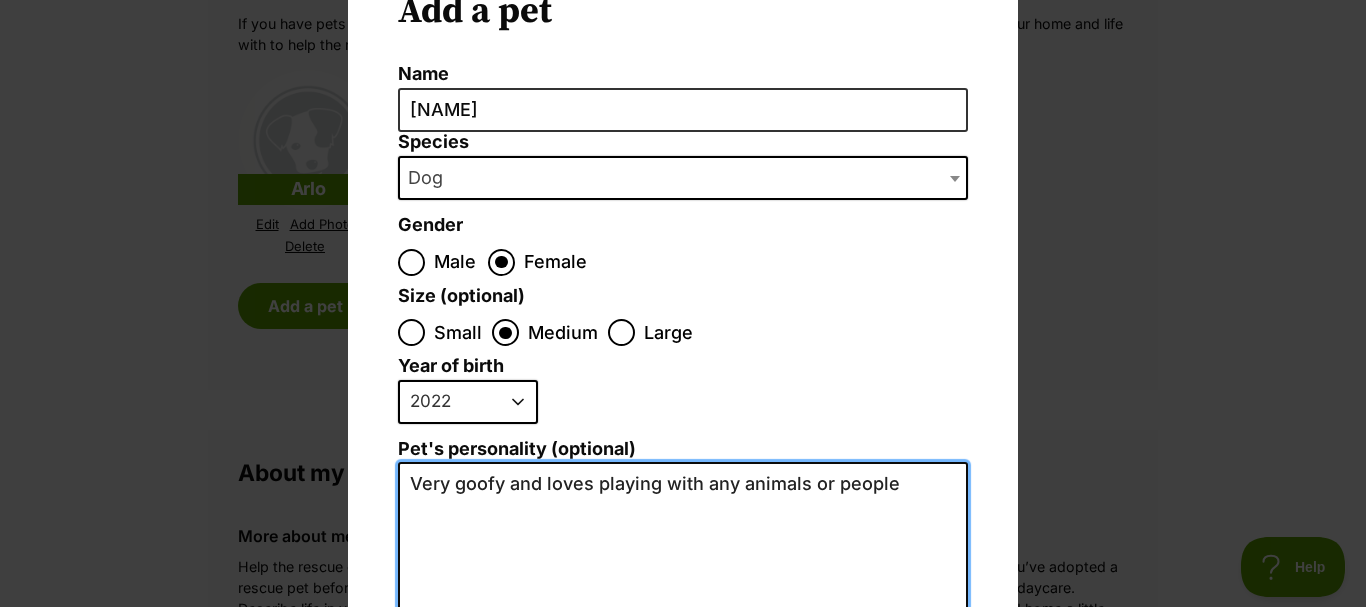 click on "Very goofy and loves playing with any animals or people" at bounding box center (683, 681) 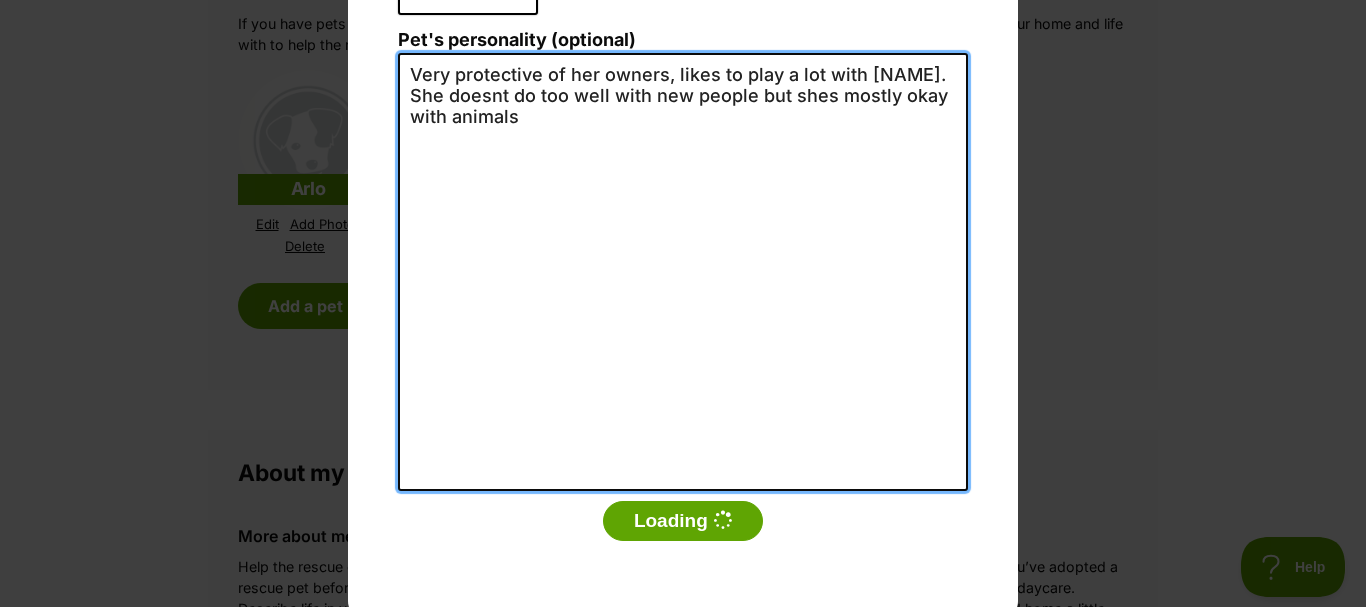scroll, scrollTop: 520, scrollLeft: 0, axis: vertical 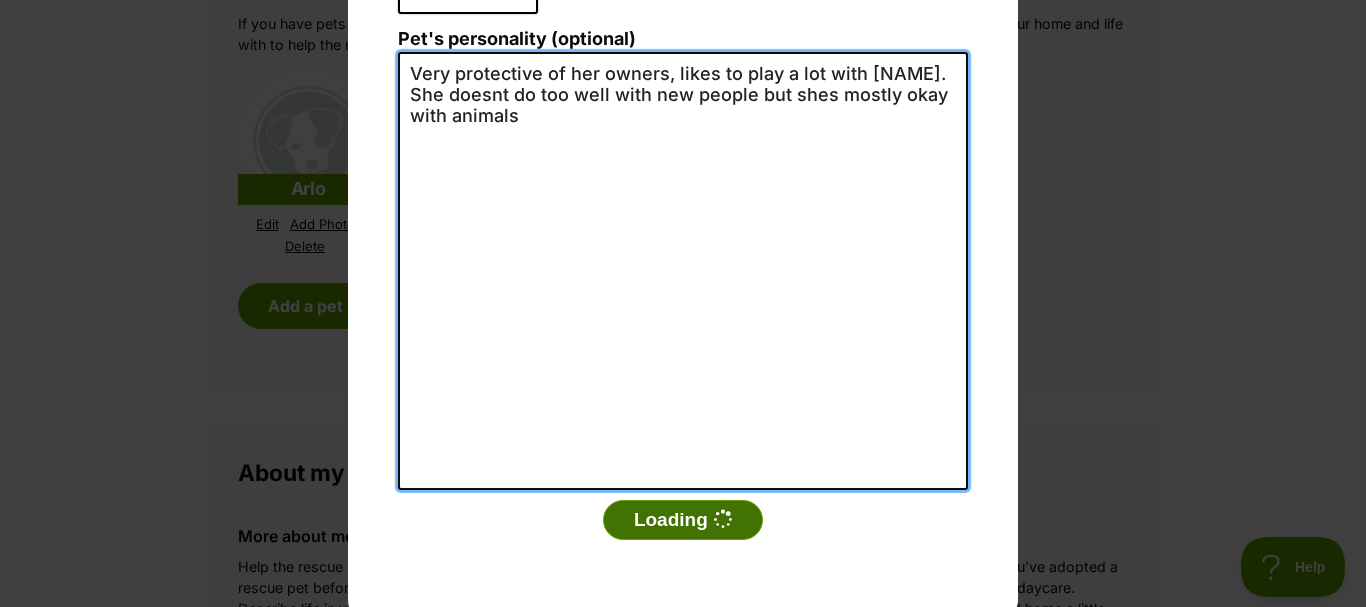 type on "Very protective of her owners, likes to play a lot with arlo. She doesnt do too well with new people but shes mostly okay with animals" 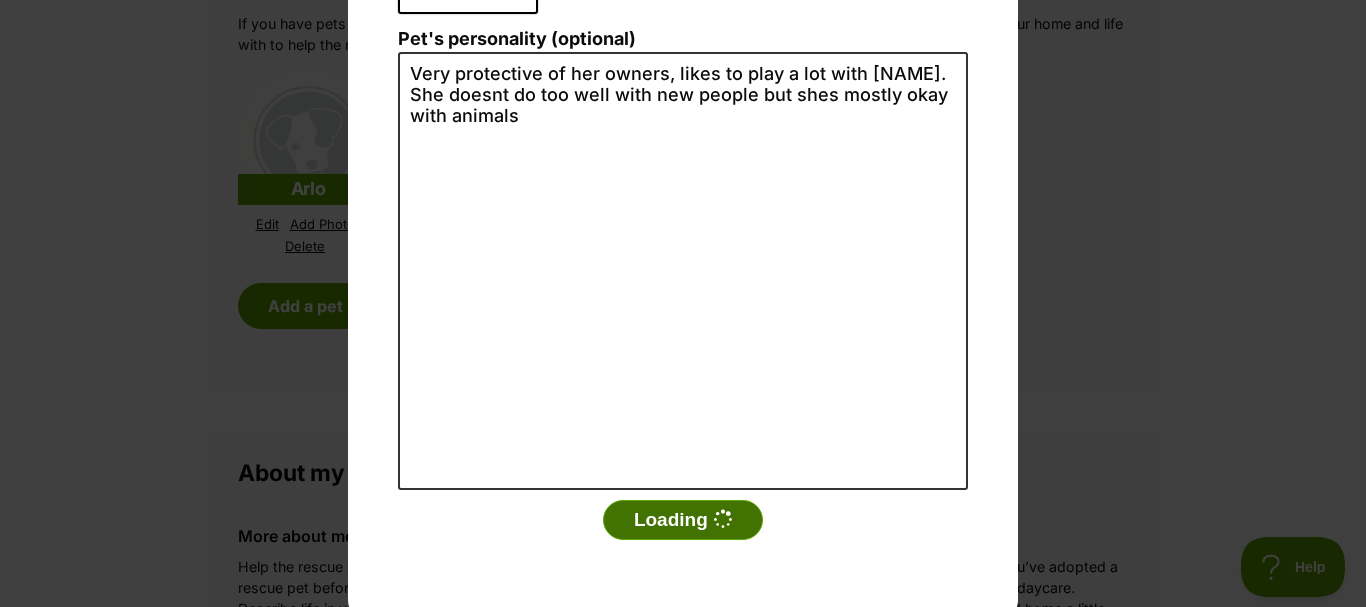 click on "Loading" at bounding box center [683, 520] 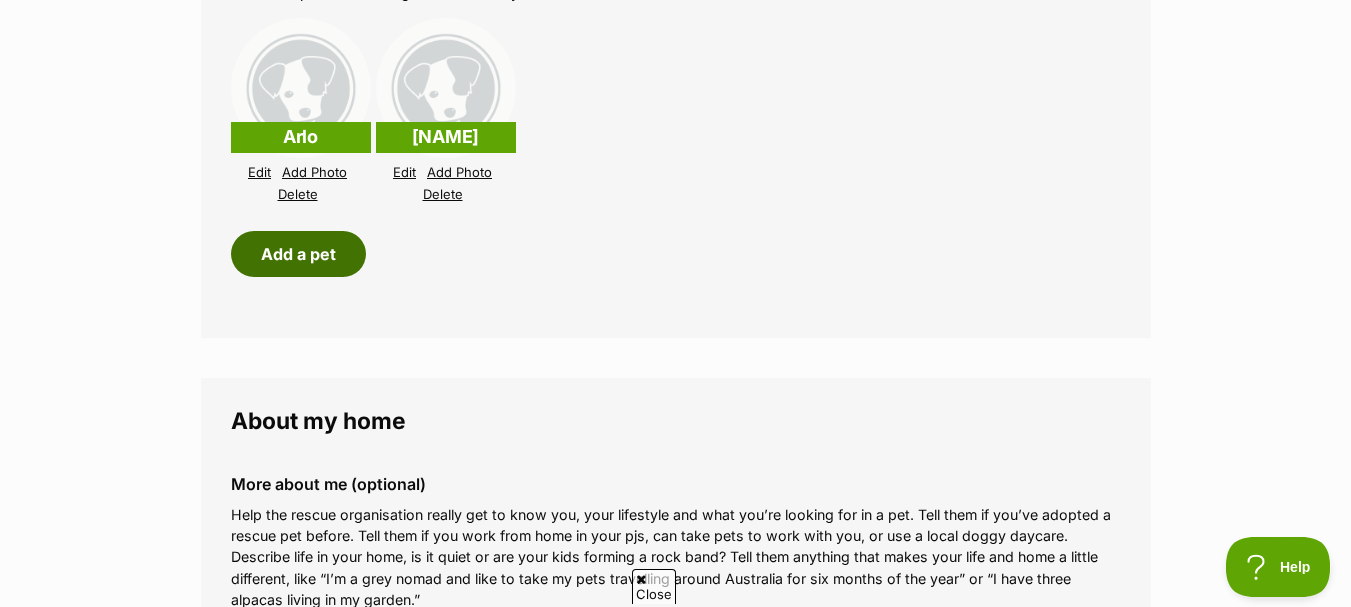 scroll, scrollTop: 2048, scrollLeft: 0, axis: vertical 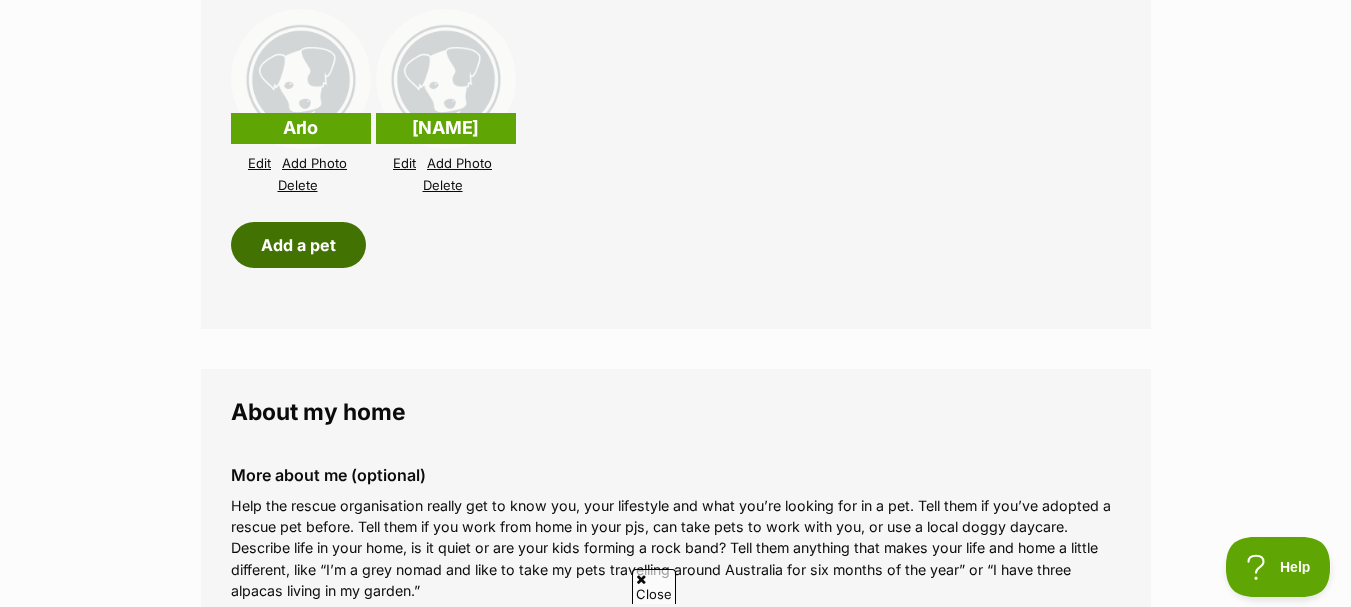 click on "Add a pet" at bounding box center [298, 245] 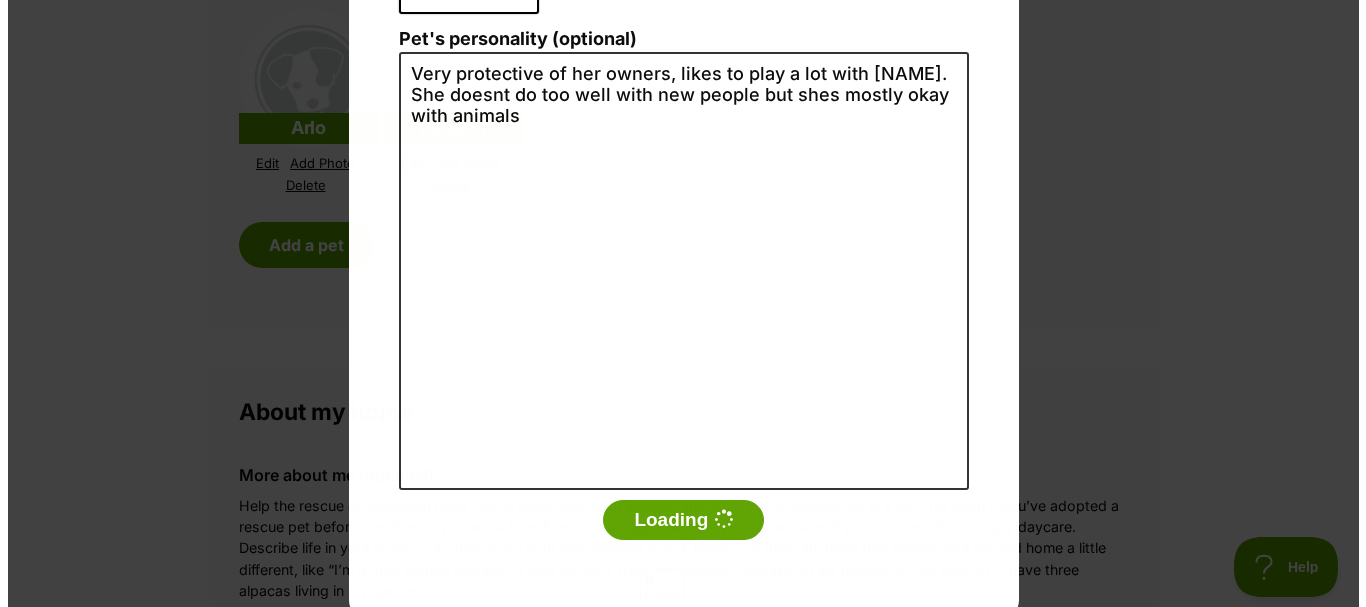 scroll, scrollTop: 0, scrollLeft: 0, axis: both 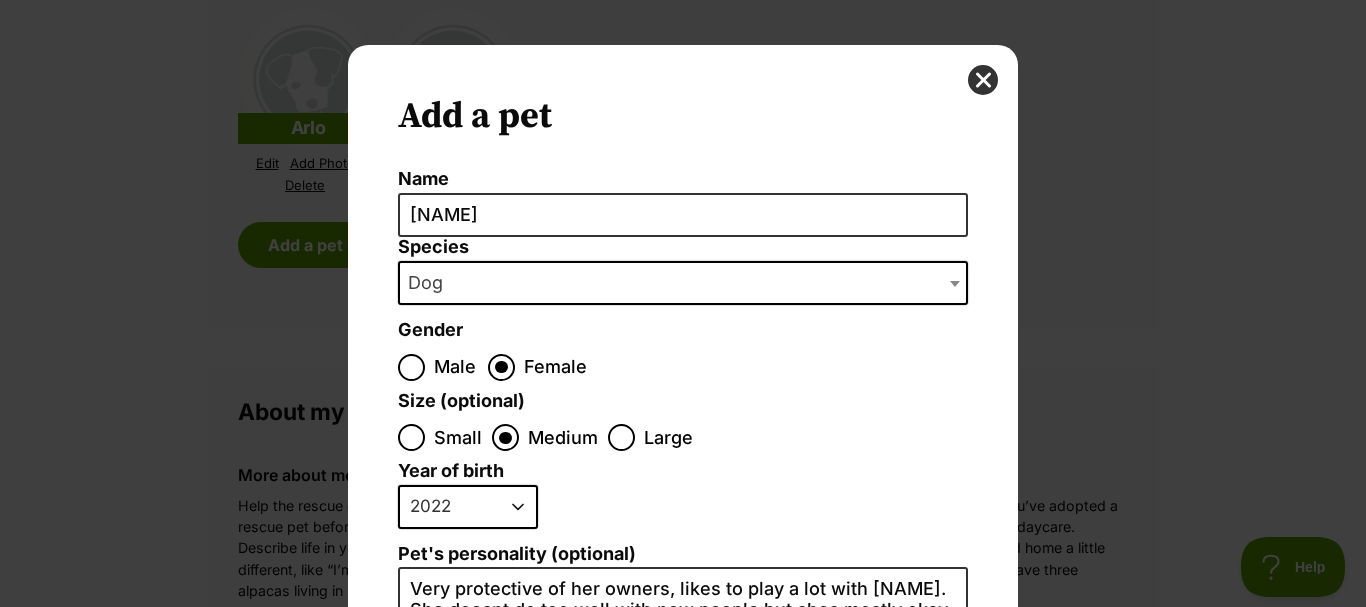 click on "Dog" at bounding box center (683, 283) 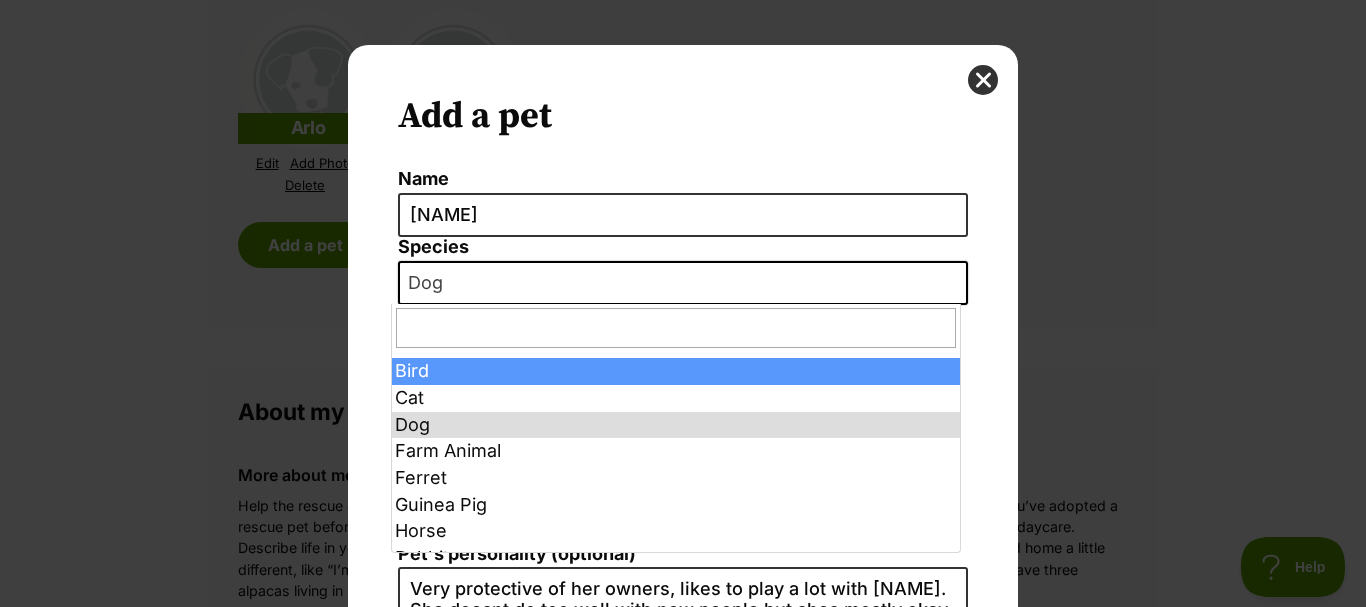 select on "10" 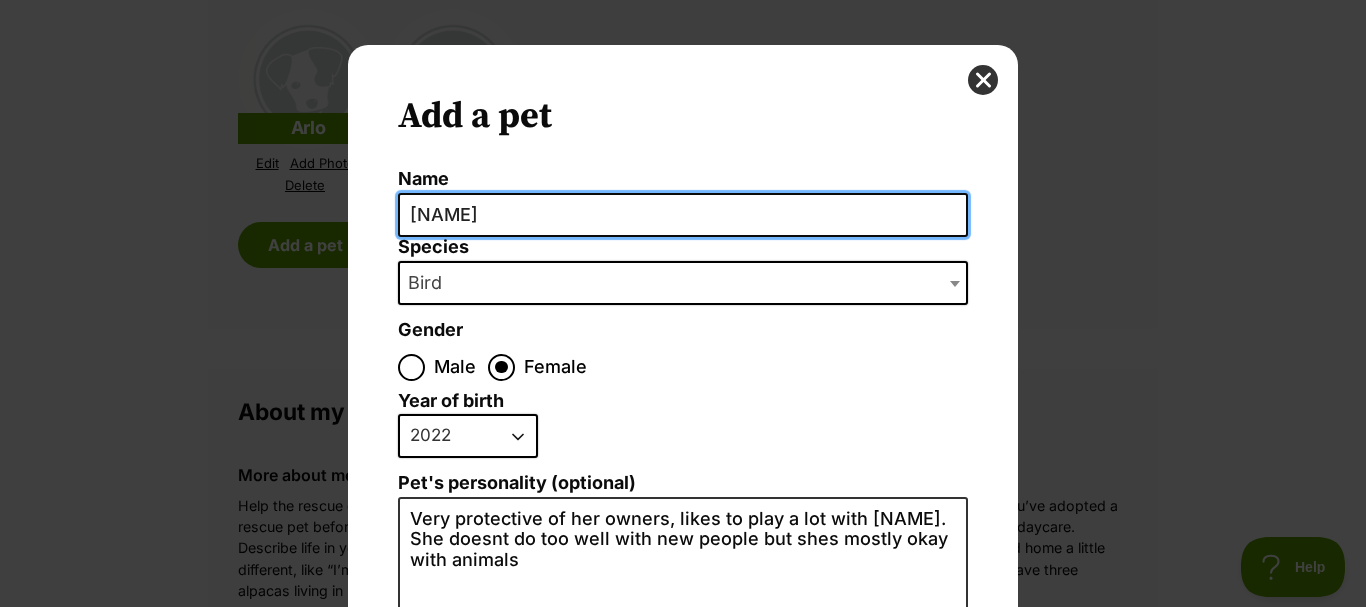 click on "Mika" at bounding box center (683, 215) 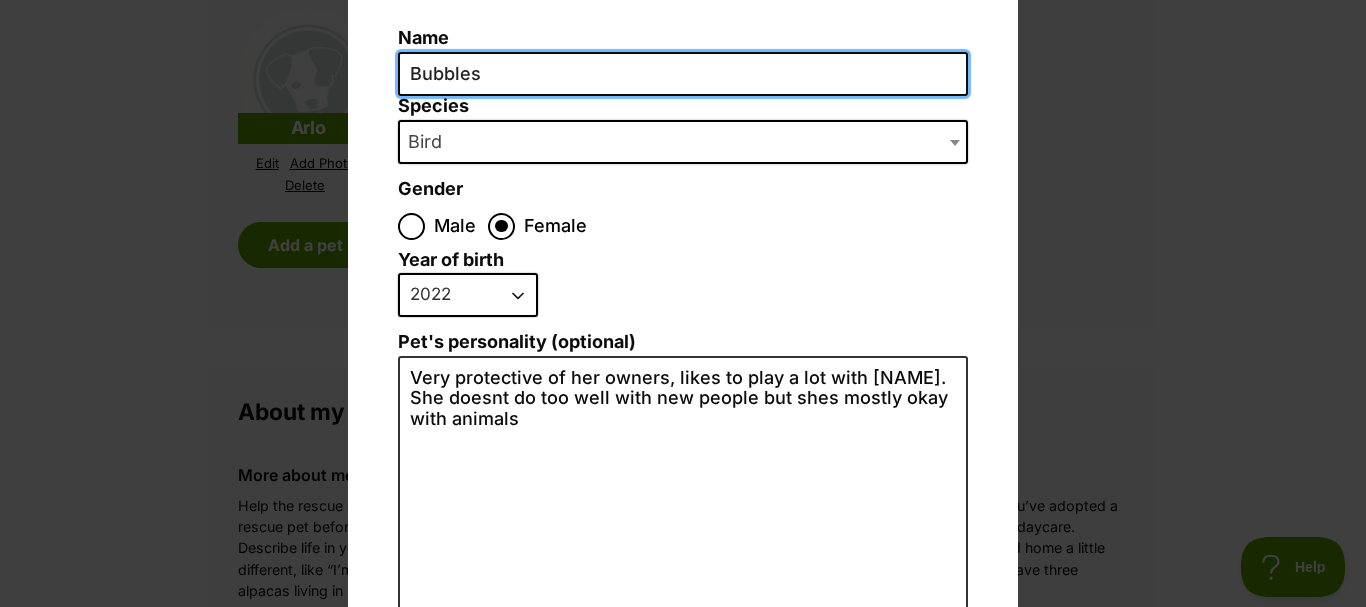 scroll, scrollTop: 147, scrollLeft: 0, axis: vertical 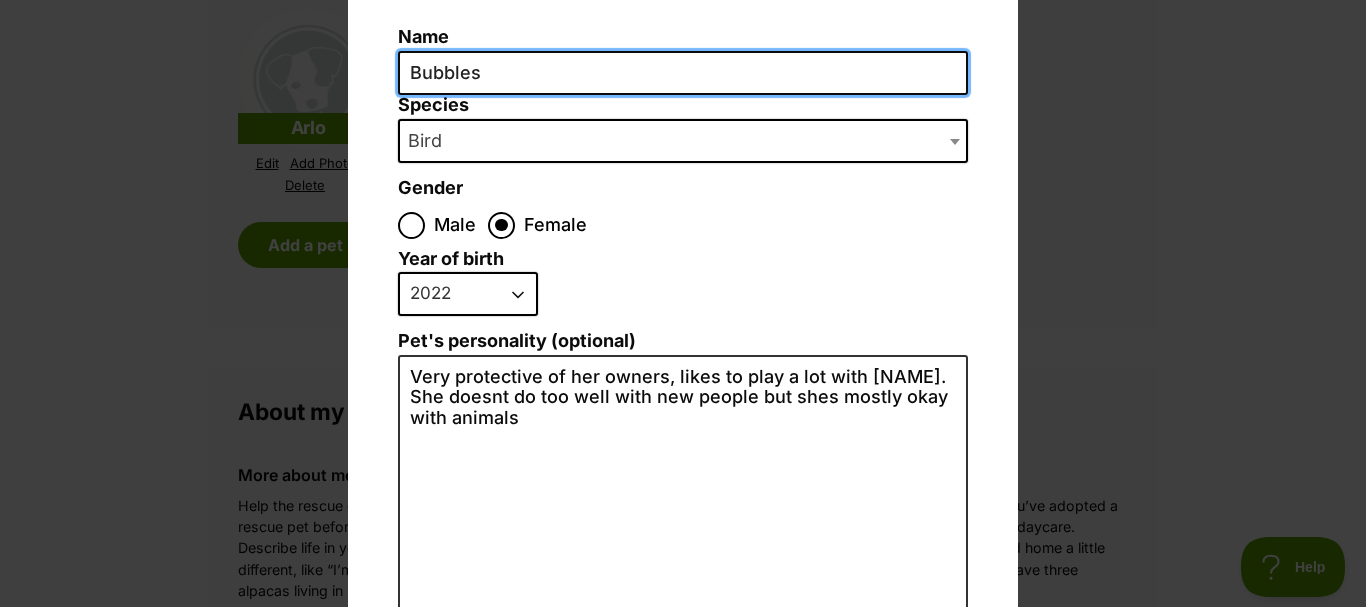 type on "Bubbles" 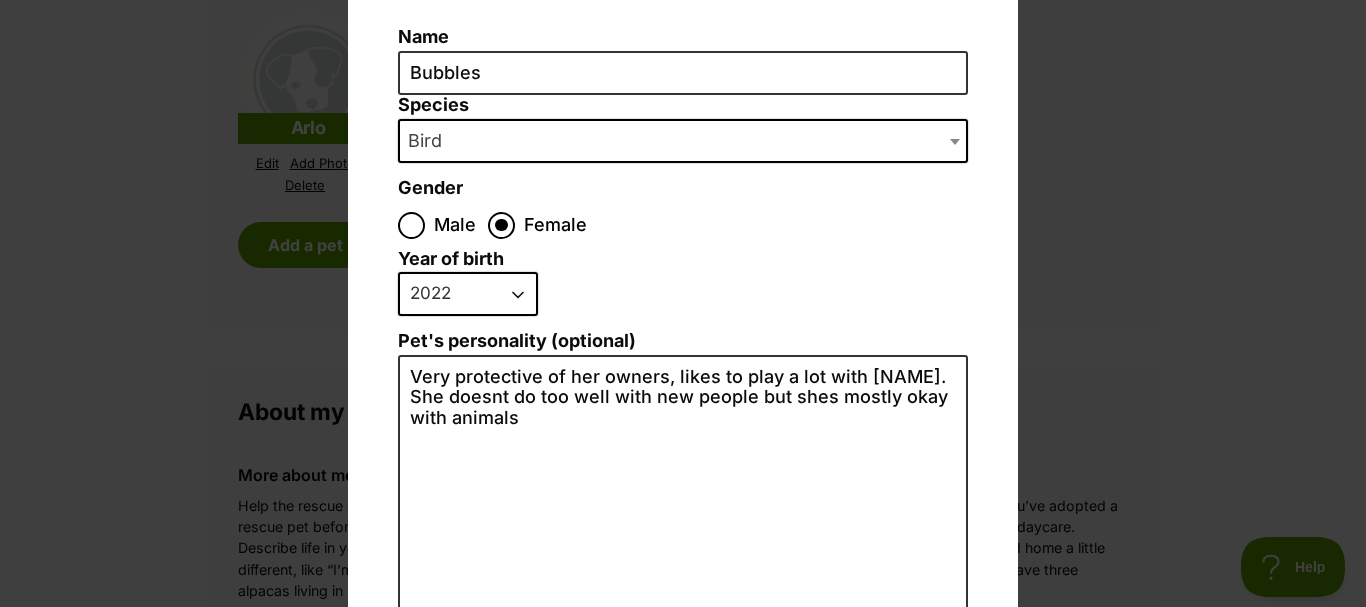 click on "2025
2024
2023
2022
2021
2020
2019
2018
2017
2016
2015
2014
2013
2012
2011
2010
2009
2008
2007
2006
2005
2004
2003
2002
2001
2000
1999
1998
1997
1996
1995" at bounding box center [468, 294] 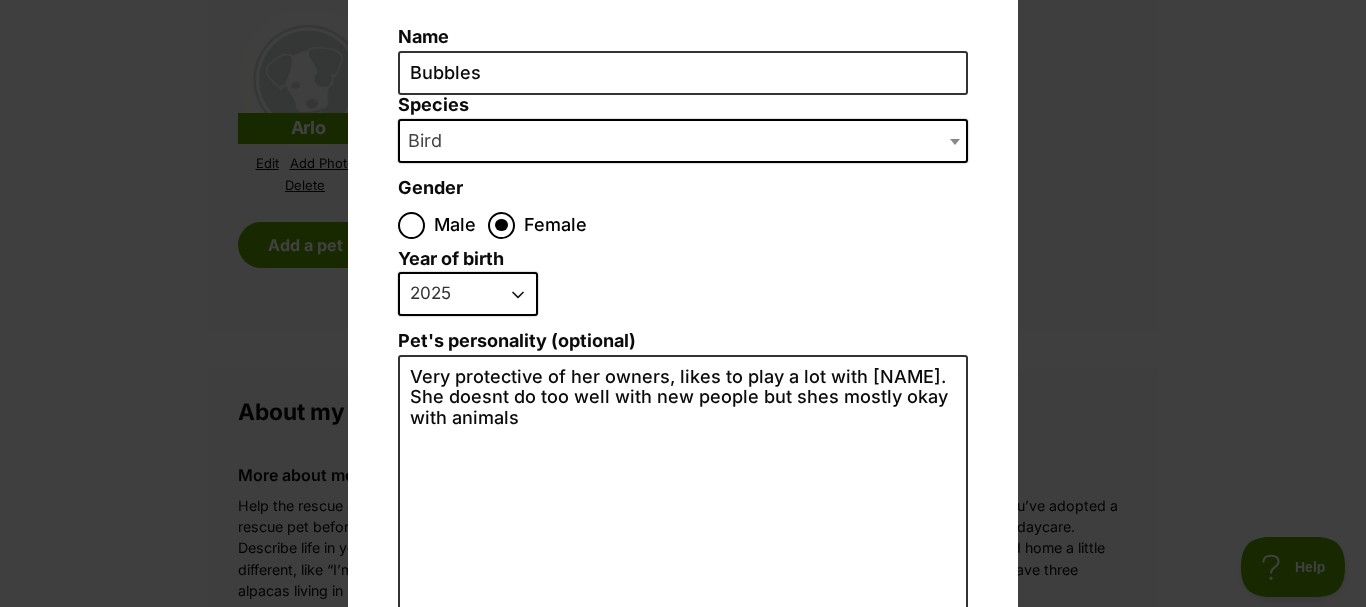 click on "2025
2024
2023
2022
2021
2020
2019
2018
2017
2016
2015
2014
2013
2012
2011
2010
2009
2008
2007
2006
2005
2004
2003
2002
2001
2000
1999
1998
1997
1996
1995" at bounding box center [468, 294] 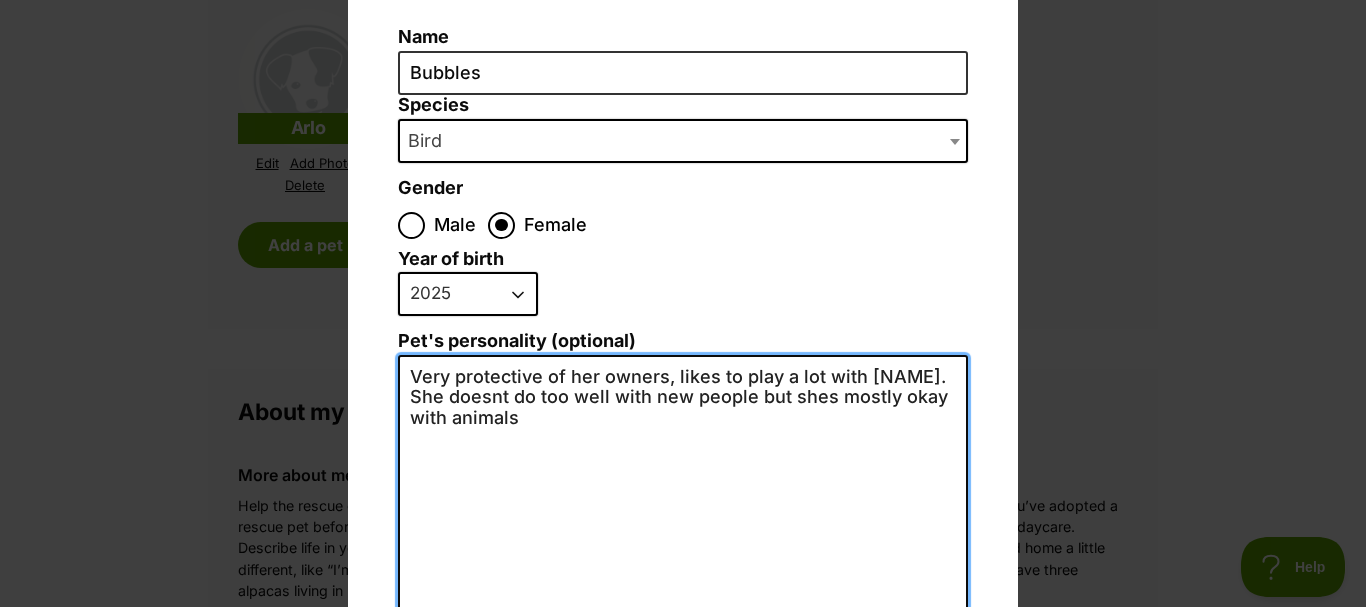 click on "Very protective of her owners, likes to play a lot with arlo. She doesnt do too well with new people but shes mostly okay with animals" at bounding box center (683, 574) 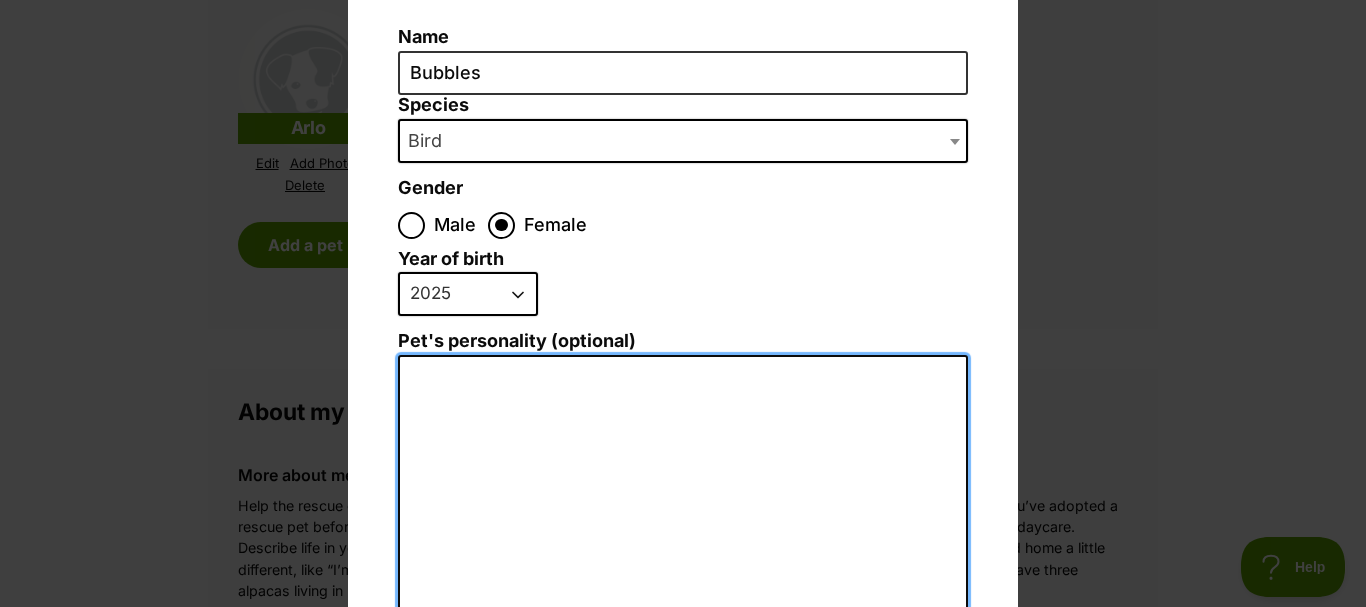 type on "I" 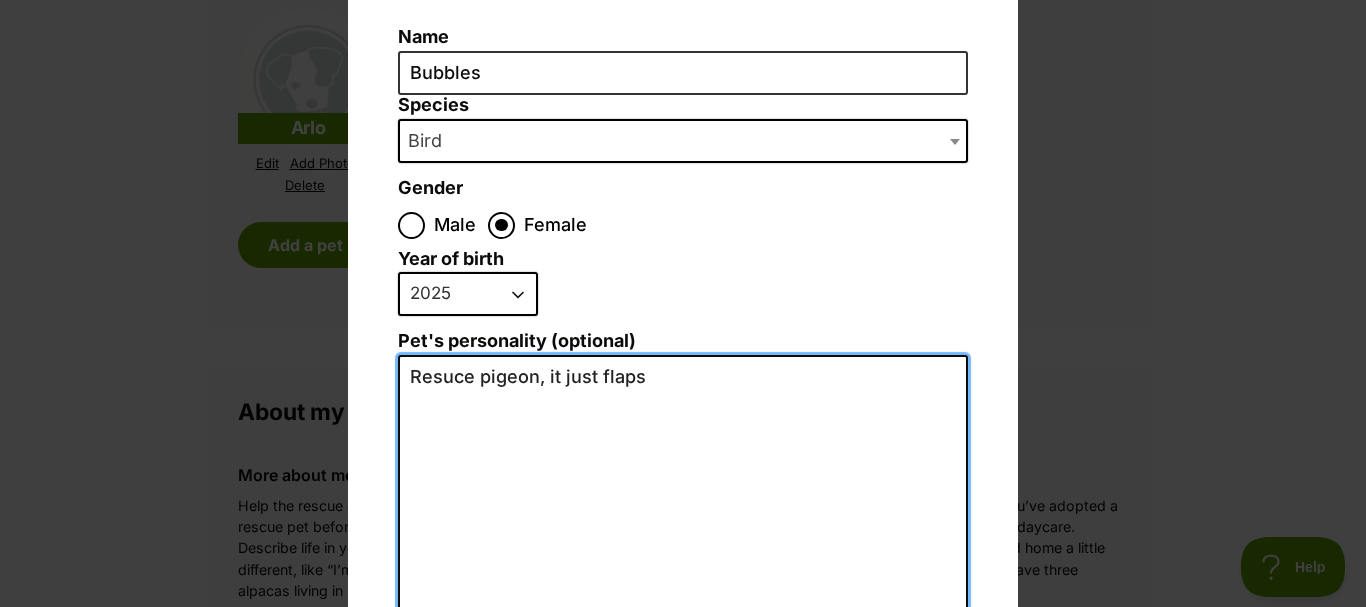 scroll, scrollTop: 462, scrollLeft: 0, axis: vertical 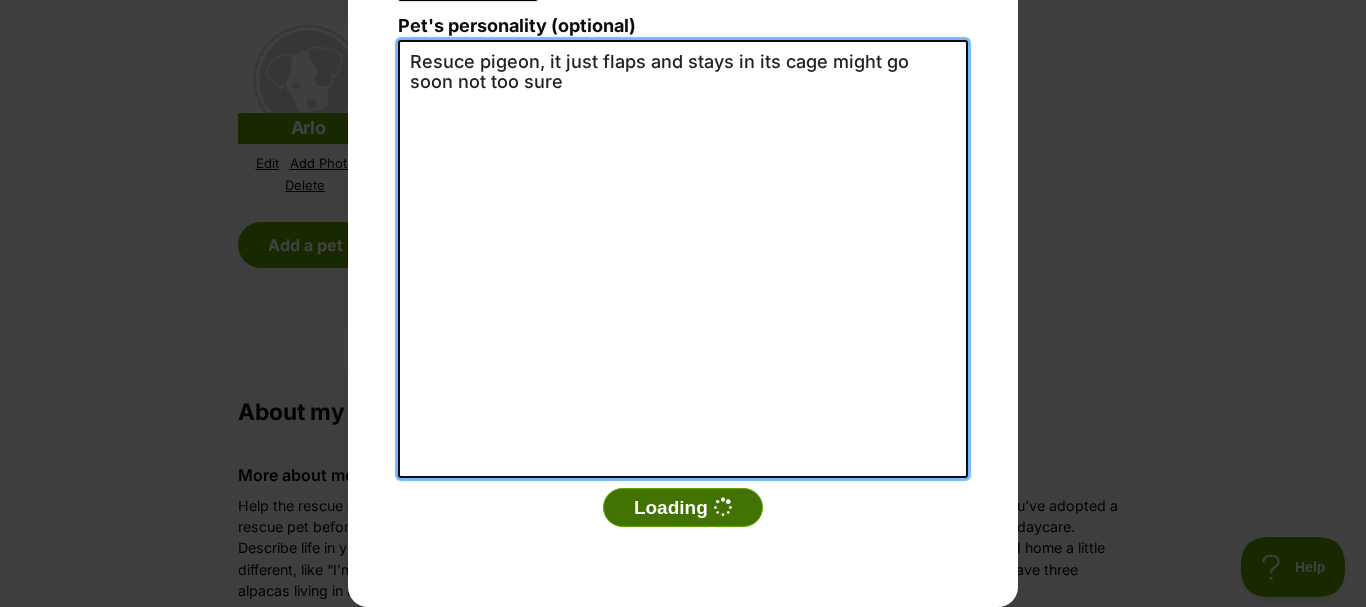 type on "Resuce pigeon, it just flaps and stays in its cage might go soon not too sure" 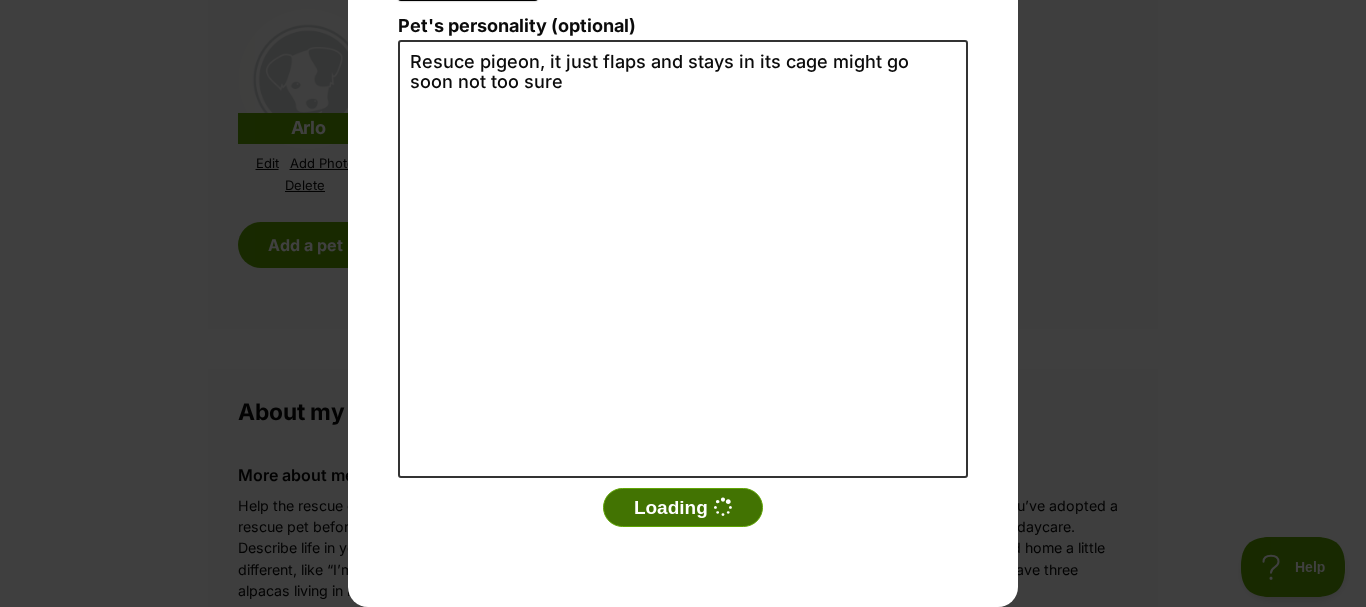 click on "Loading" at bounding box center [683, 508] 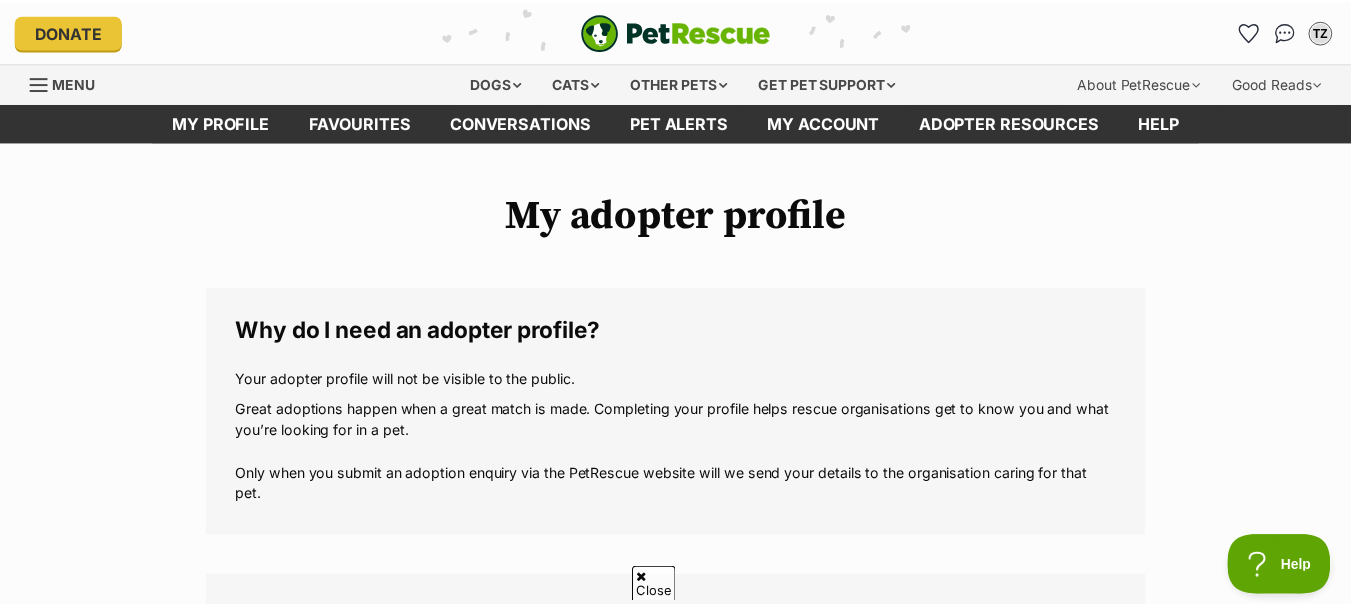 scroll, scrollTop: 2048, scrollLeft: 0, axis: vertical 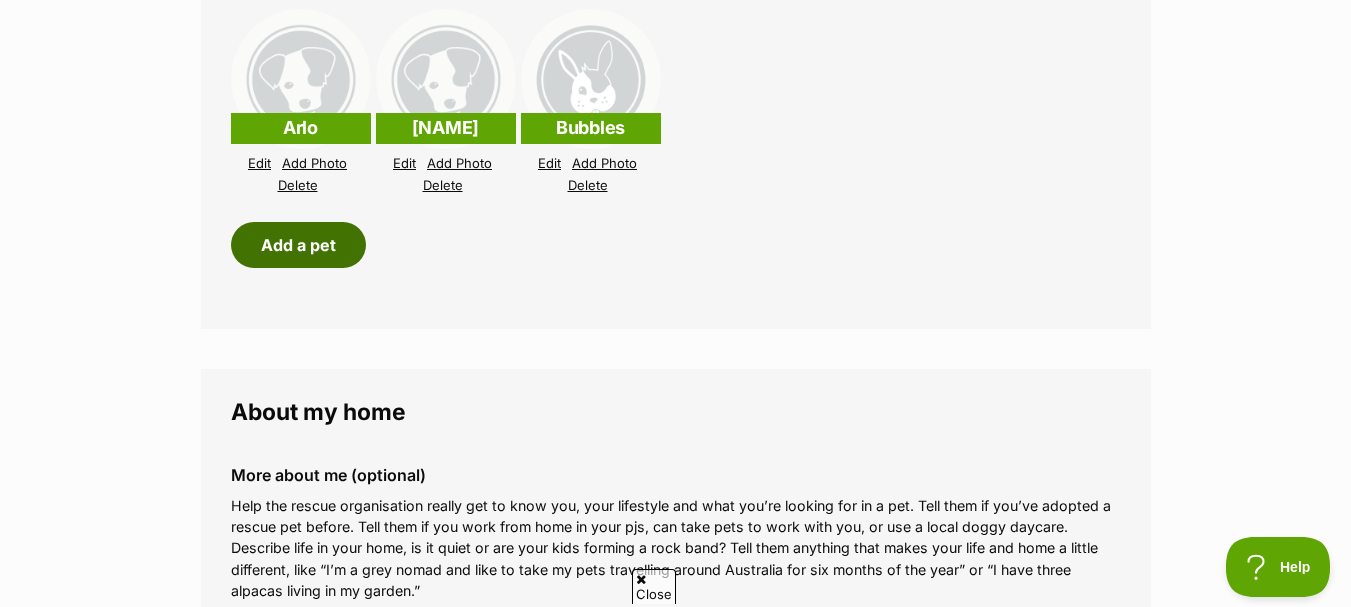 click on "Add a pet" at bounding box center [298, 245] 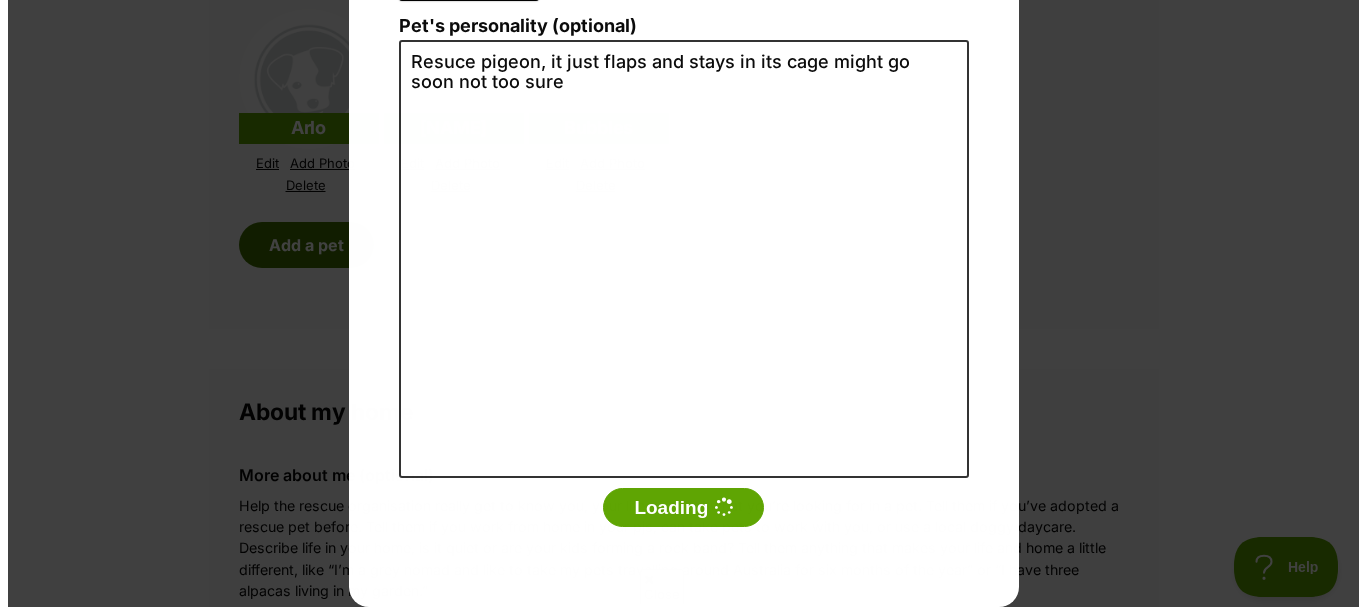 scroll, scrollTop: 0, scrollLeft: 0, axis: both 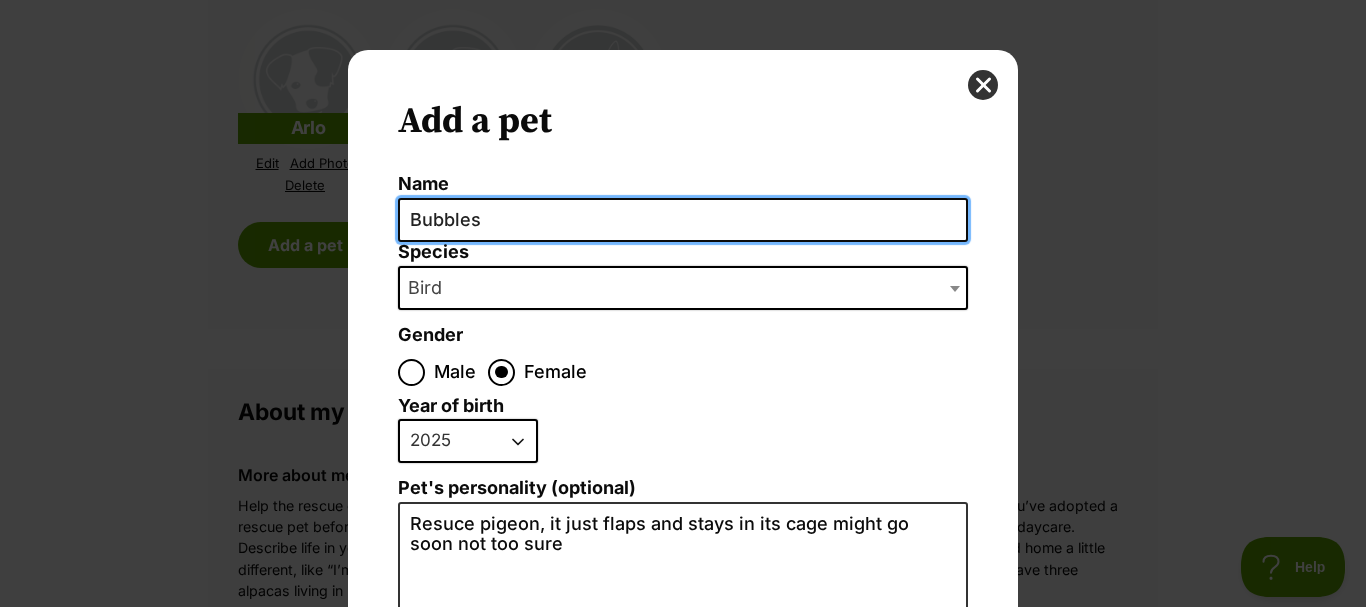 click on "Bubbles" at bounding box center [683, 220] 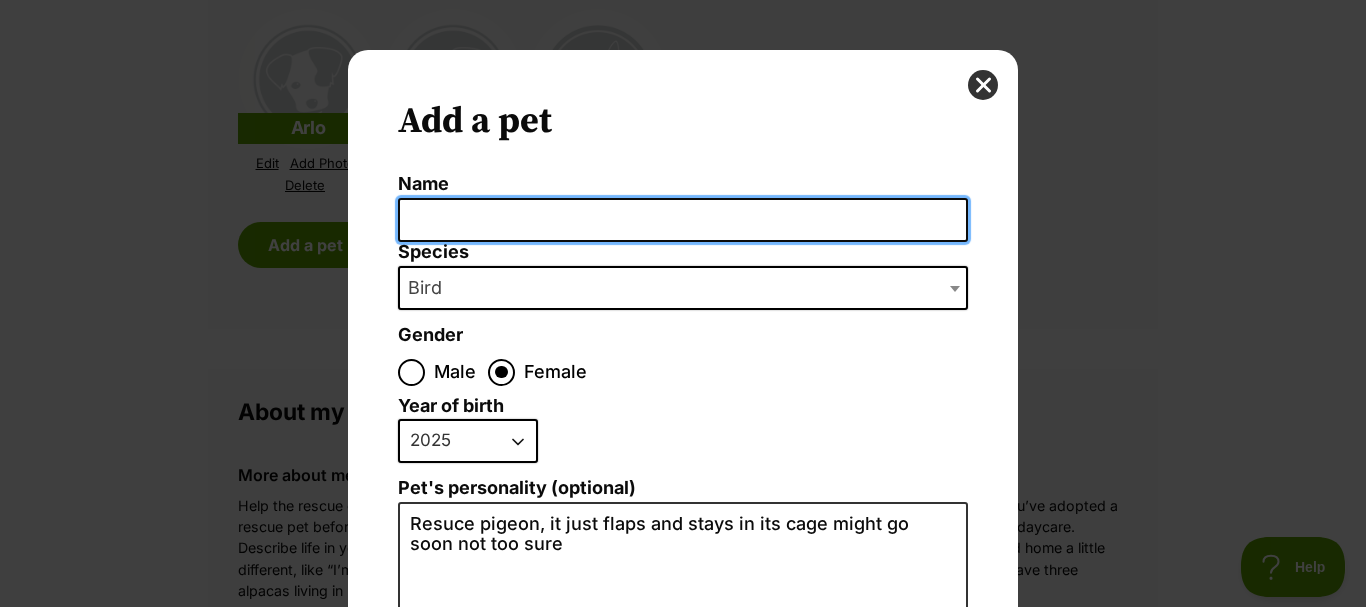 type 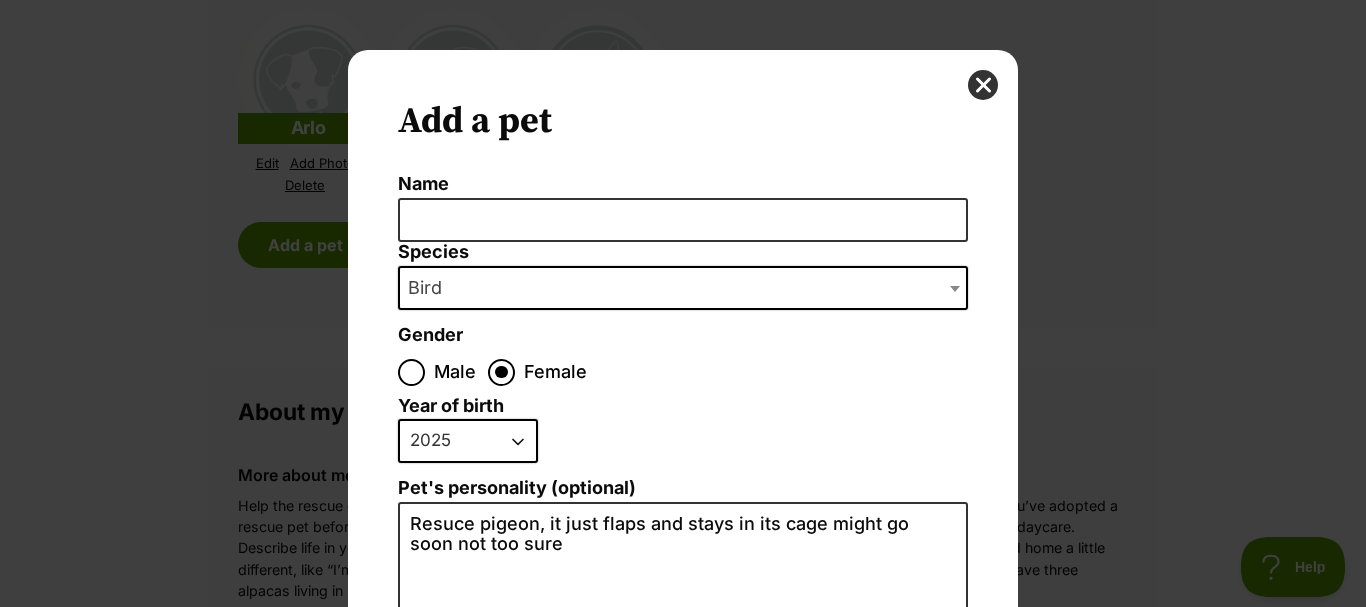 click on "Bird" at bounding box center [683, 288] 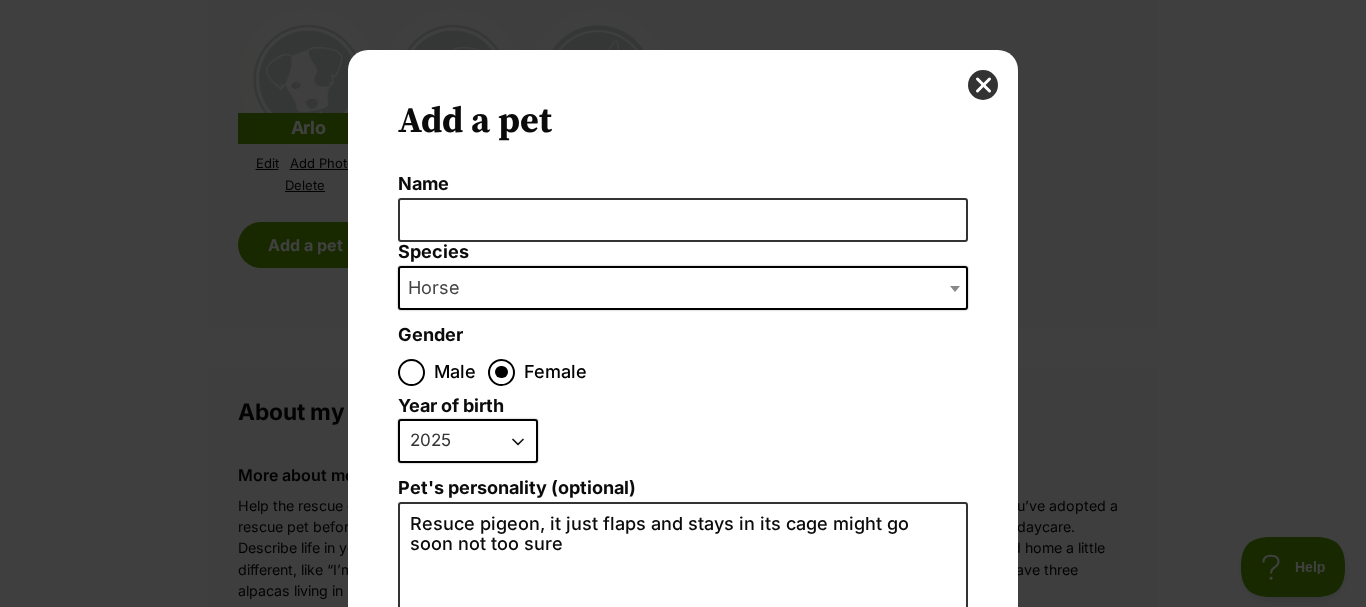 click on "Horse" at bounding box center (440, 288) 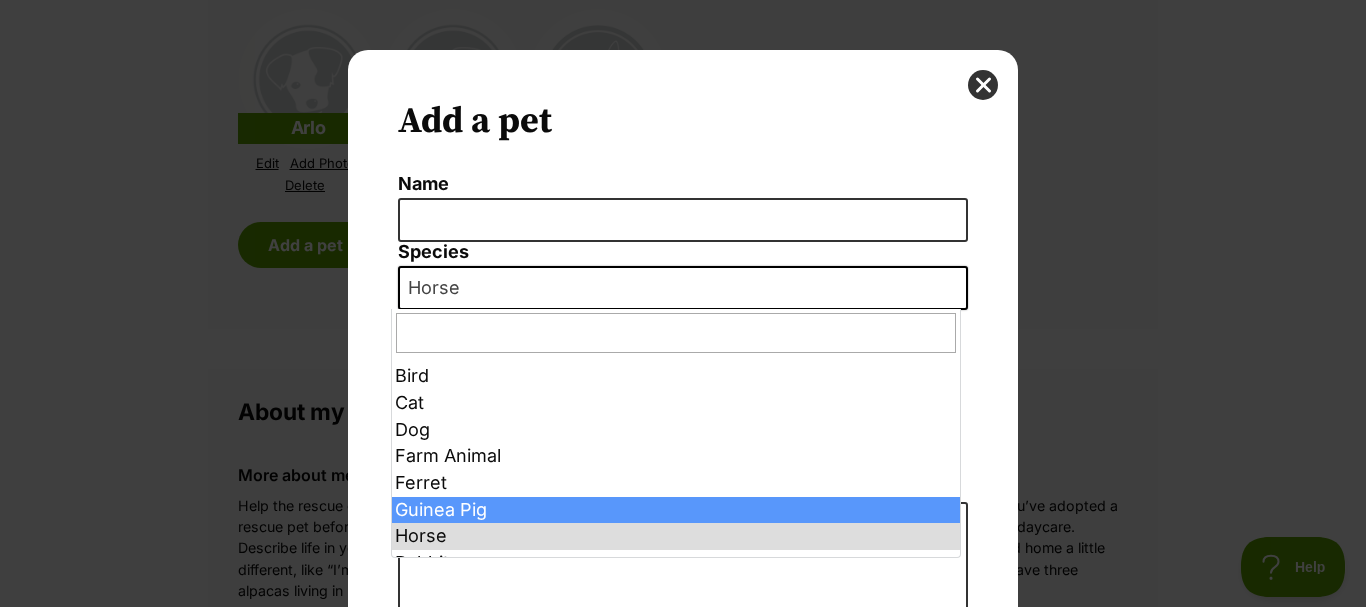scroll, scrollTop: 46, scrollLeft: 0, axis: vertical 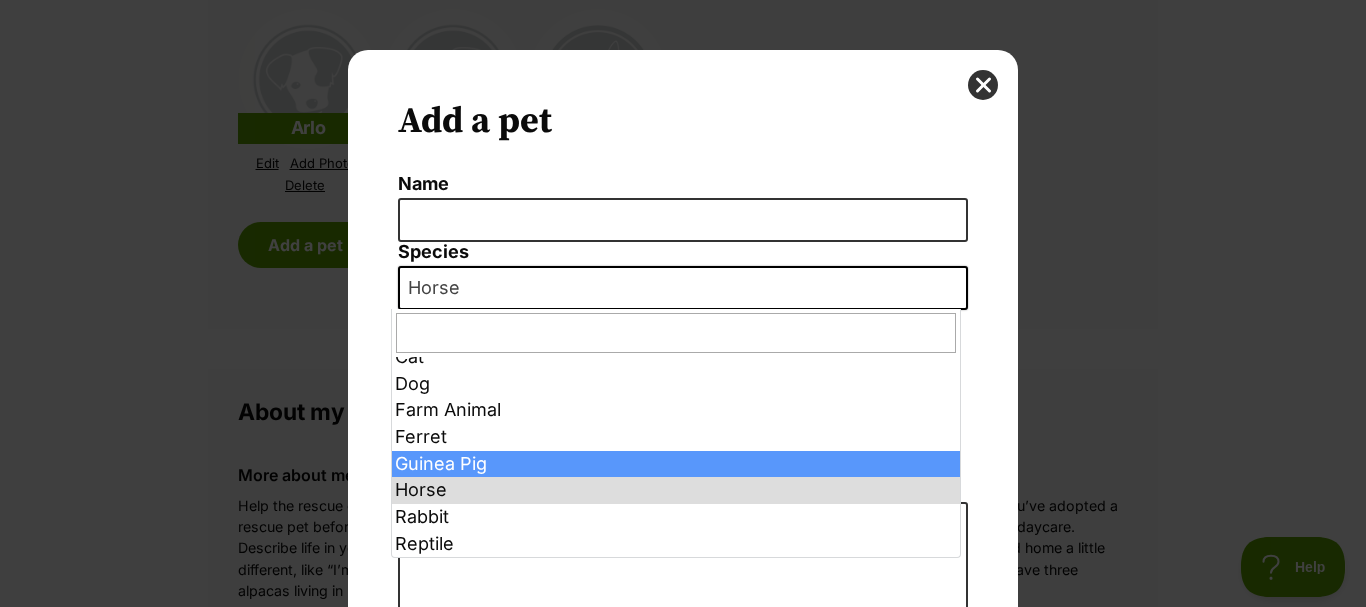 select on "3" 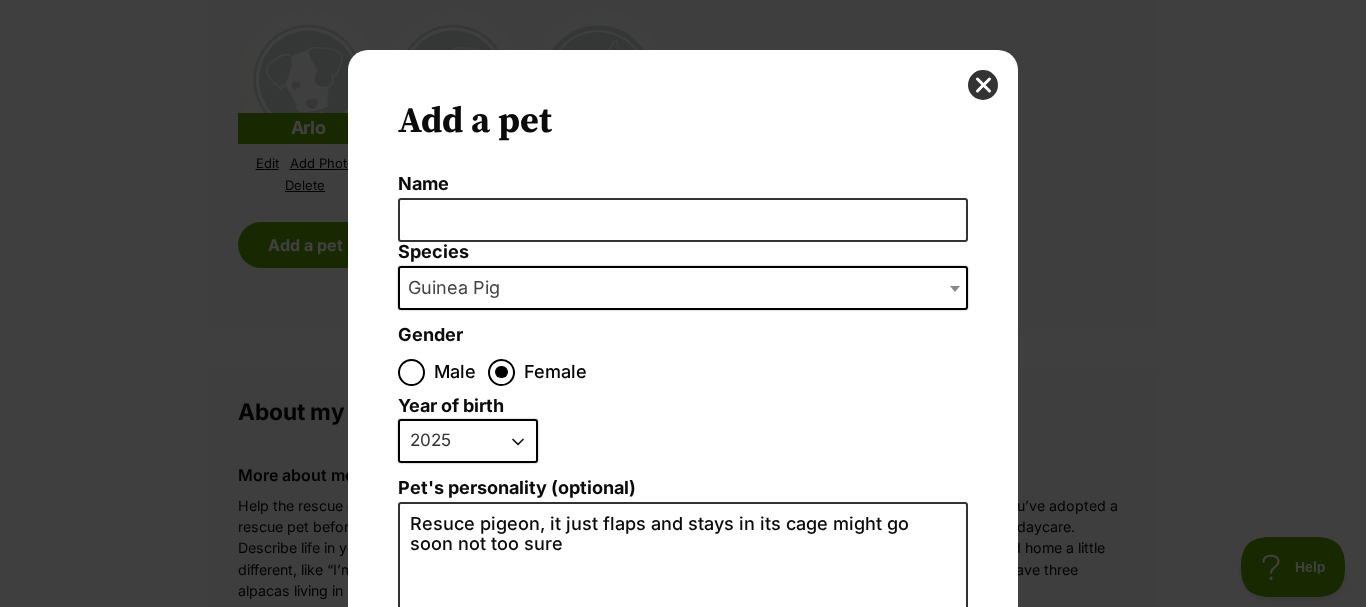 click on "Species" at bounding box center (683, 252) 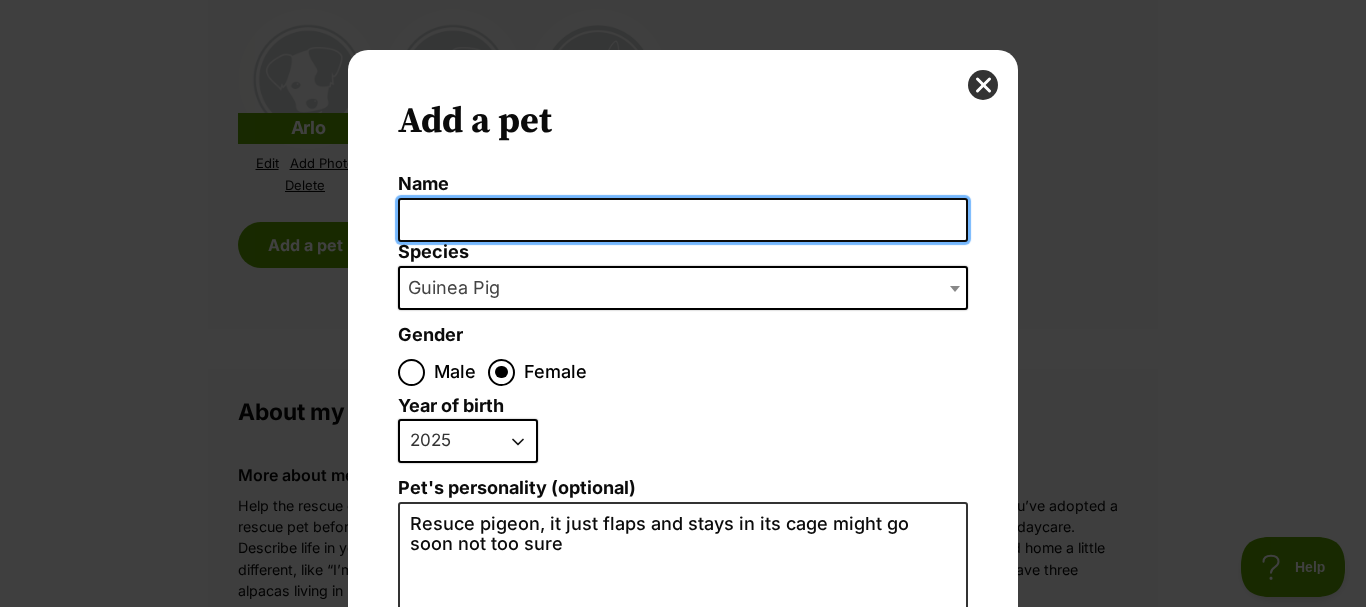 click on "Name" at bounding box center (683, 220) 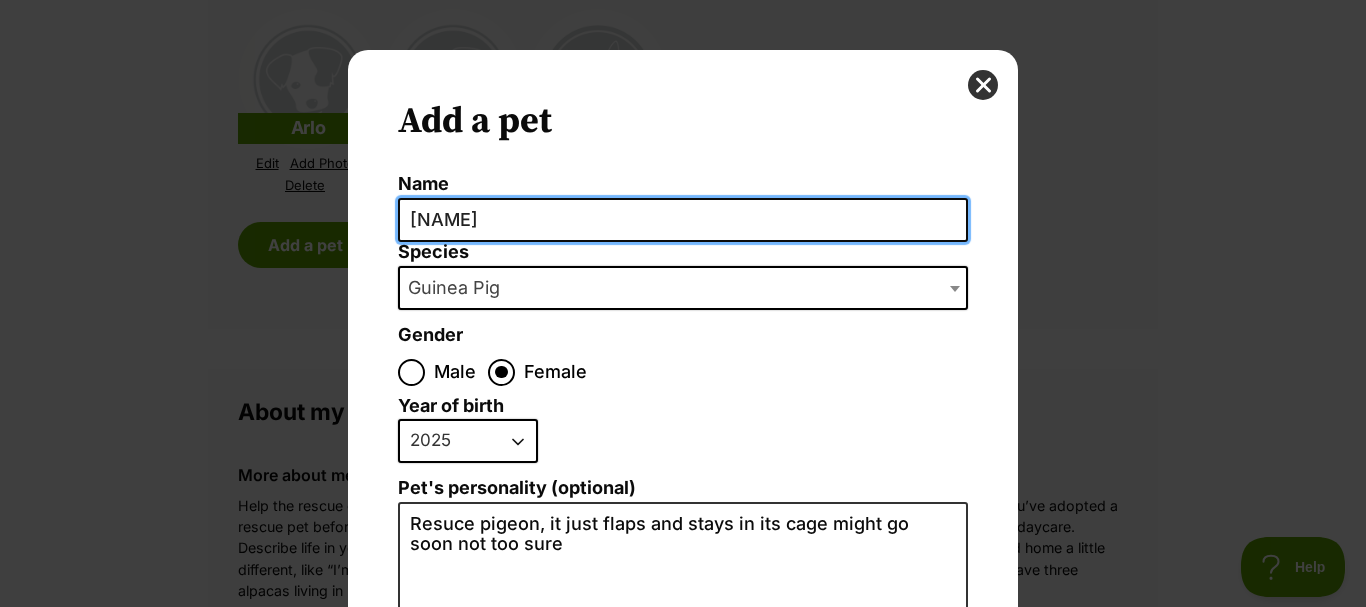 type on "[FIRST]" 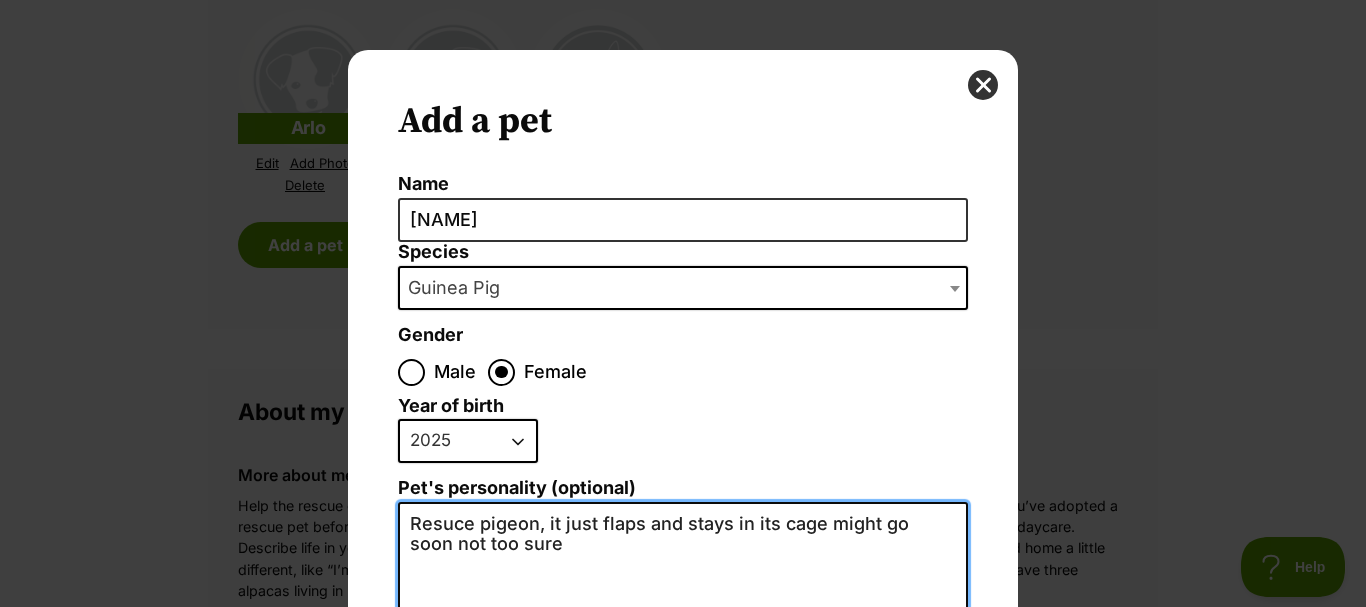 click on "Resuce pigeon, it just flaps and stays in its cage might go soon not too sure" at bounding box center [683, 721] 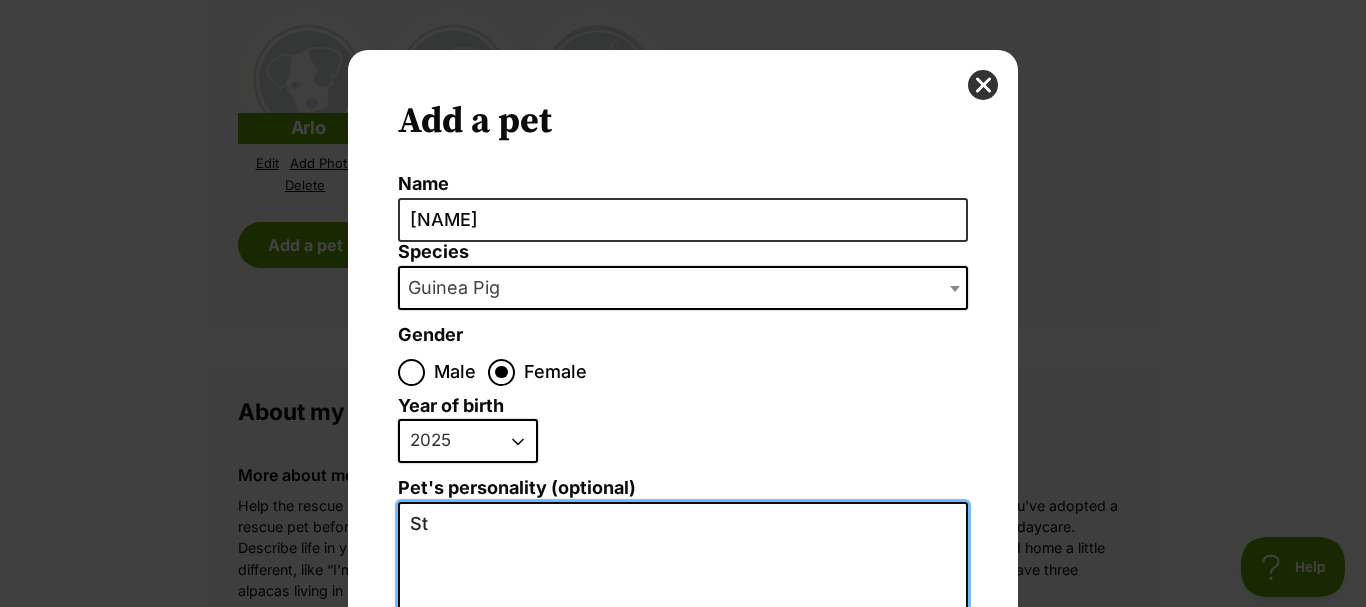 type on "S" 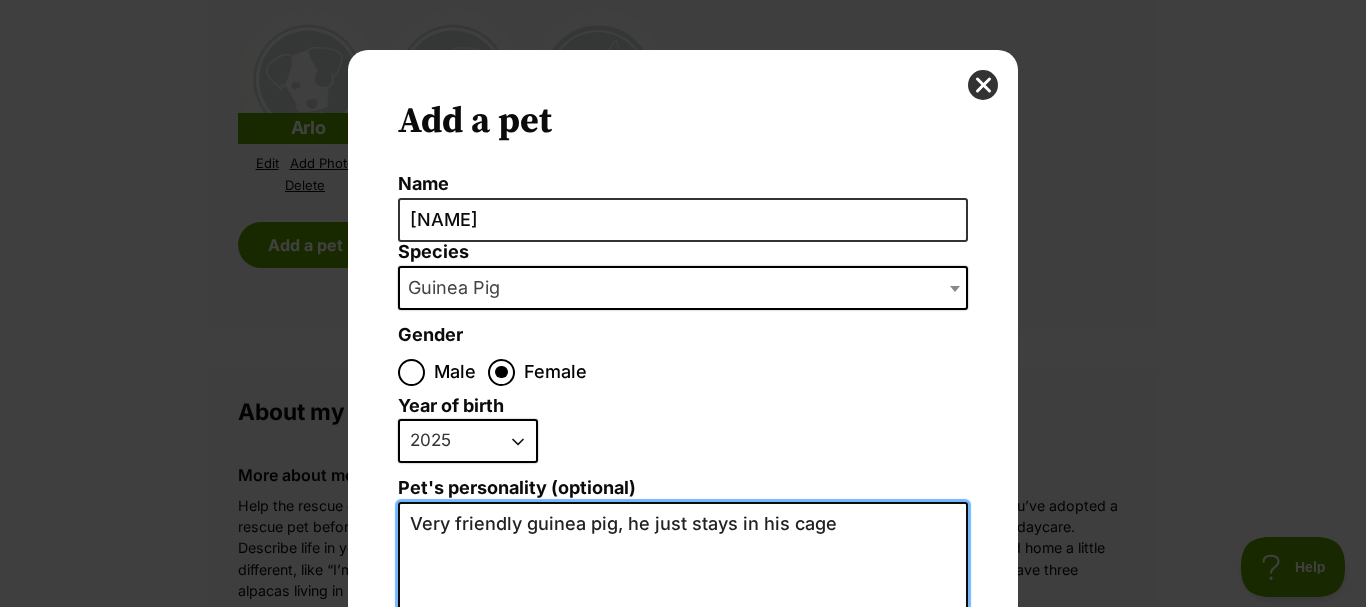 type on "Very friendly guinea pig, he just stays in his cage" 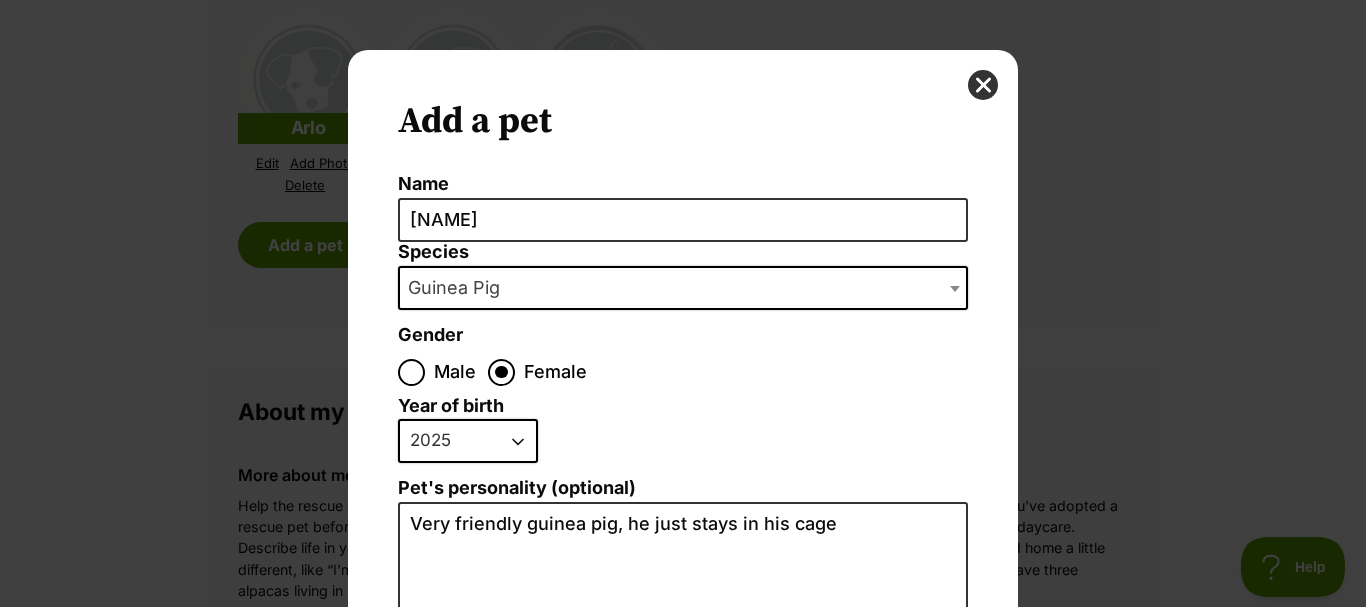 click on "Add a pet
Name Walter
Species
Bird
Cat
Dog
Farm Animal
Ferret
Guinea Pig
Horse
Rabbit
Reptile Guinea Pig
Gender
Male
Female
Size (optional)
Small
Medium
Large
Year of birth
2025
2024
2023
2022
2021
2020
2019
2018
2017
2016
2015
2014
2013
2012
2011
2010
2009
2008
2007
2006
2005
2004
2003
2002
2001
2000
1999
1998
1997
1996
1995
Pet's personality (optional) Very friendly guinea pig, he just stays in his cage
Loading" at bounding box center [683, 559] 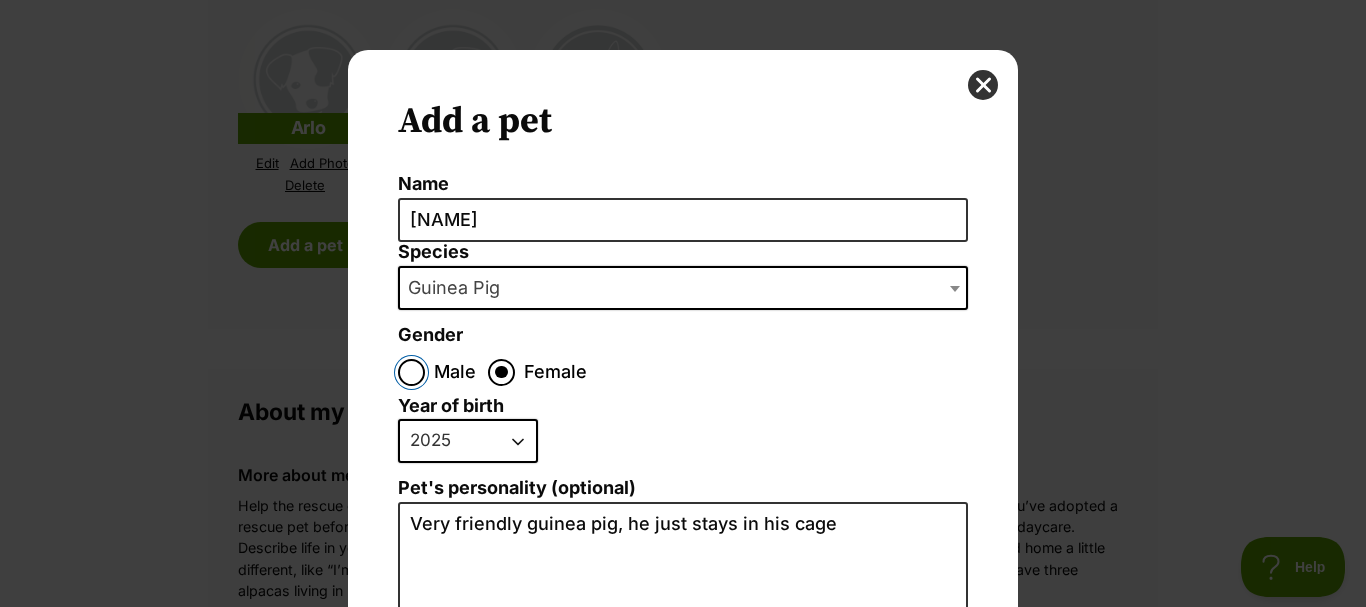 click on "Male" at bounding box center (411, 372) 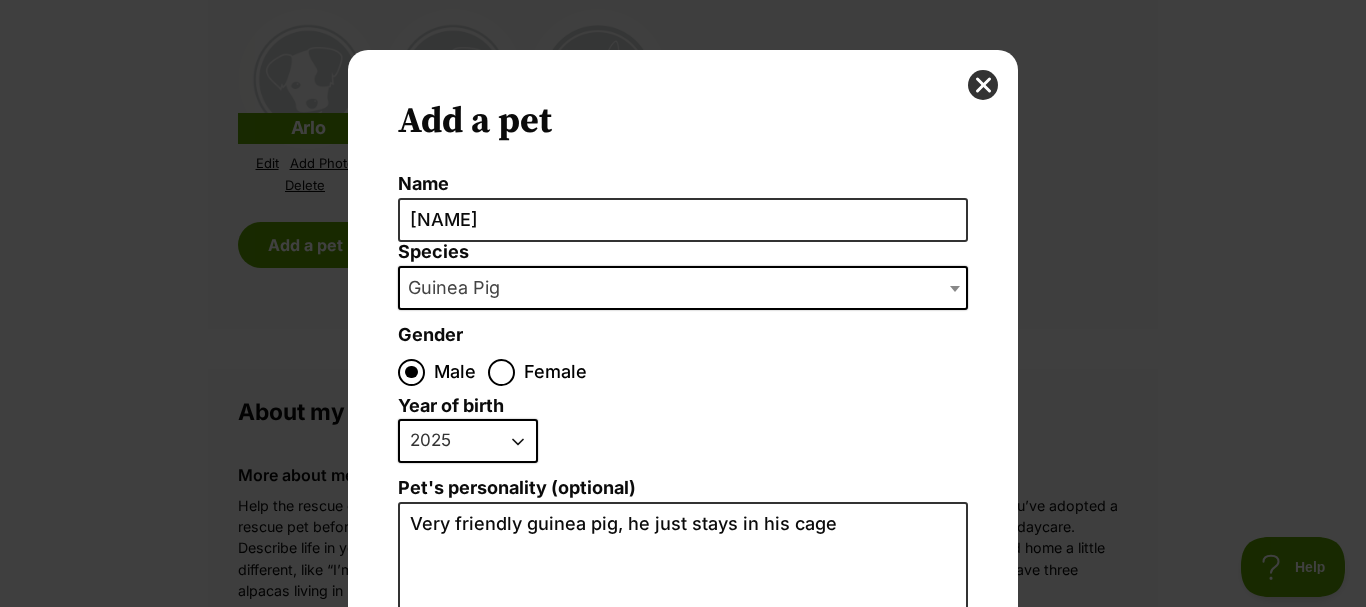 click on "2025
2024
2023
2022
2021
2020
2019
2018
2017
2016
2015
2014
2013
2012
2011
2010
2009
2008
2007
2006
2005
2004
2003
2002
2001
2000
1999
1998
1997
1996
1995" at bounding box center [468, 441] 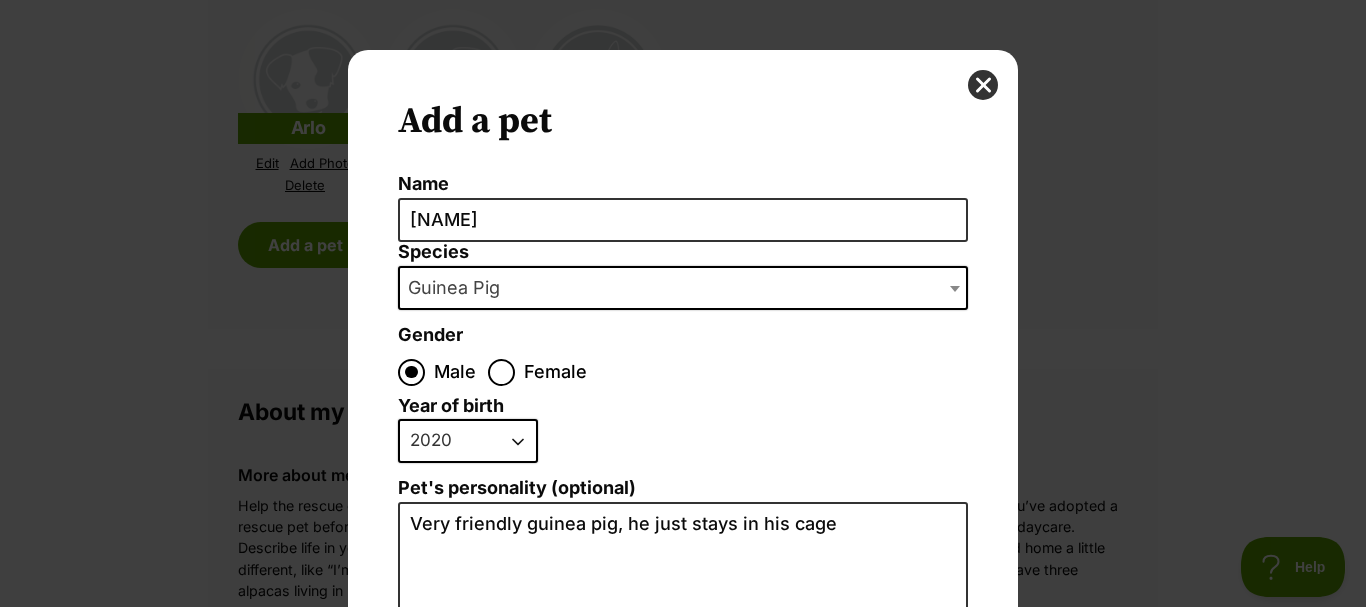 click on "2025
2024
2023
2022
2021
2020
2019
2018
2017
2016
2015
2014
2013
2012
2011
2010
2009
2008
2007
2006
2005
2004
2003
2002
2001
2000
1999
1998
1997
1996
1995" at bounding box center (468, 441) 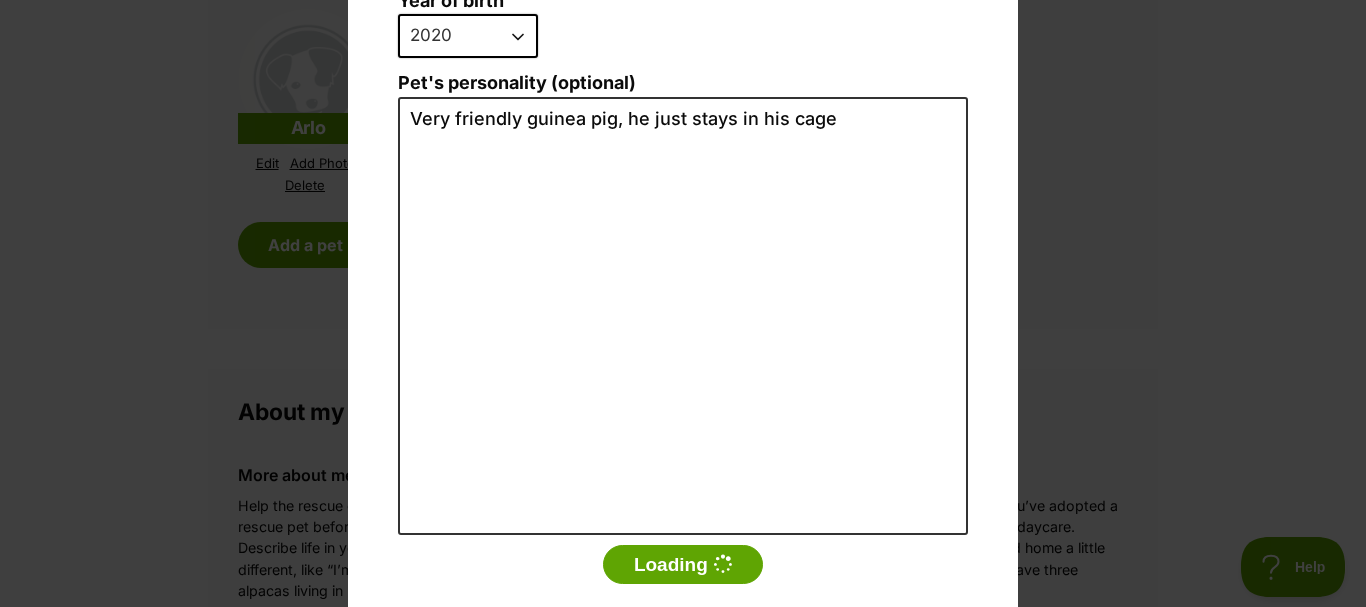 scroll, scrollTop: 440, scrollLeft: 0, axis: vertical 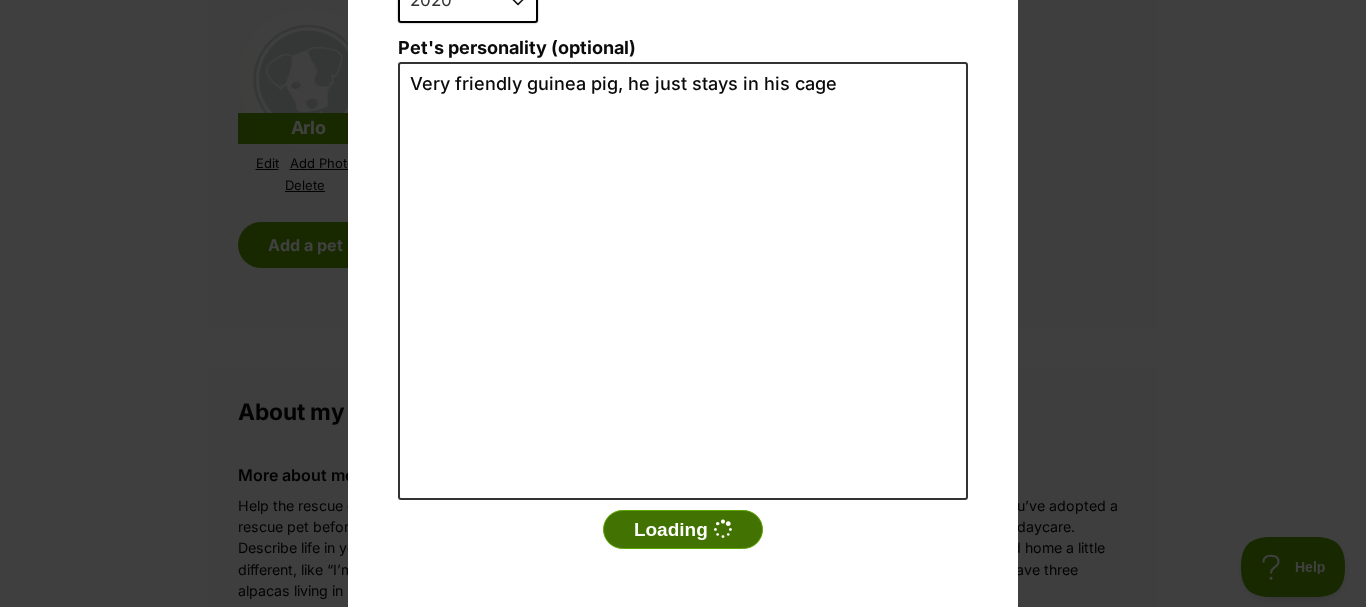 click at bounding box center [722, 529] 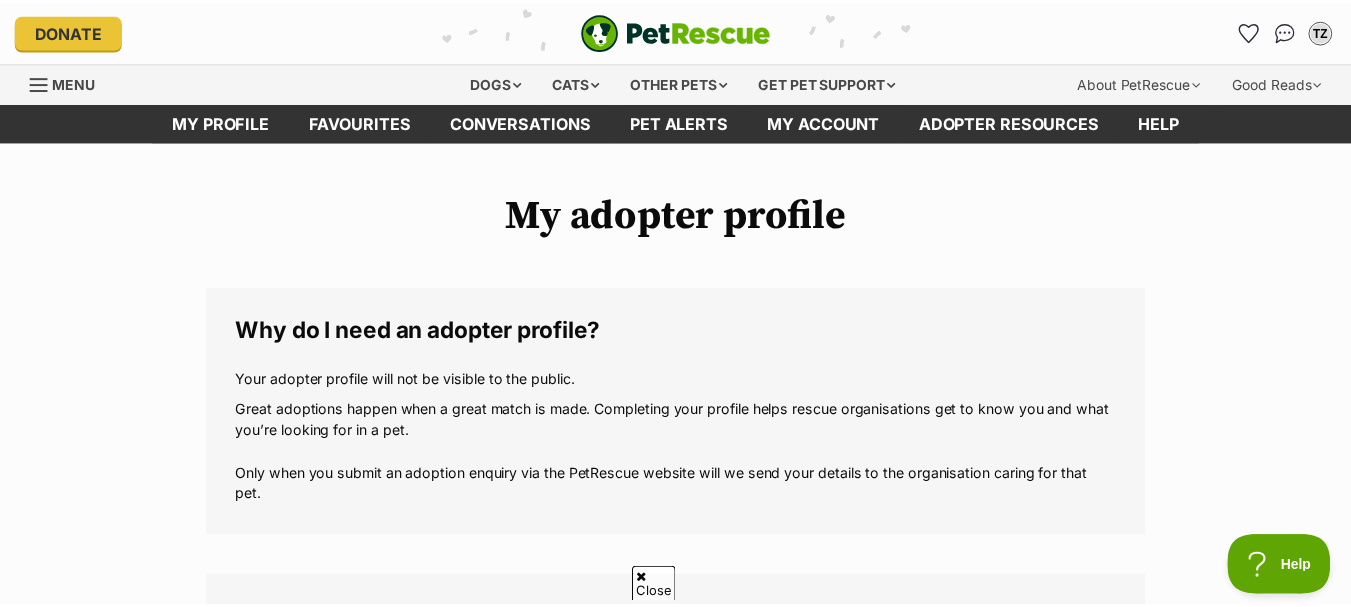 scroll, scrollTop: 2048, scrollLeft: 0, axis: vertical 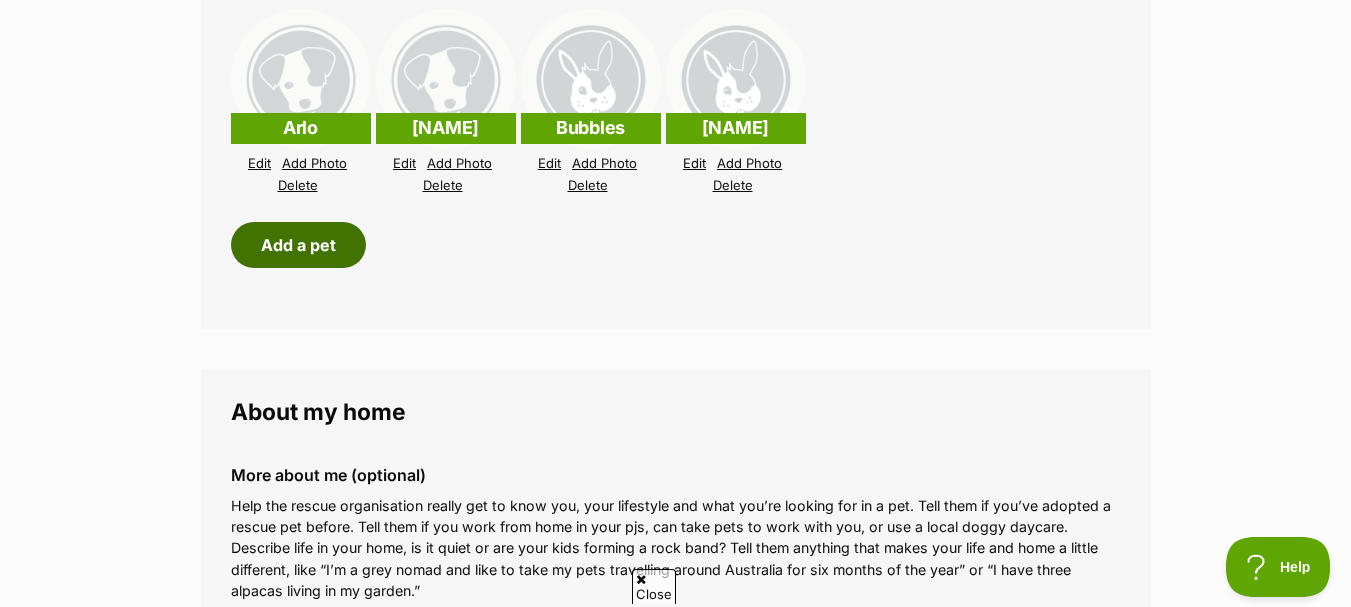 click on "Add a pet" at bounding box center (298, 245) 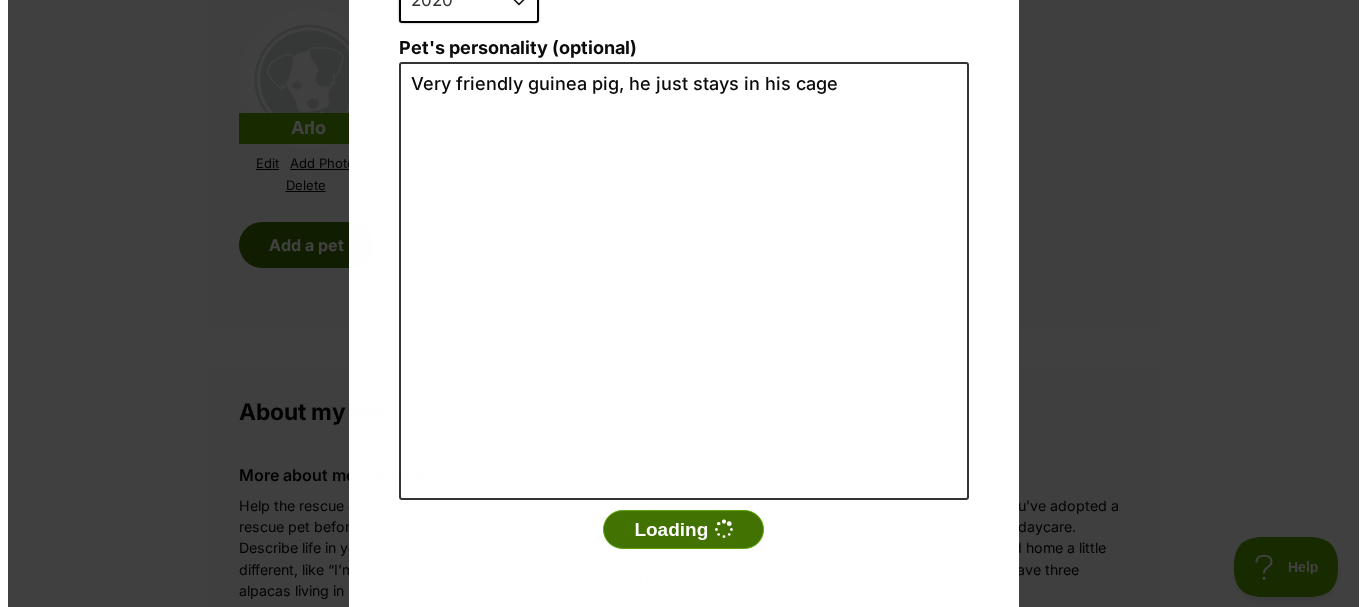 scroll, scrollTop: 0, scrollLeft: 0, axis: both 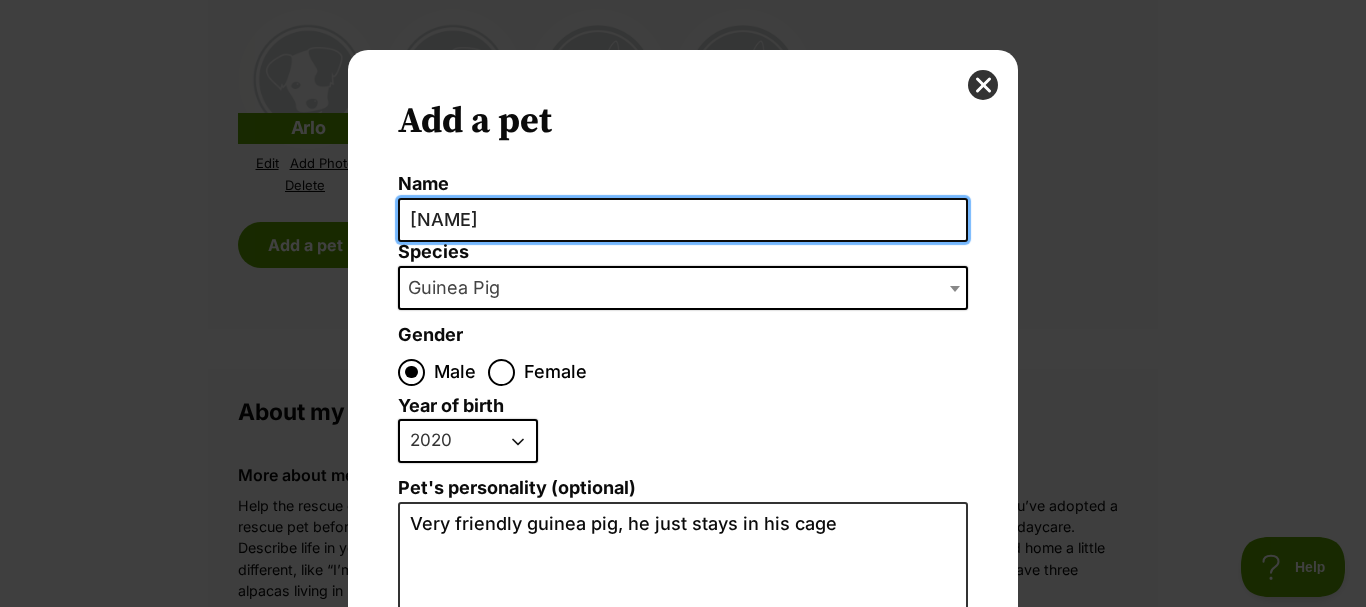 click on "[FIRST]" at bounding box center (683, 220) 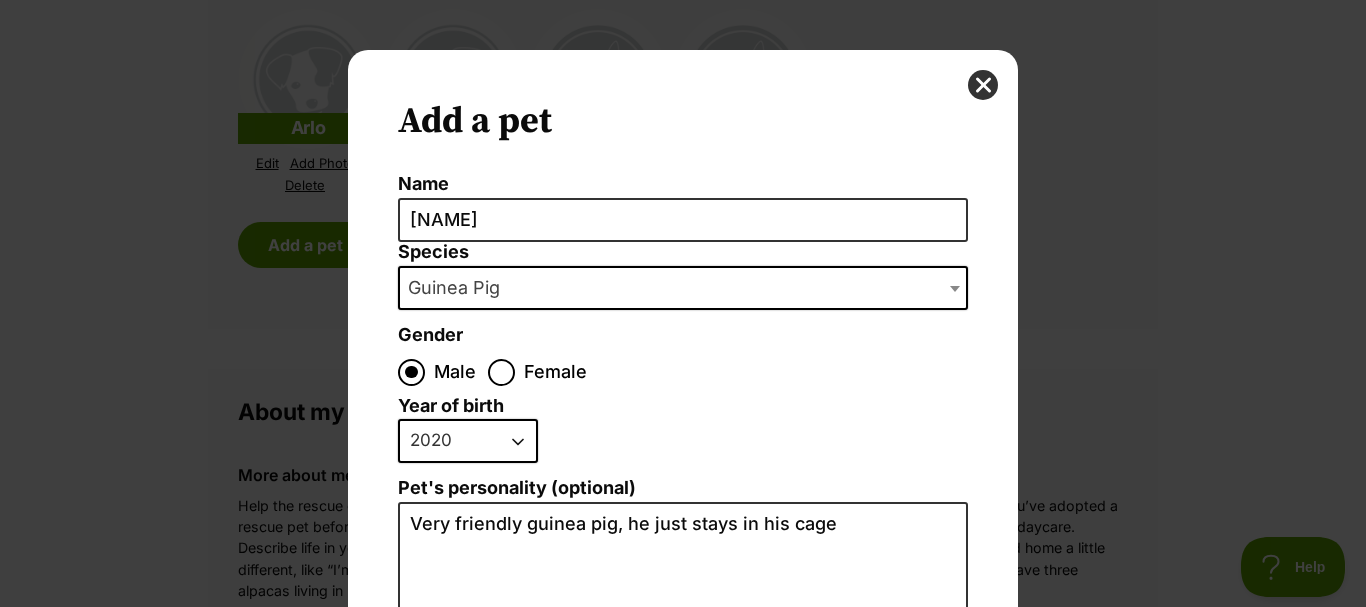 click on "Species" at bounding box center (683, 252) 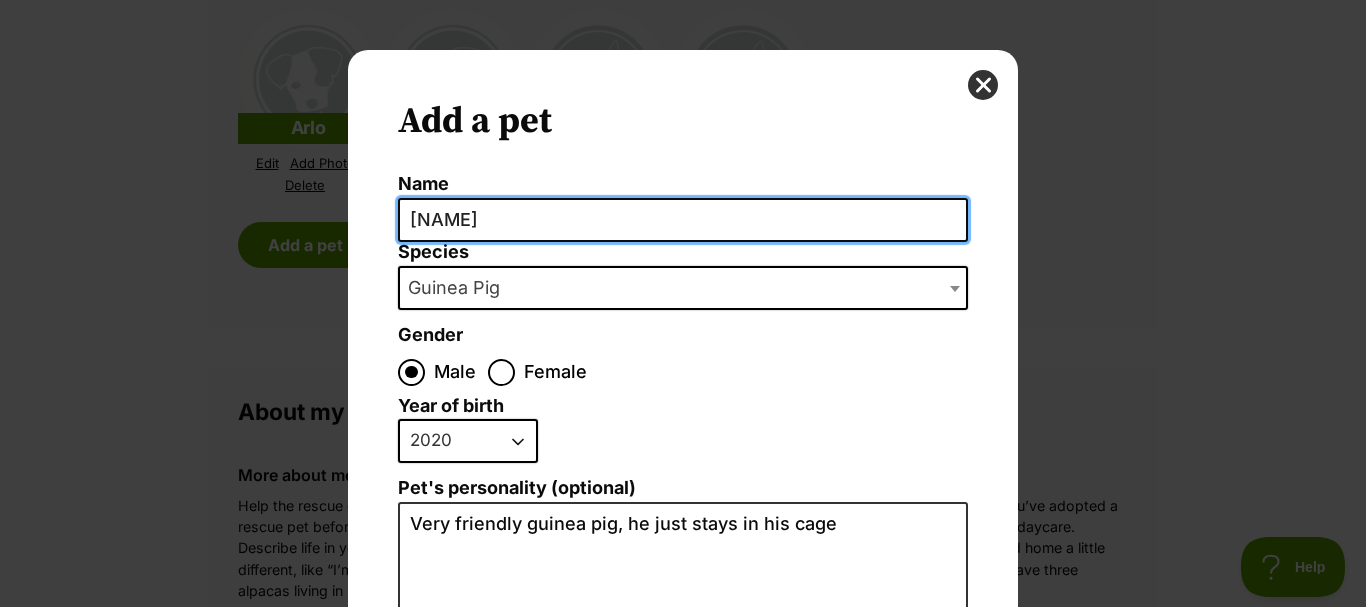 click on "[FIRST]" at bounding box center [683, 220] 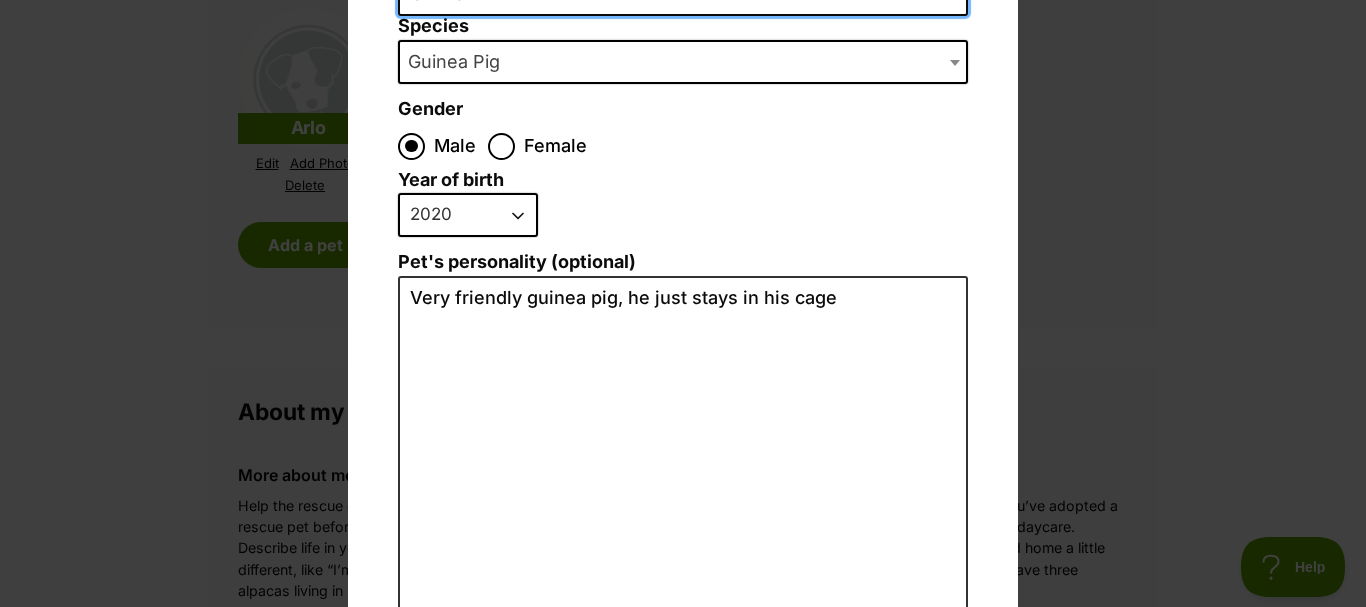 scroll, scrollTop: 259, scrollLeft: 0, axis: vertical 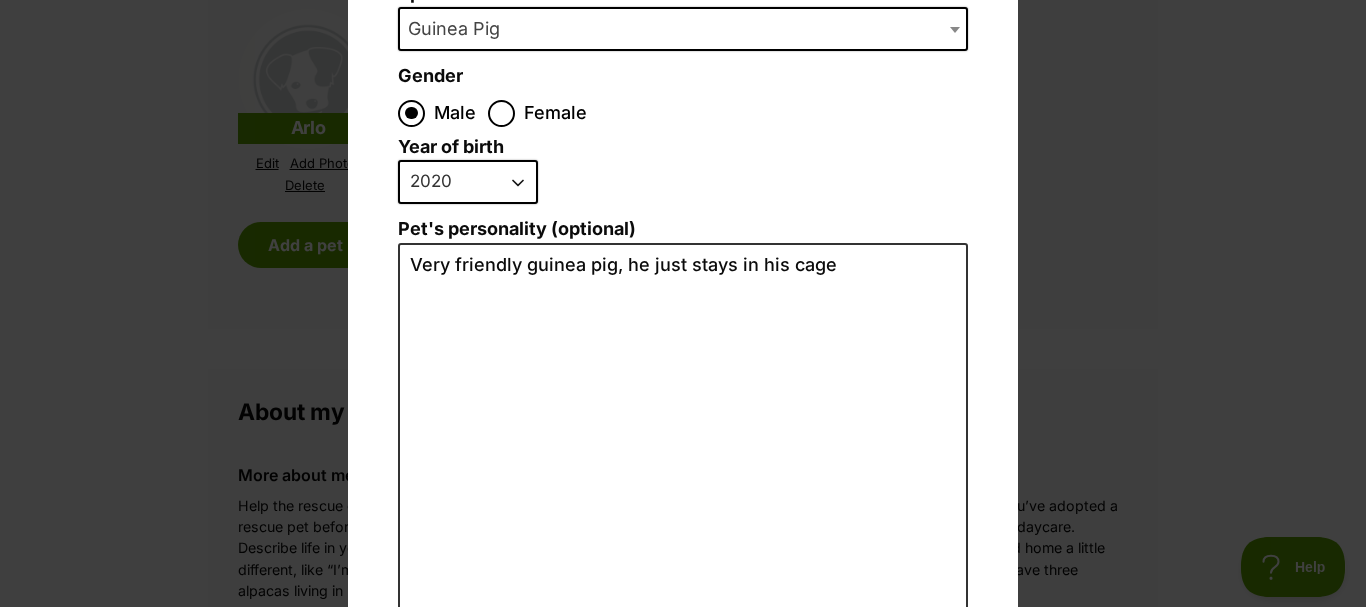 type on "Gizmo" 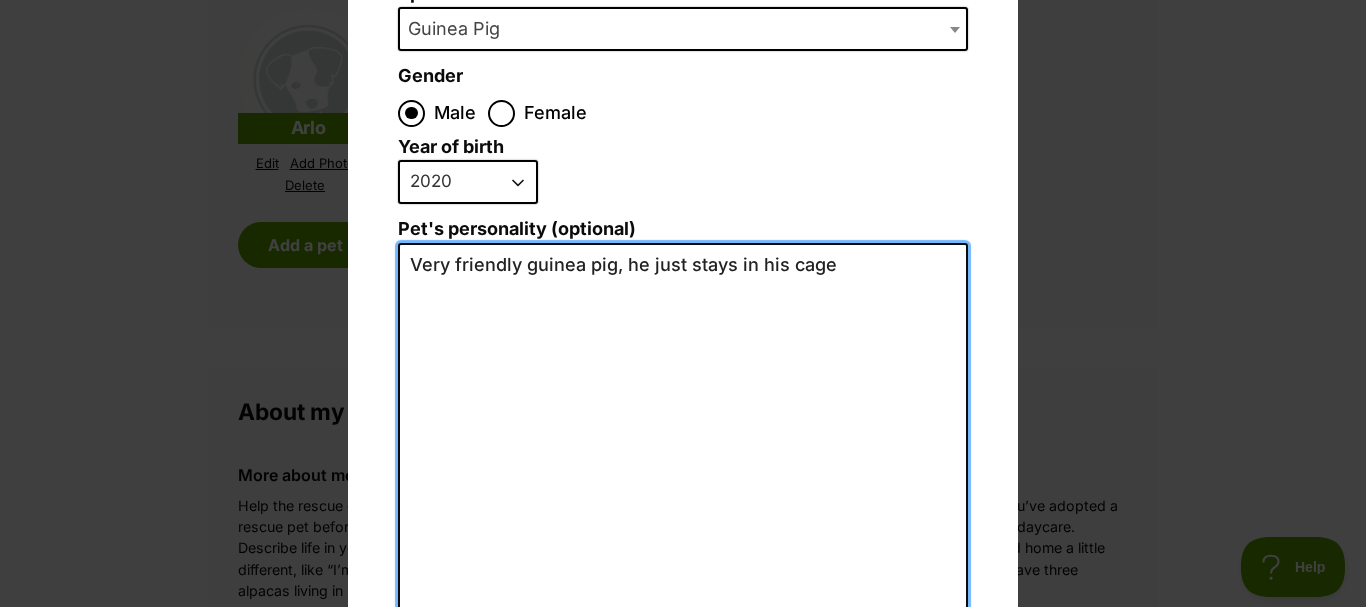 click on "Very friendly guinea pig, he just stays in his cage" at bounding box center [683, 462] 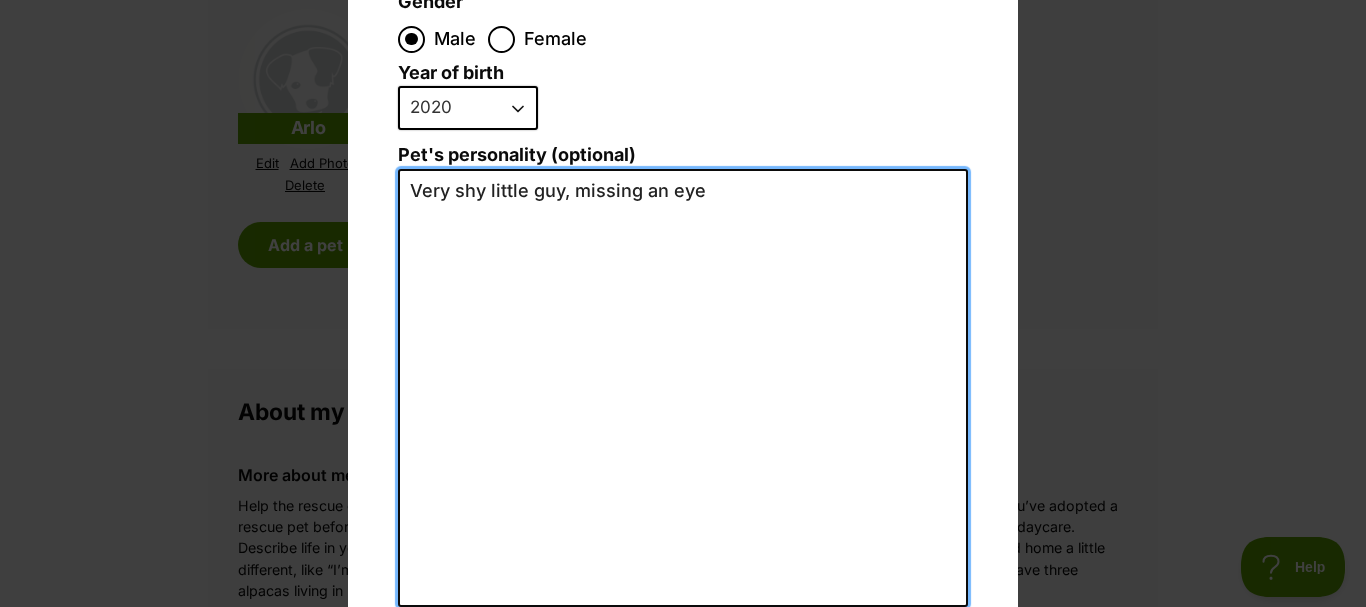 scroll, scrollTop: 336, scrollLeft: 0, axis: vertical 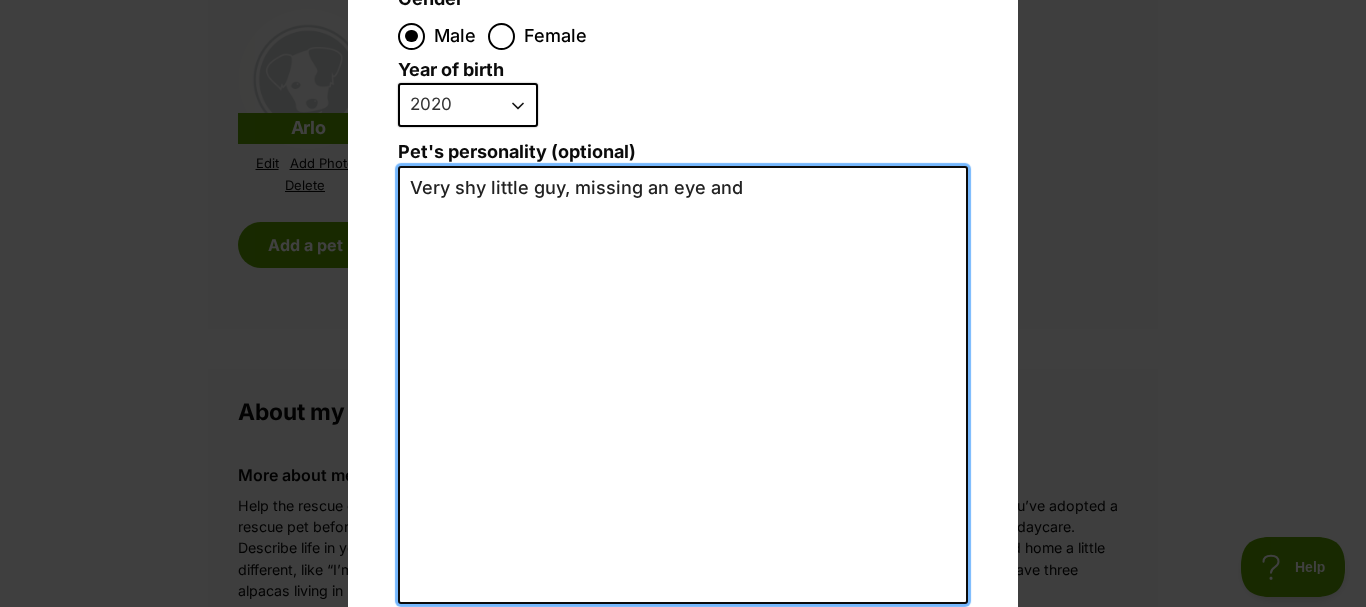 type on "Very shy little guy, missing an eye and" 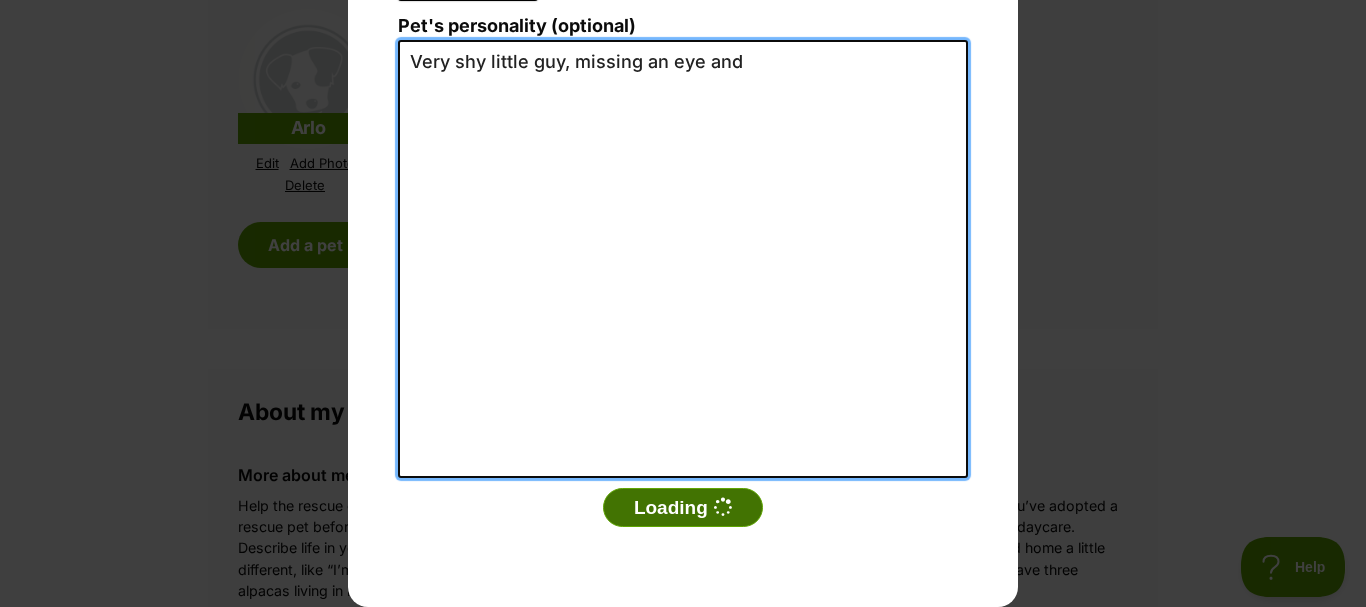 scroll, scrollTop: 0, scrollLeft: 0, axis: both 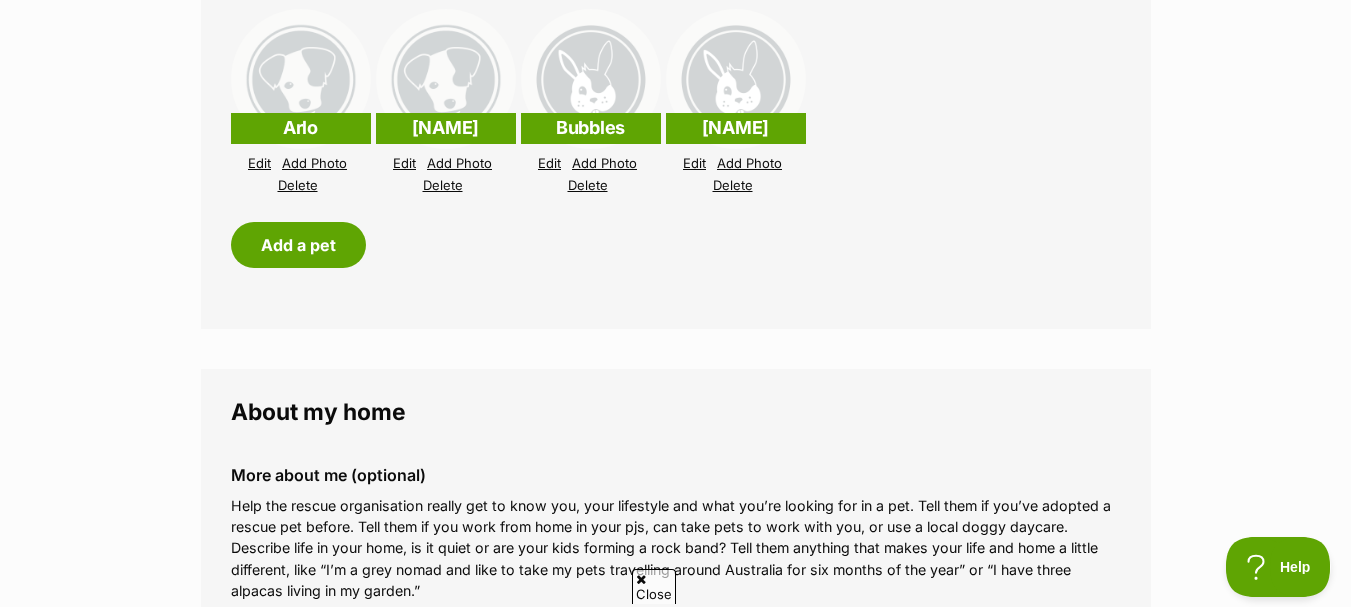 click on "Delete" at bounding box center [298, 185] 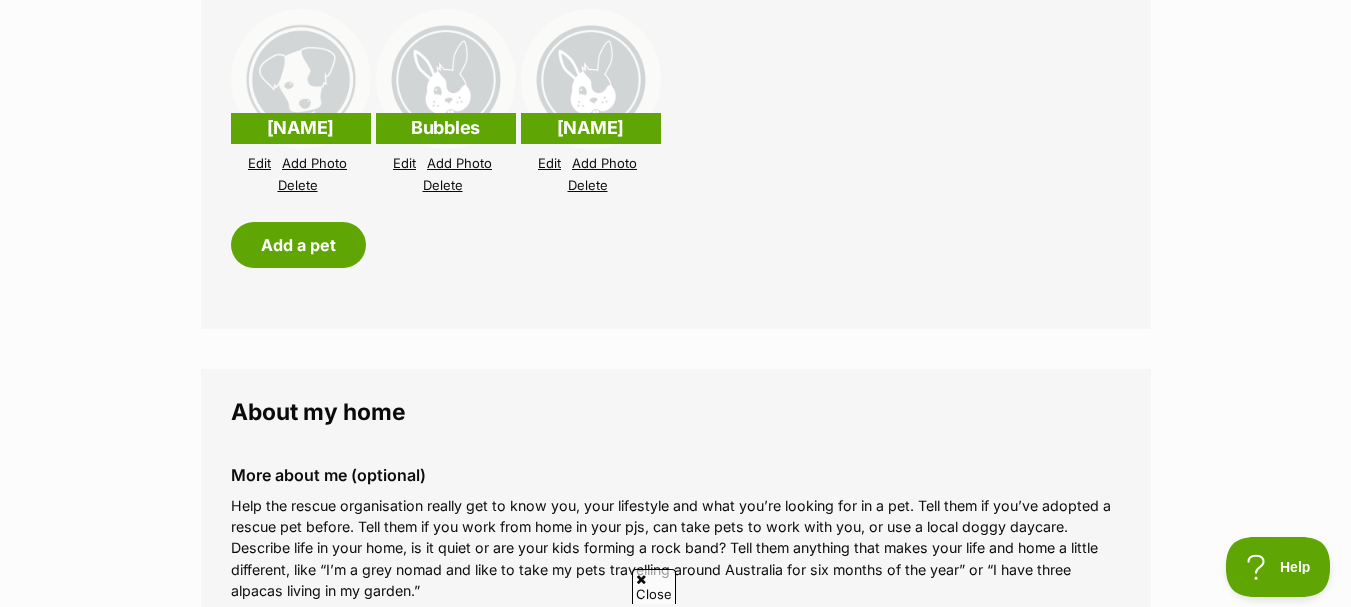 click on "Delete" at bounding box center [298, 185] 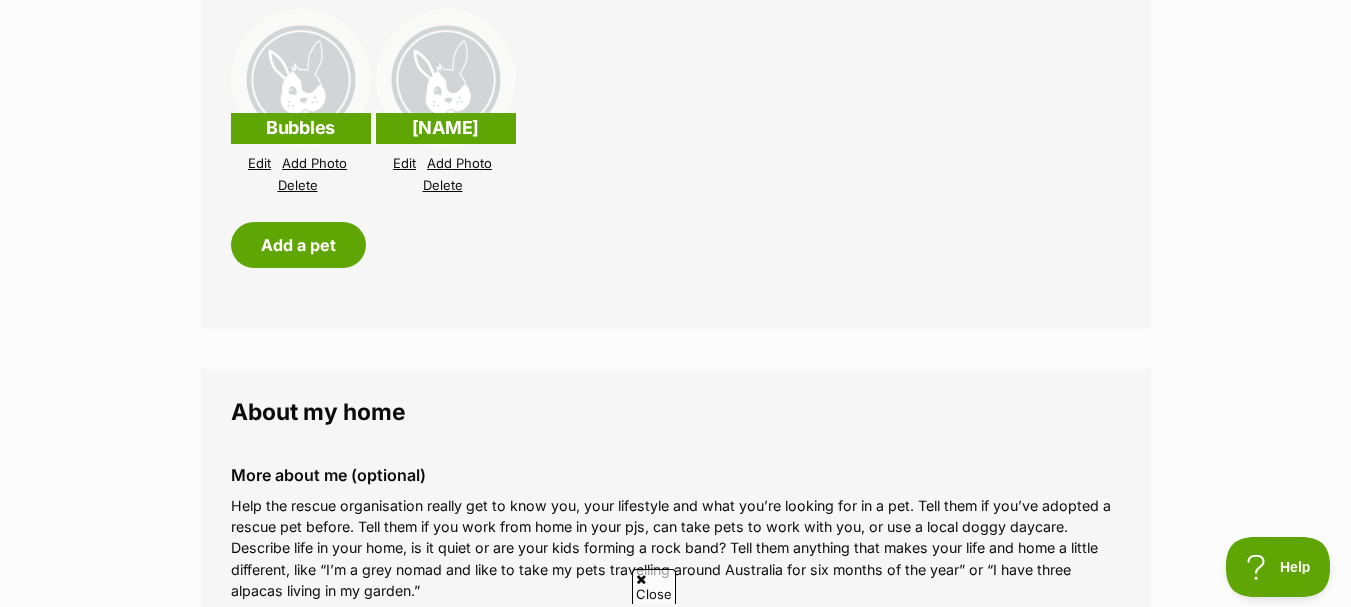 click on "Delete" at bounding box center (298, 185) 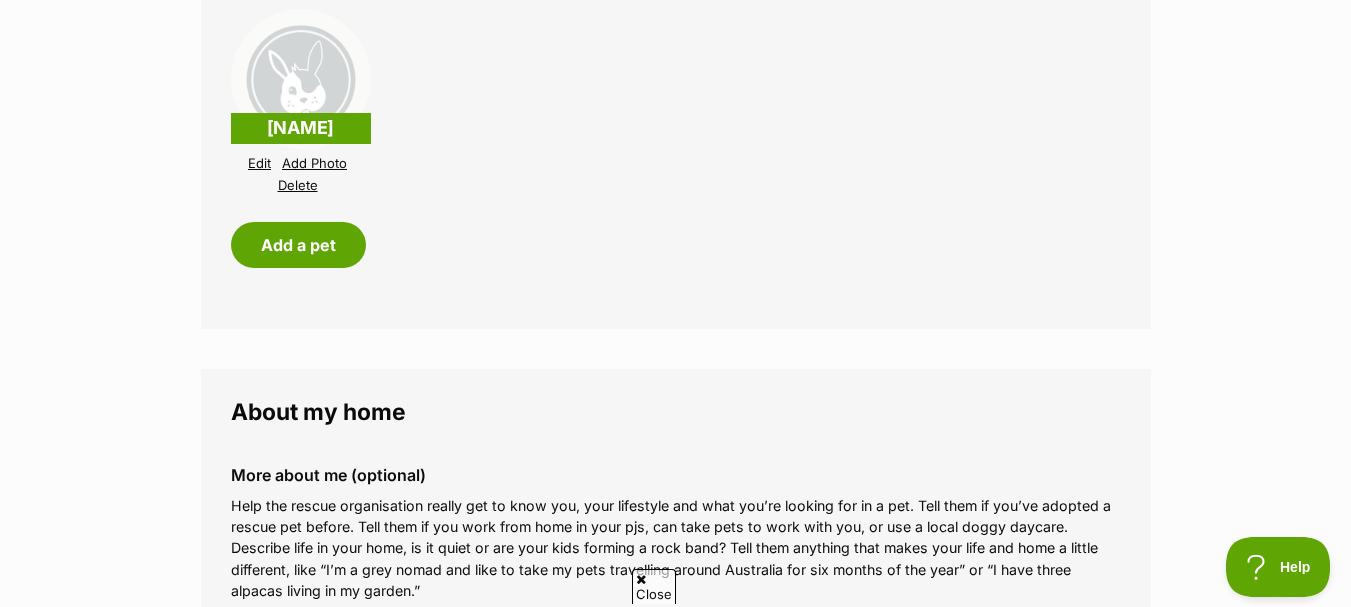 click on "Edit" at bounding box center [259, 163] 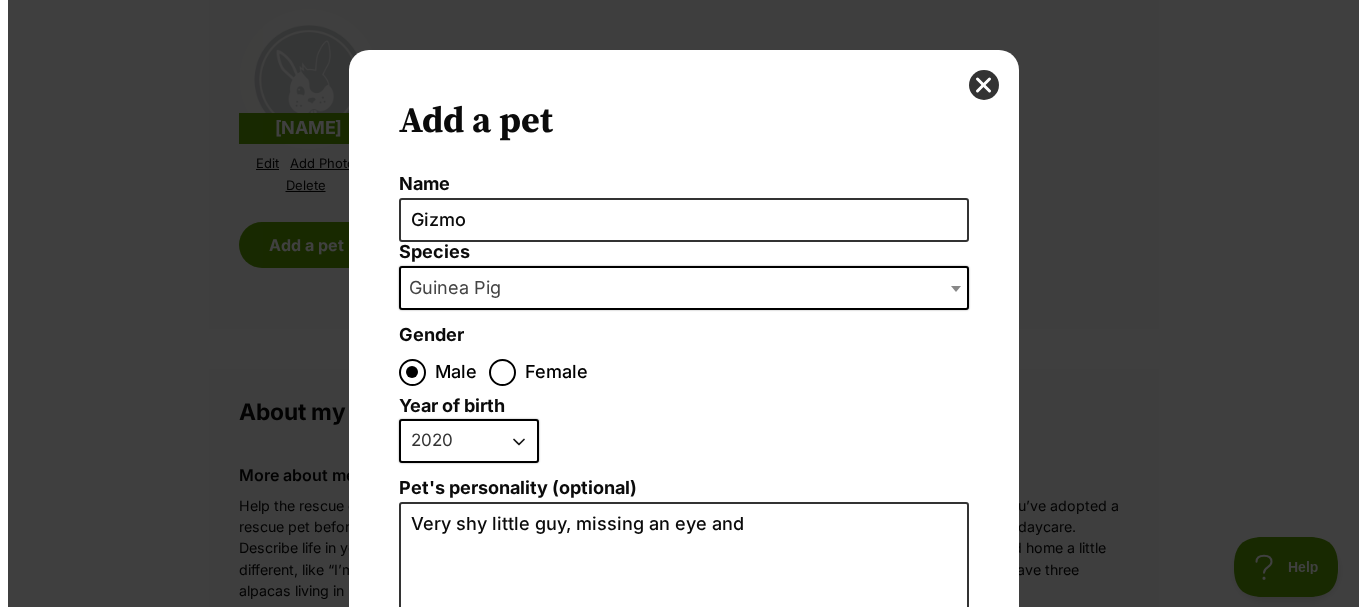 scroll, scrollTop: 0, scrollLeft: 0, axis: both 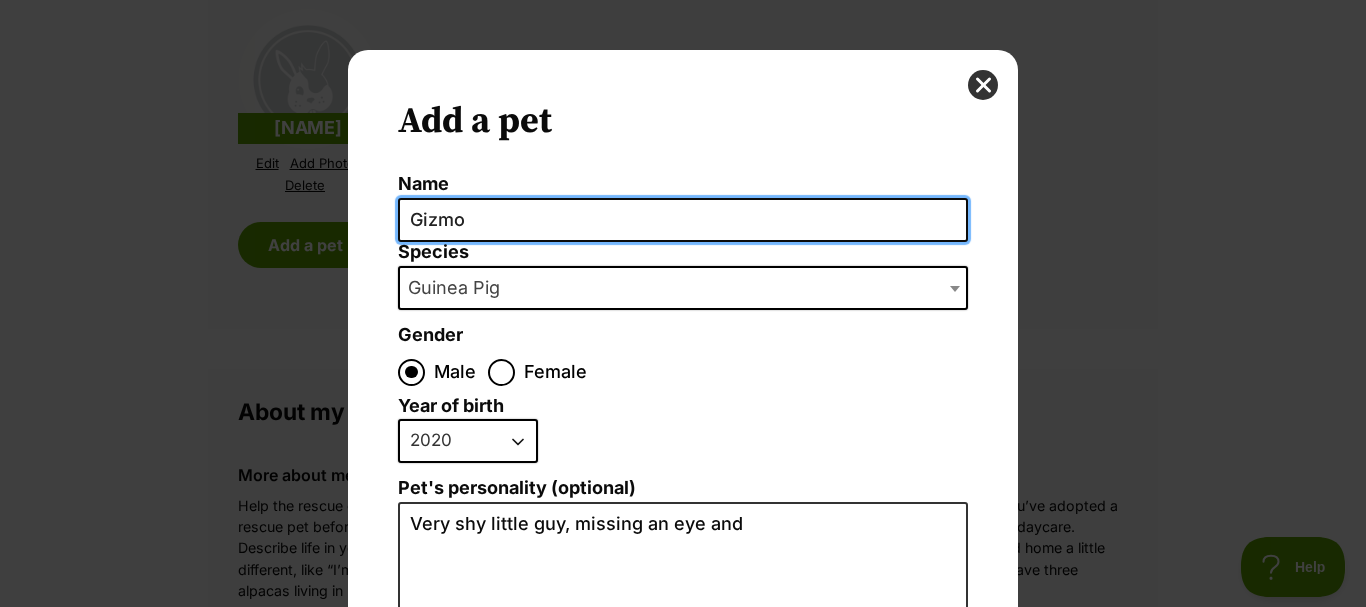 click on "Gizmo" at bounding box center (683, 220) 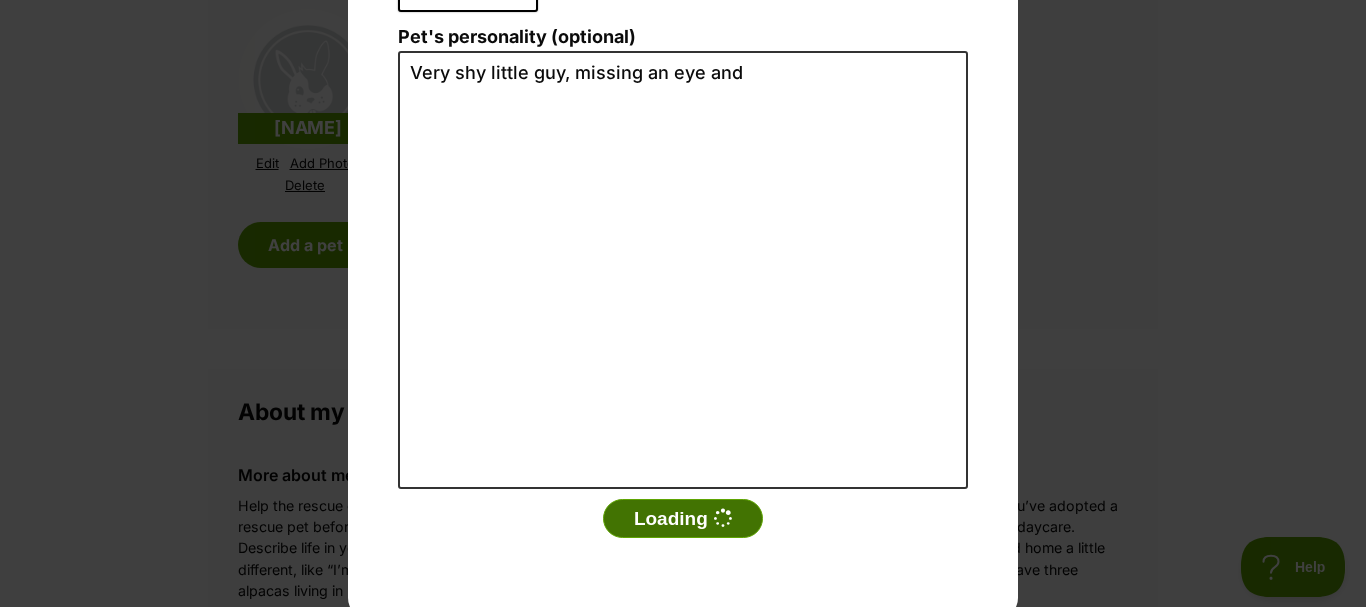 scroll, scrollTop: 462, scrollLeft: 0, axis: vertical 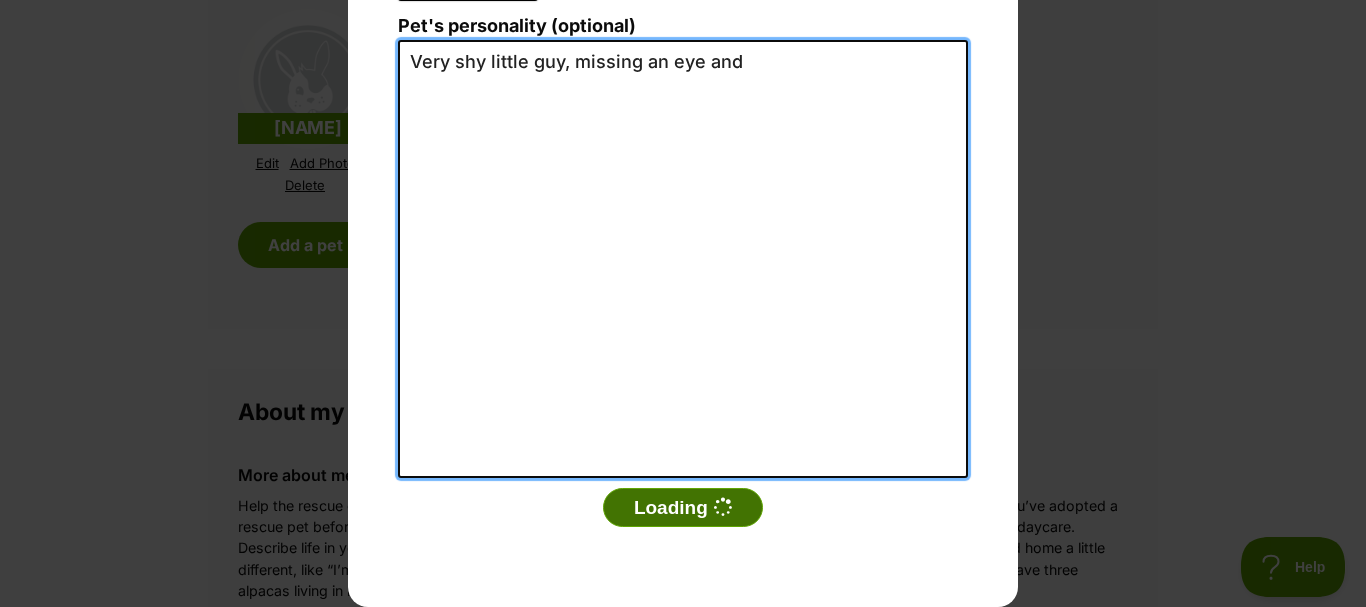 click on "Very shy little guy, missing an eye and" at bounding box center [683, 259] 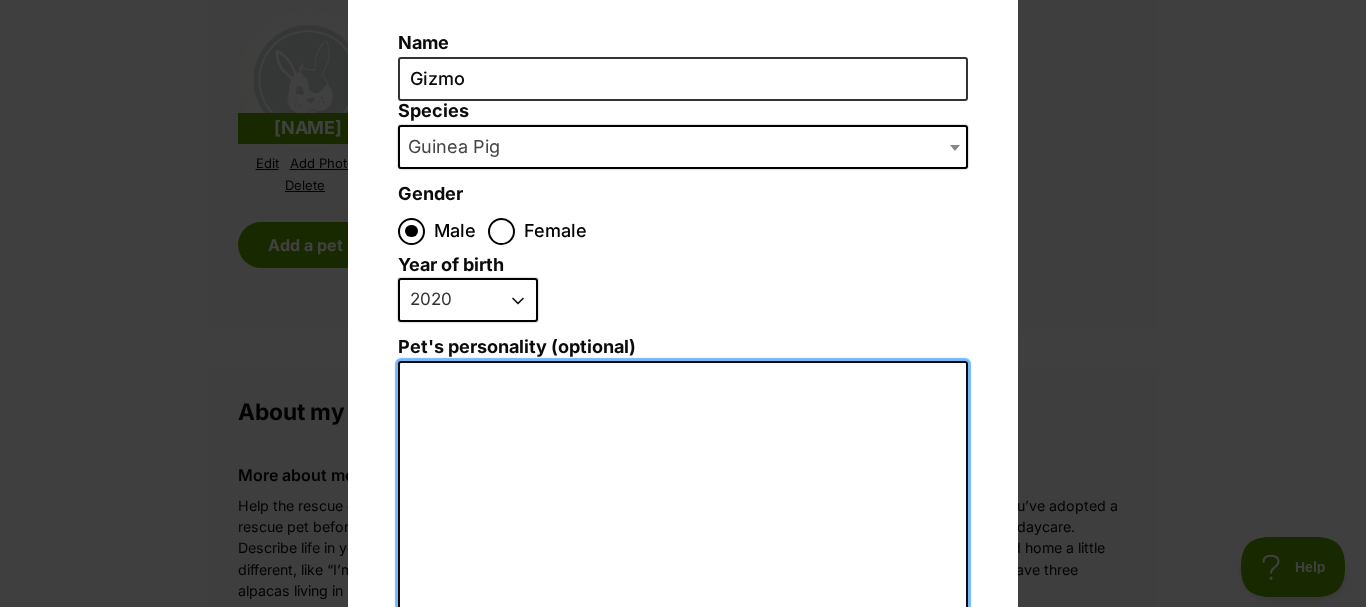 scroll, scrollTop: 135, scrollLeft: 0, axis: vertical 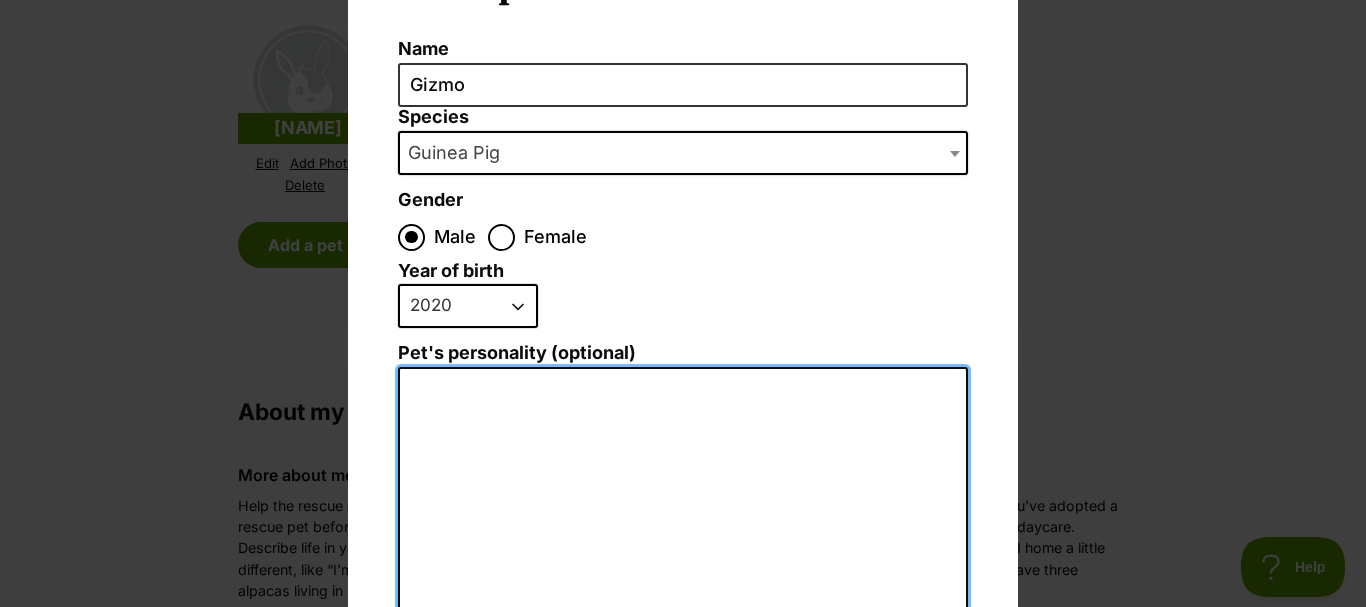 type 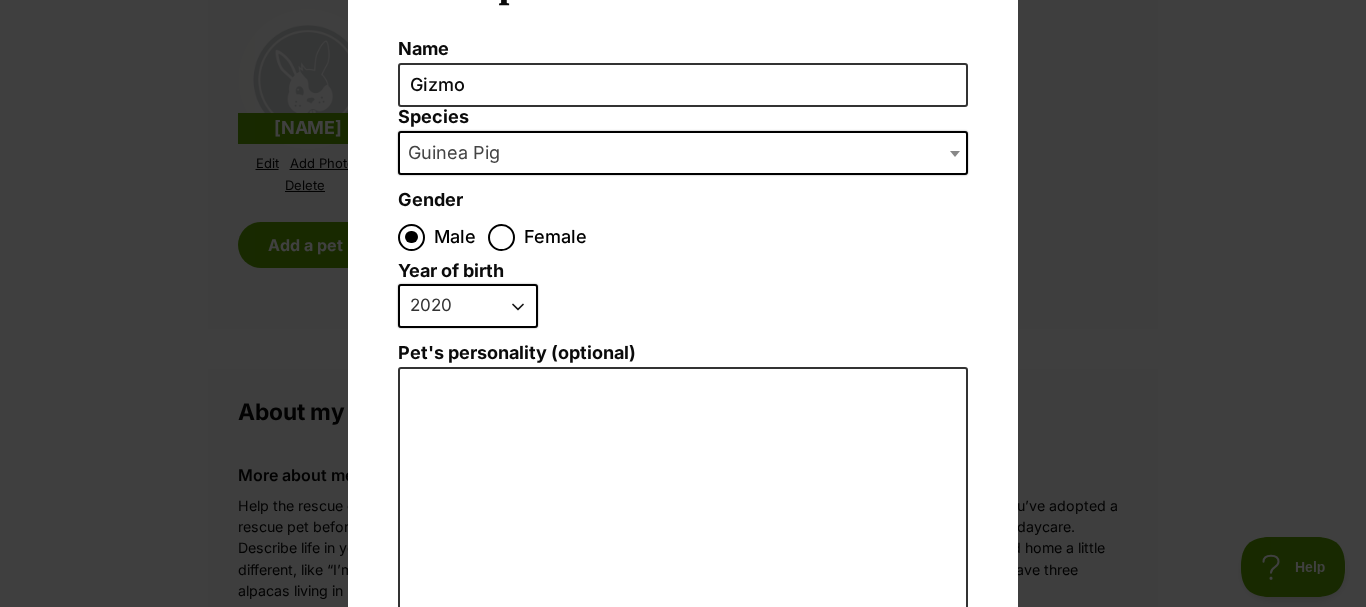 click on "Female" at bounding box center (555, 237) 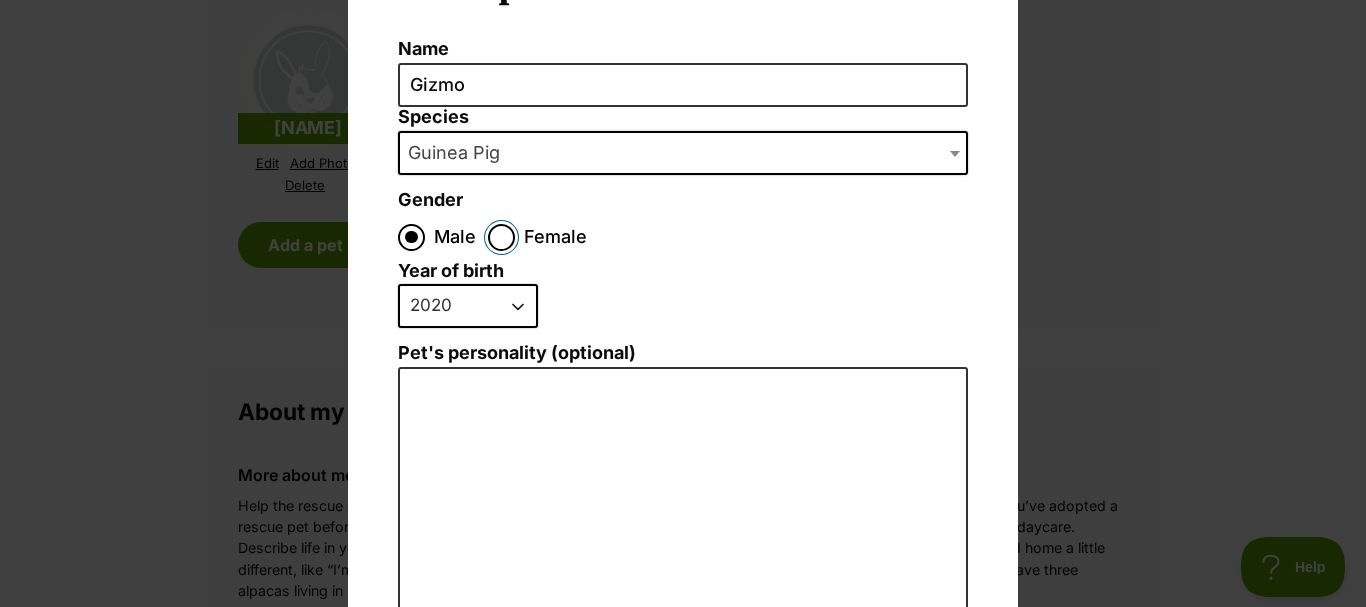 radio on "true" 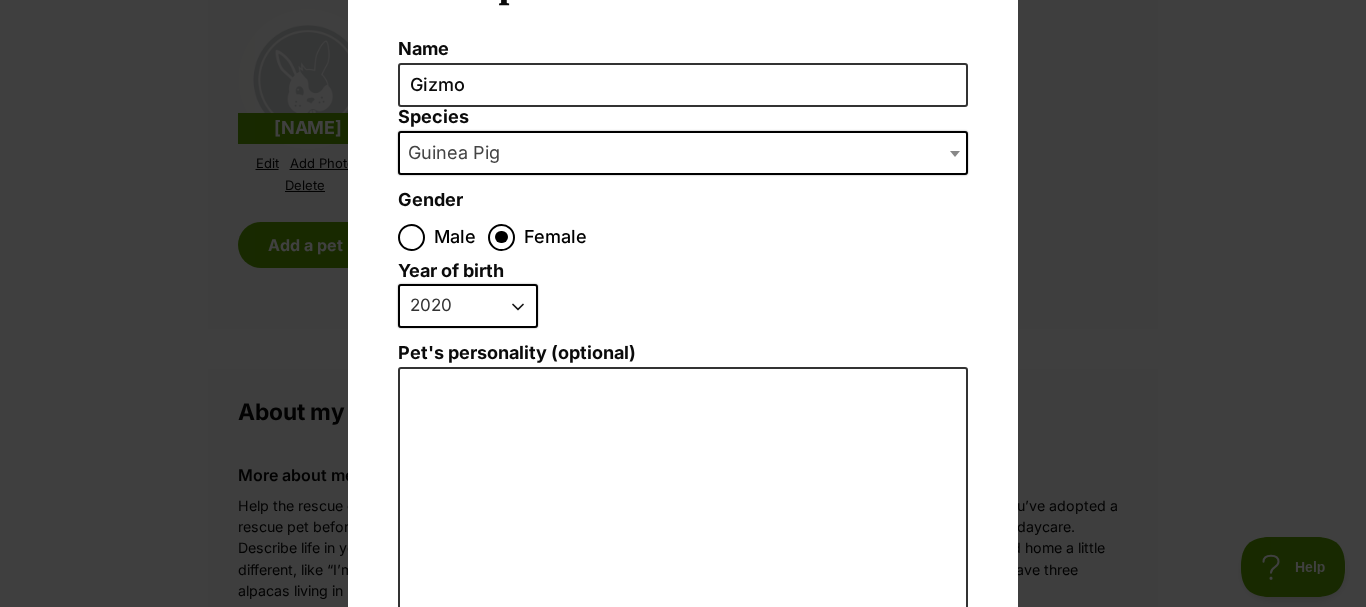 click on "Male" at bounding box center [456, 237] 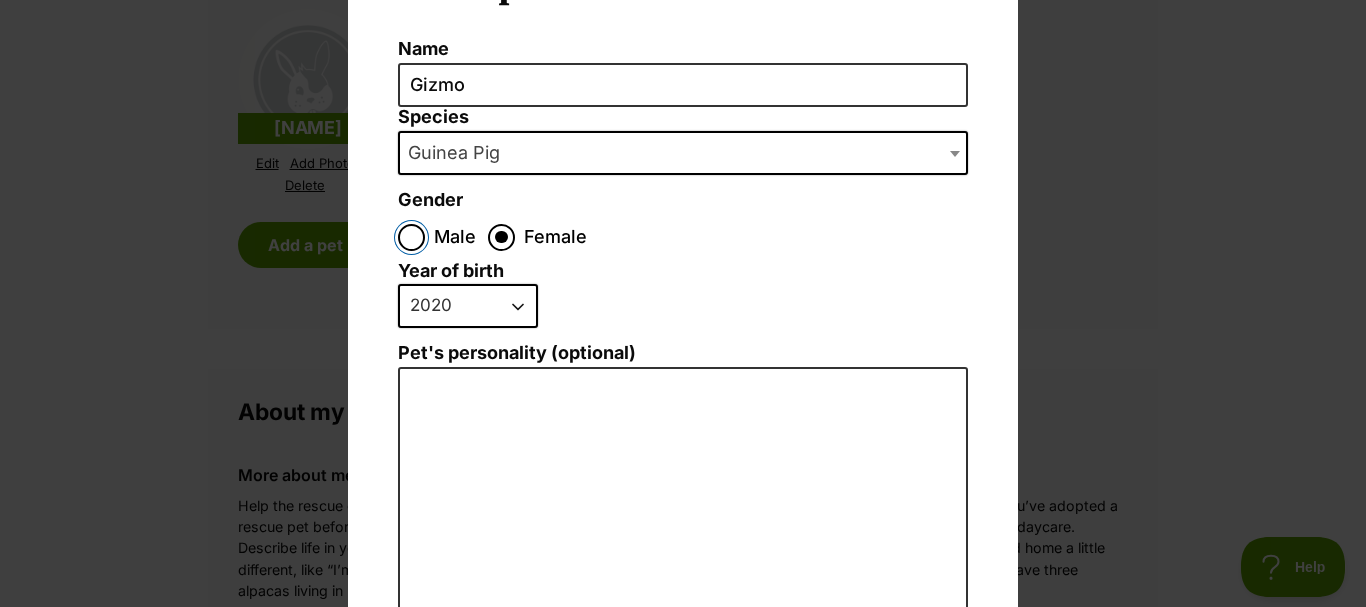 radio on "true" 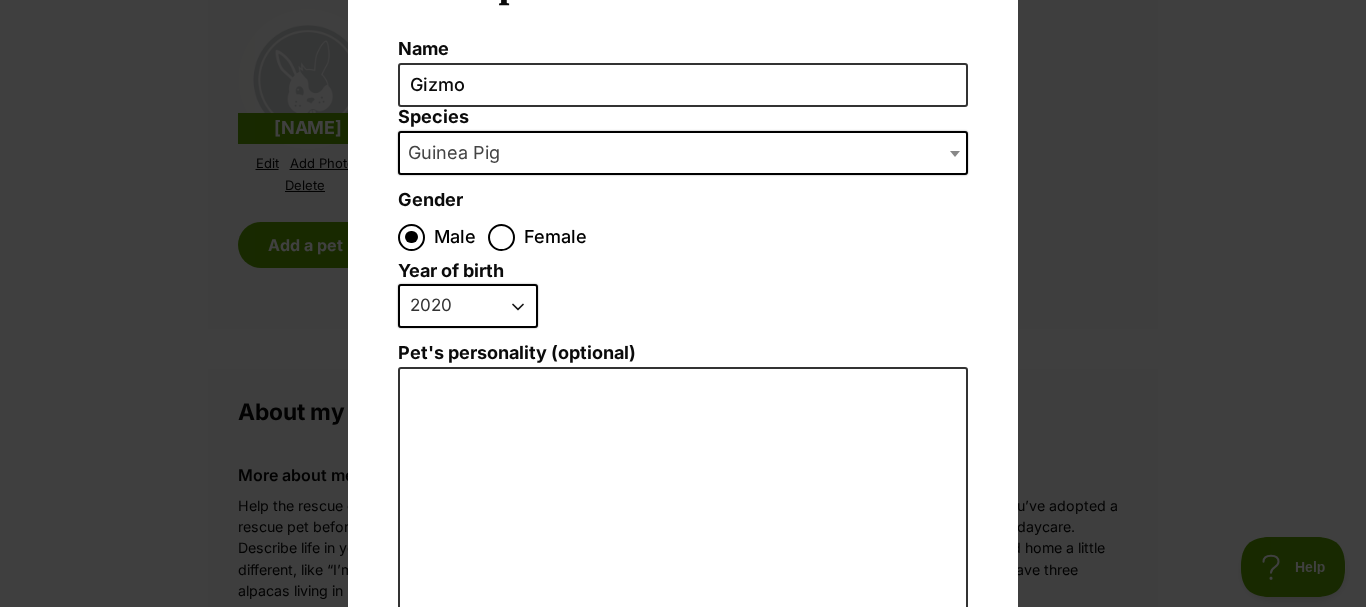 click on "Guinea Pig" at bounding box center (460, 153) 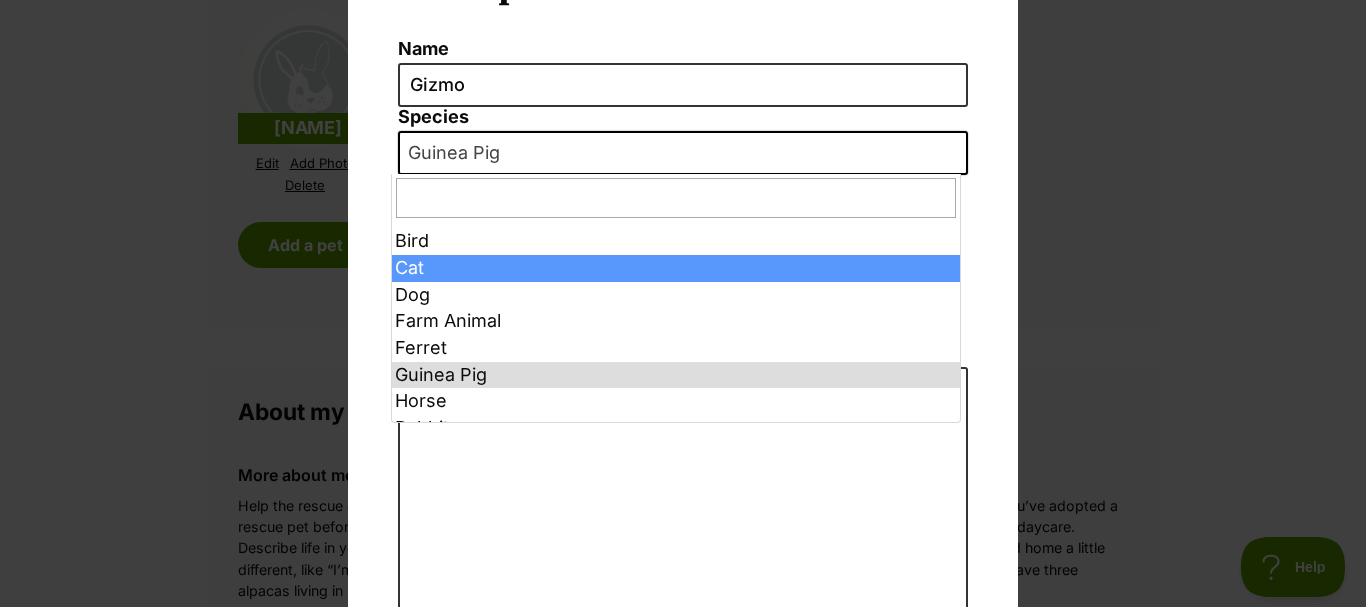 select on "2" 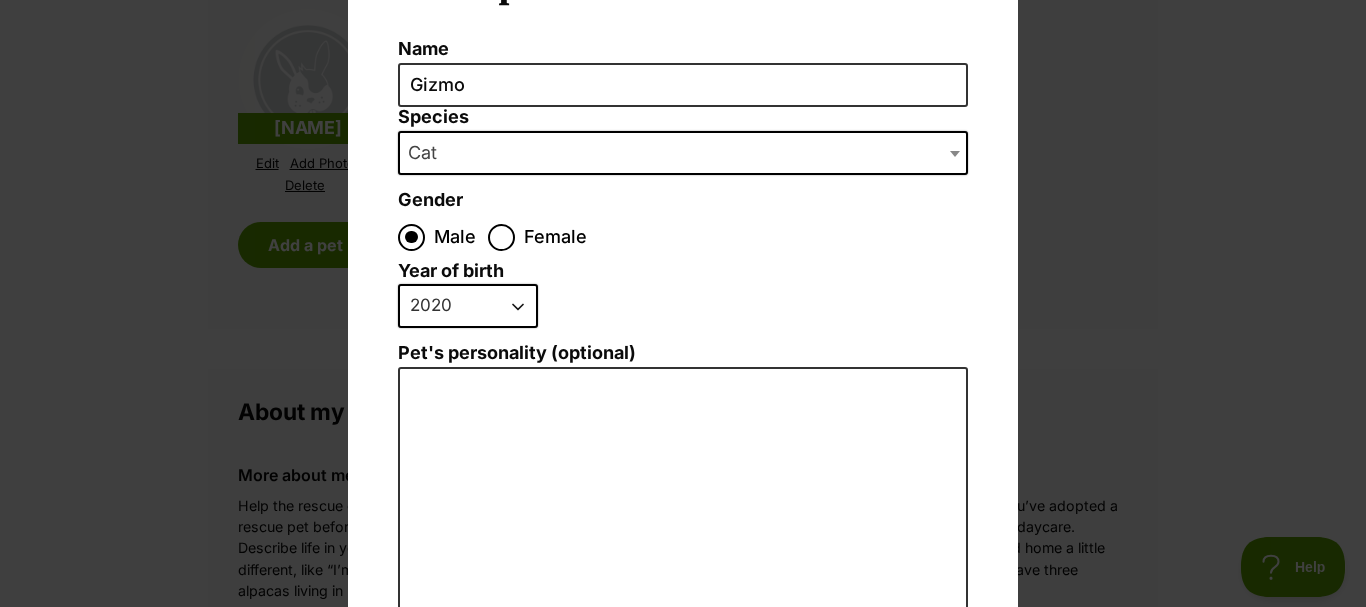 click on "2025
2024
2023
2022
2021
2020
2019
2018
2017
2016
2015
2014
2013
2012
2011
2010
2009
2008
2007
2006
2005
2004
2003
2002
2001
2000
1999
1998
1997
1996
1995" at bounding box center [468, 306] 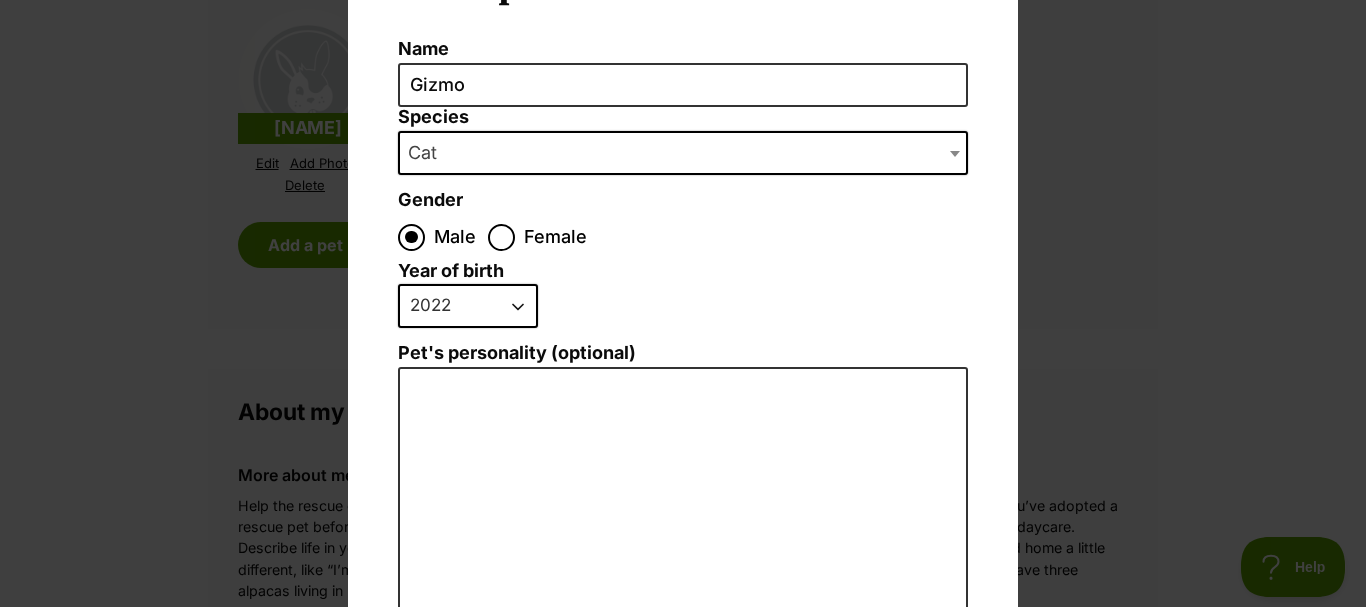 click on "2025
2024
2023
2022
2021
2020
2019
2018
2017
2016
2015
2014
2013
2012
2011
2010
2009
2008
2007
2006
2005
2004
2003
2002
2001
2000
1999
1998
1997
1996
1995" at bounding box center [468, 306] 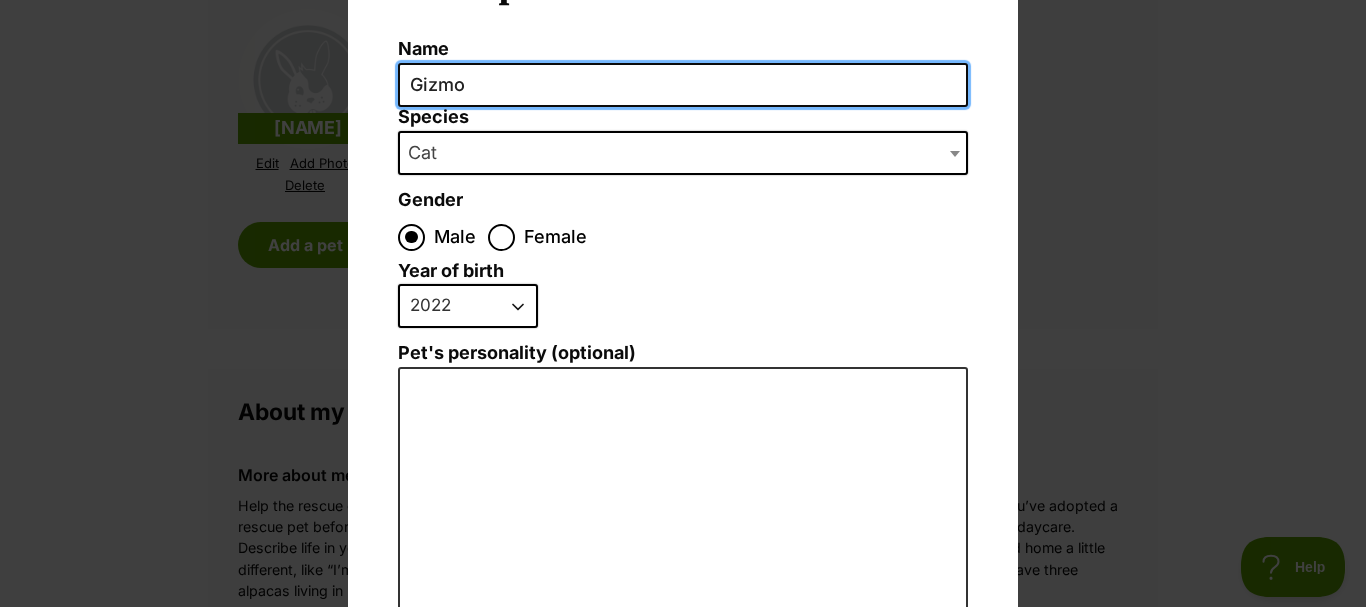 click on "Gizmo" at bounding box center (683, 85) 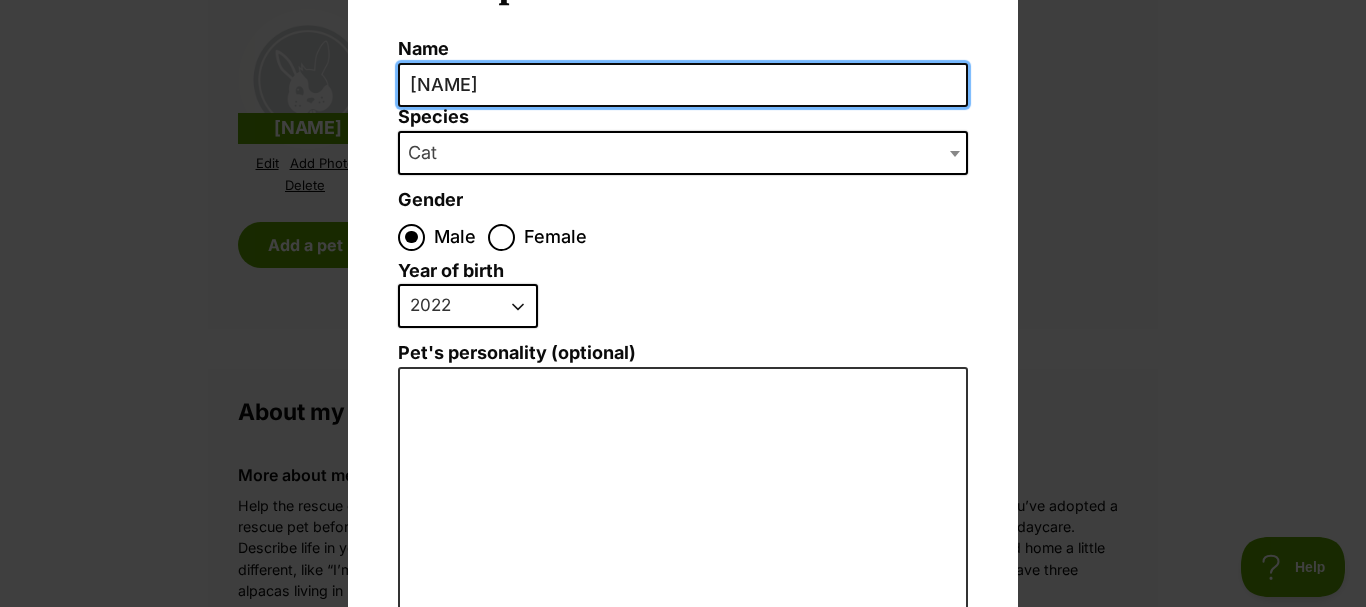 scroll, scrollTop: 0, scrollLeft: 0, axis: both 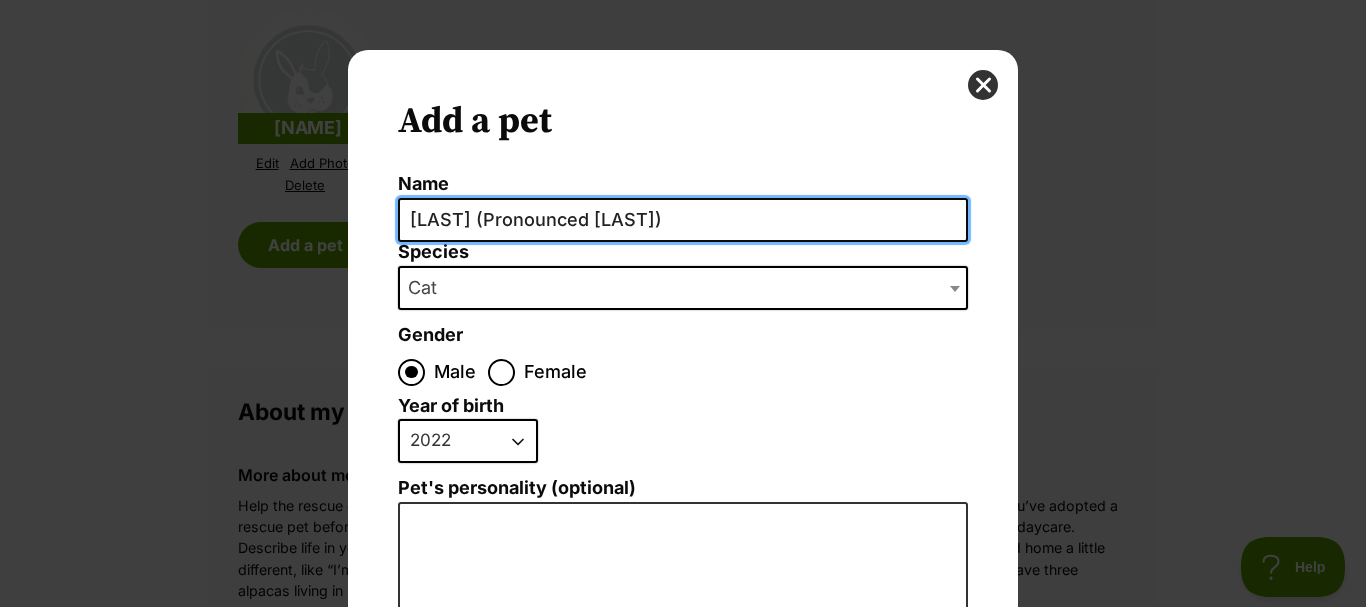 click on "Smee (Pronounced Shmee)" at bounding box center [683, 220] 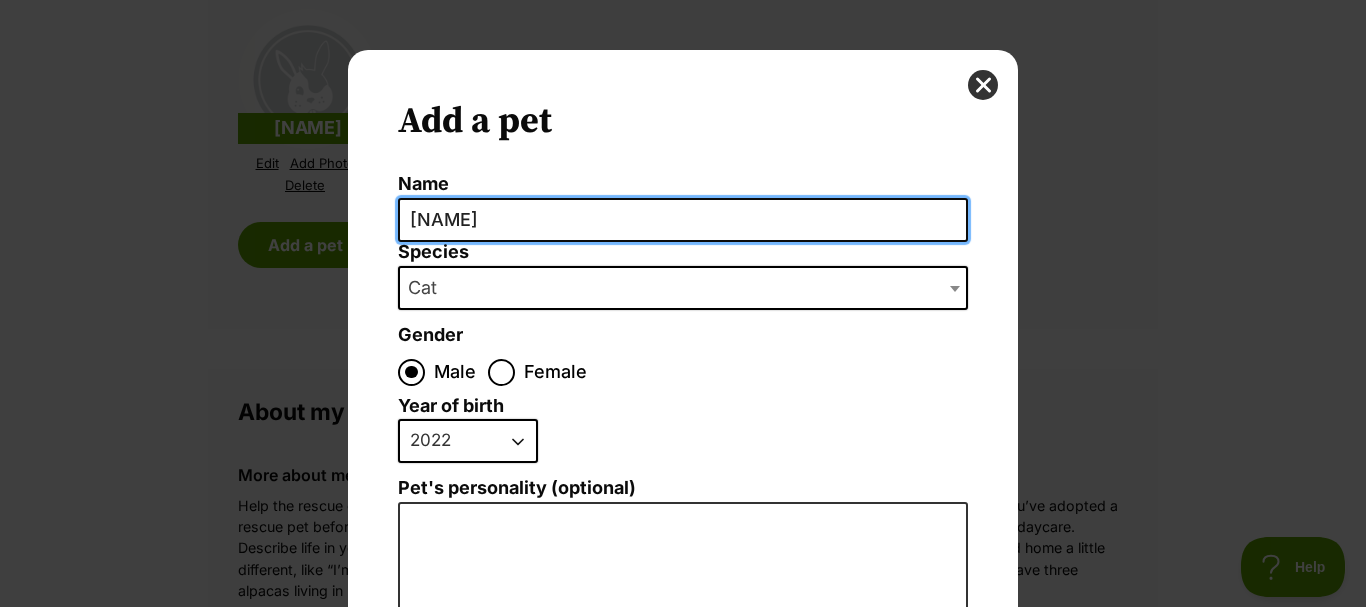type on "Smee" 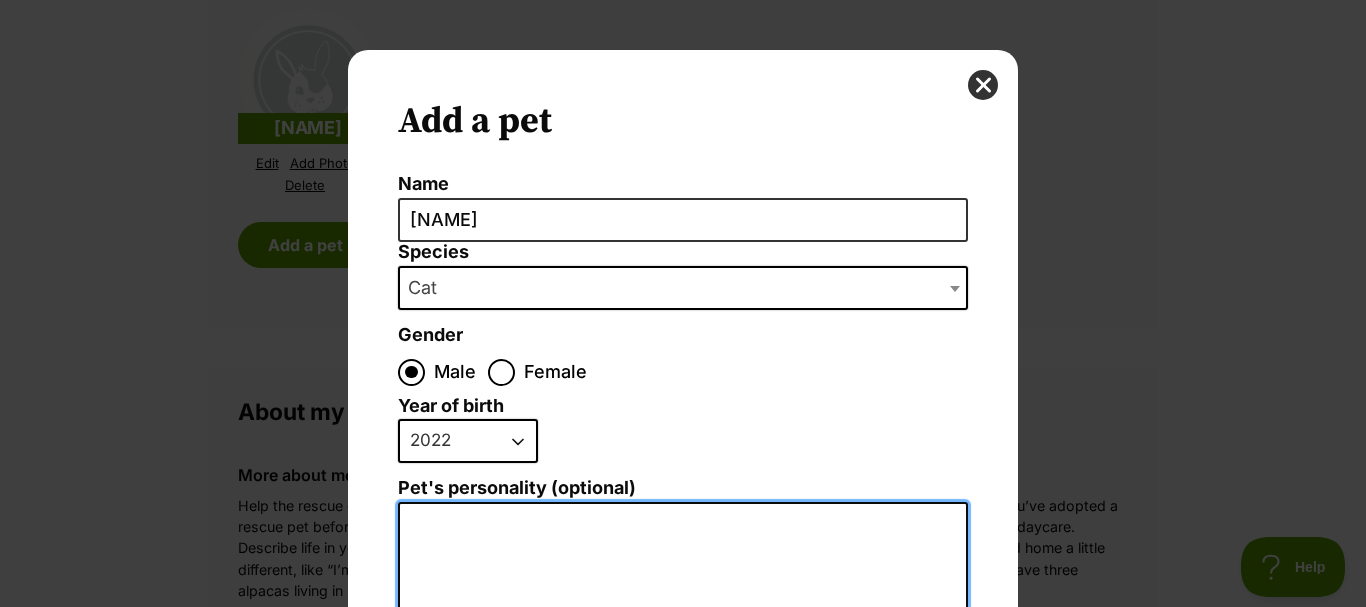 click on "Pet's personality (optional)" at bounding box center [683, 721] 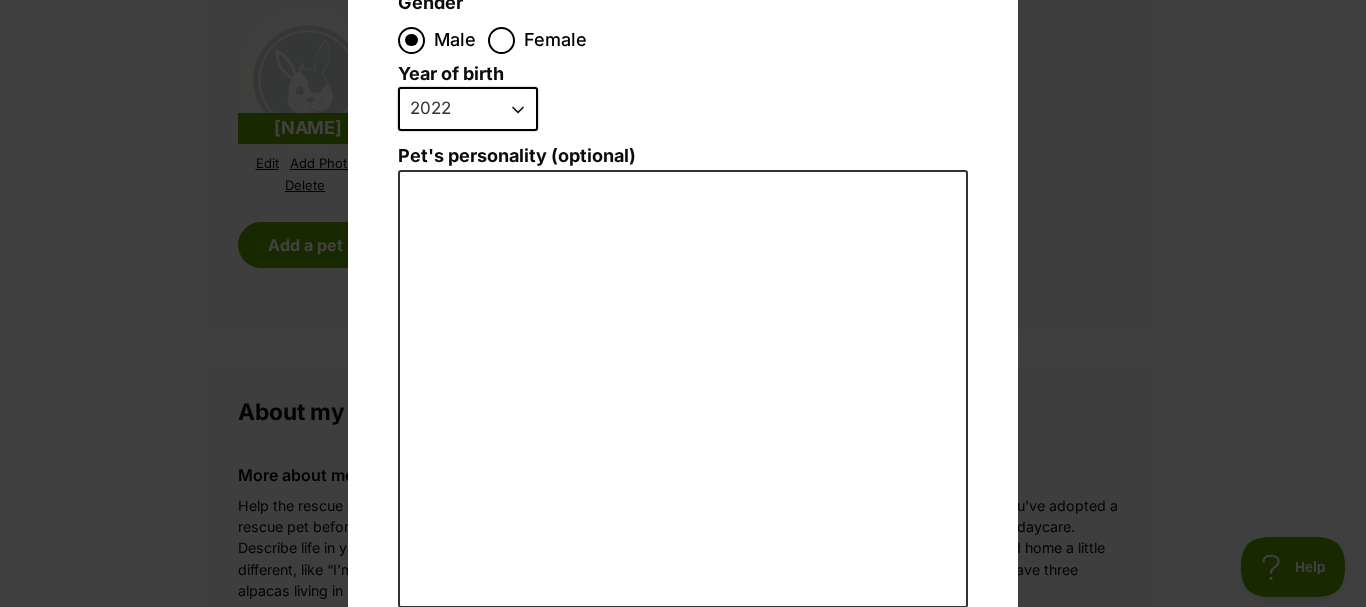 scroll, scrollTop: 344, scrollLeft: 0, axis: vertical 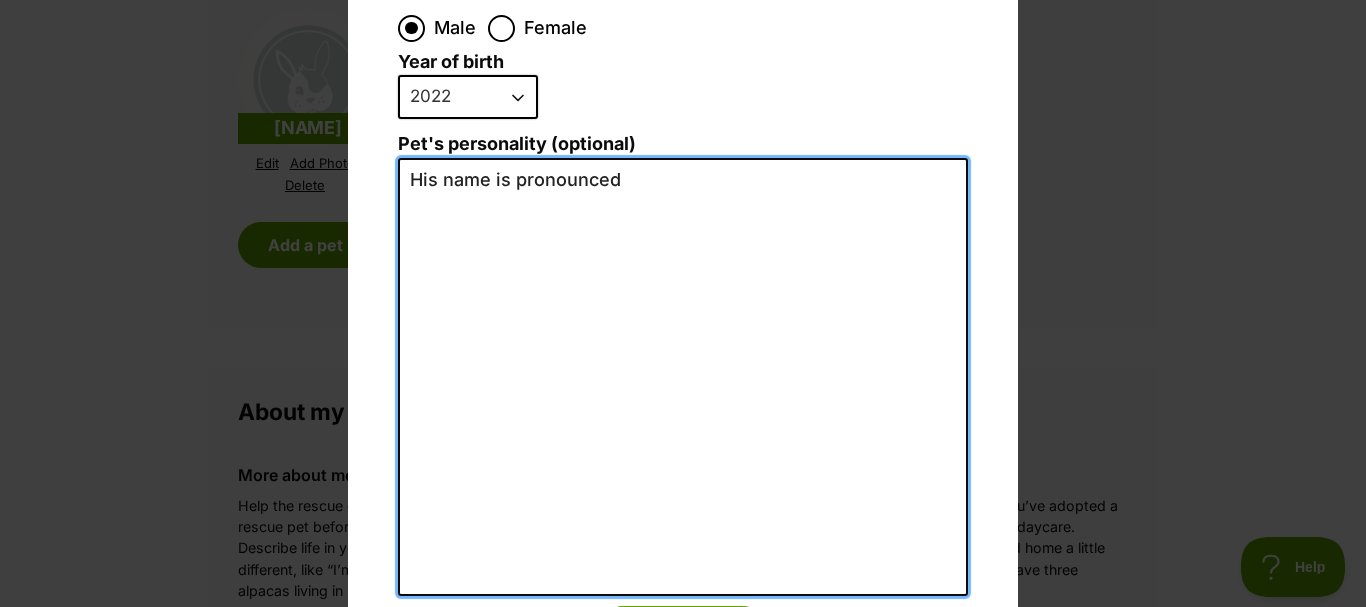 paste on "(Pronounced Shmee)" 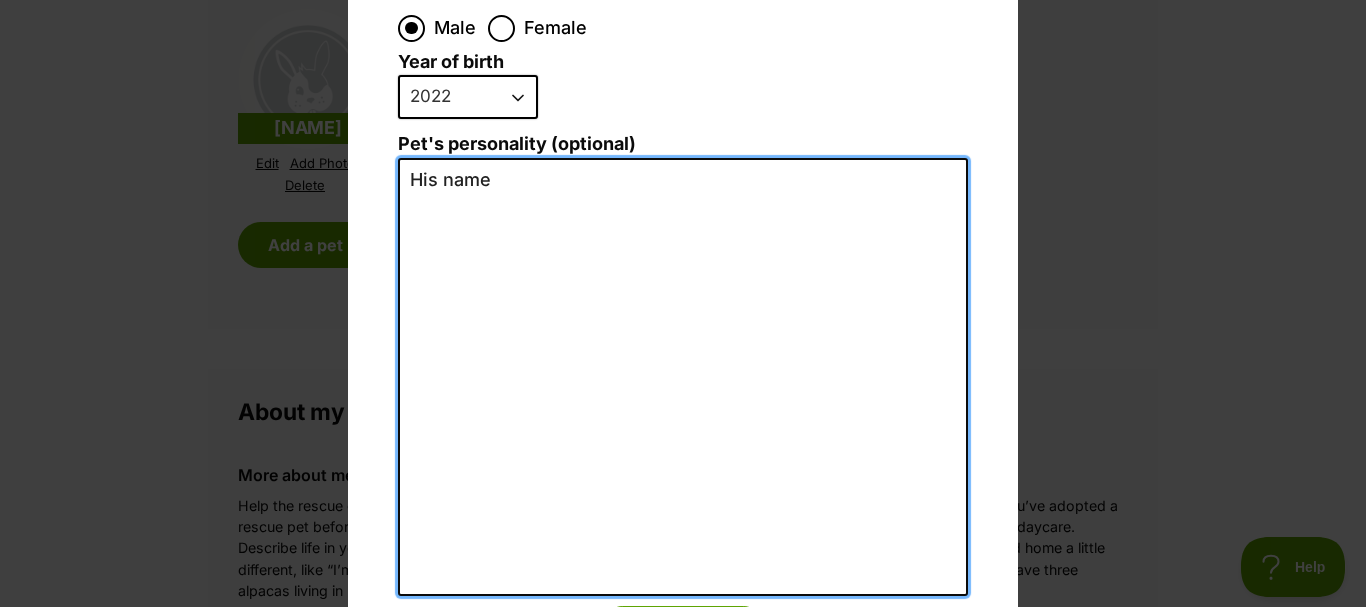 type on "His" 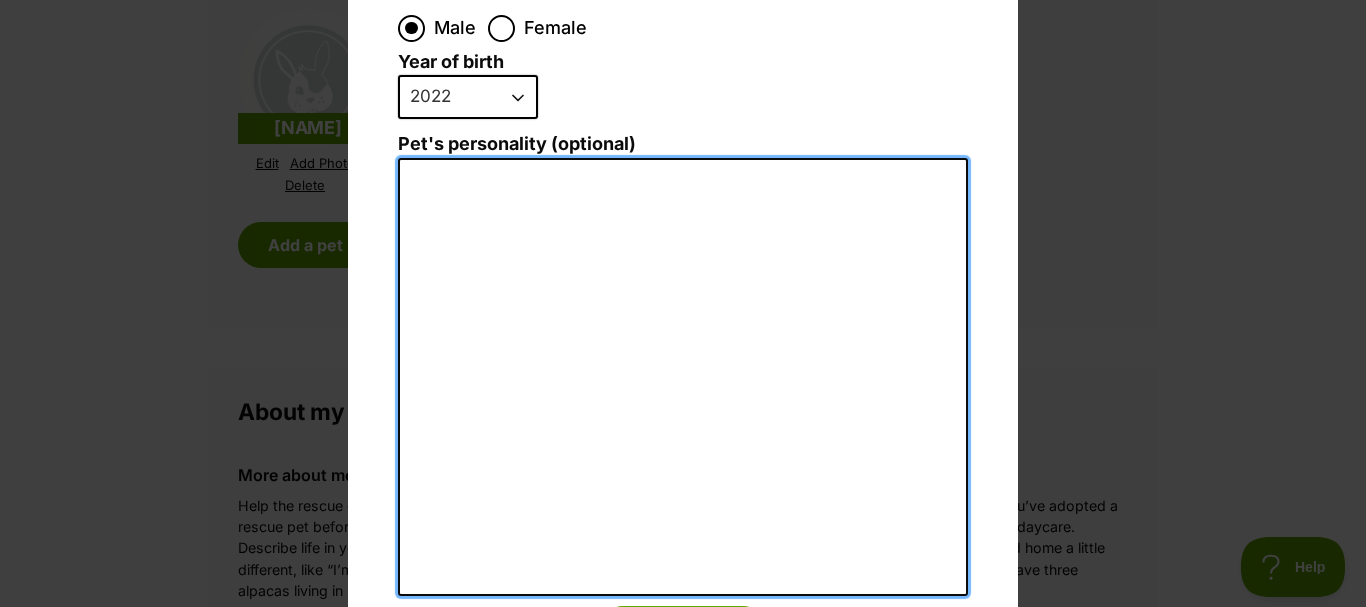 paste on "(Pronounced Shmee)" 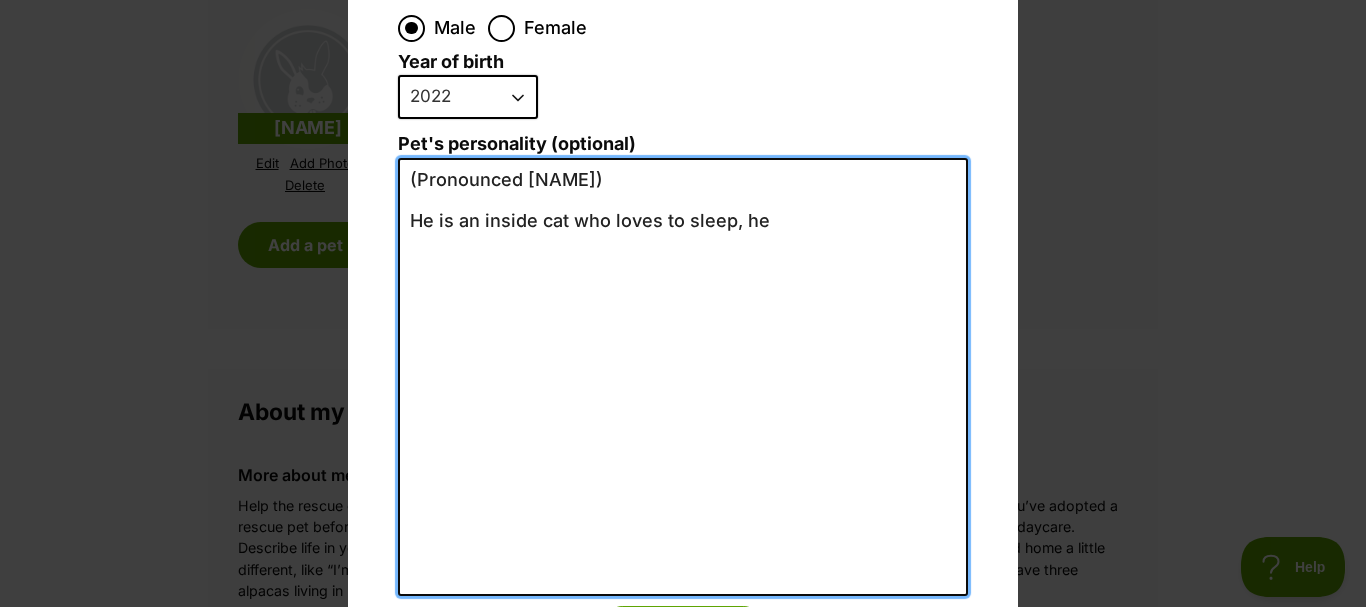 click on "(Pronounced Shmee)
He is an inside cat who loves to sleep, he" at bounding box center (683, 377) 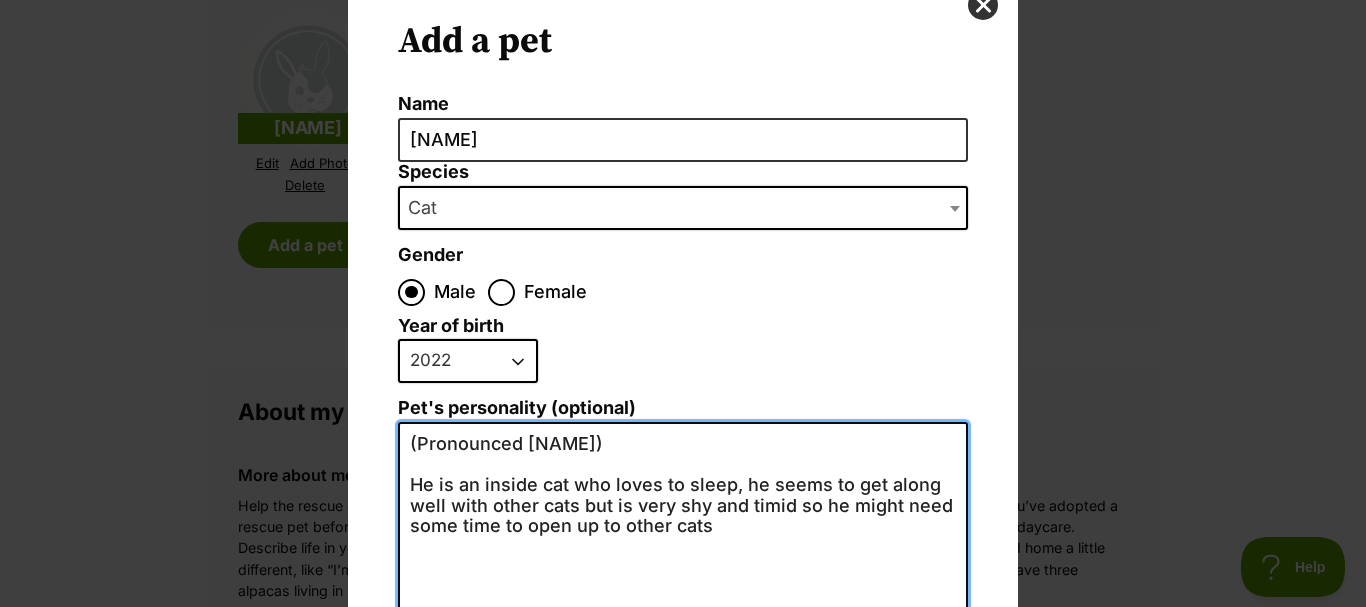 scroll, scrollTop: 67, scrollLeft: 0, axis: vertical 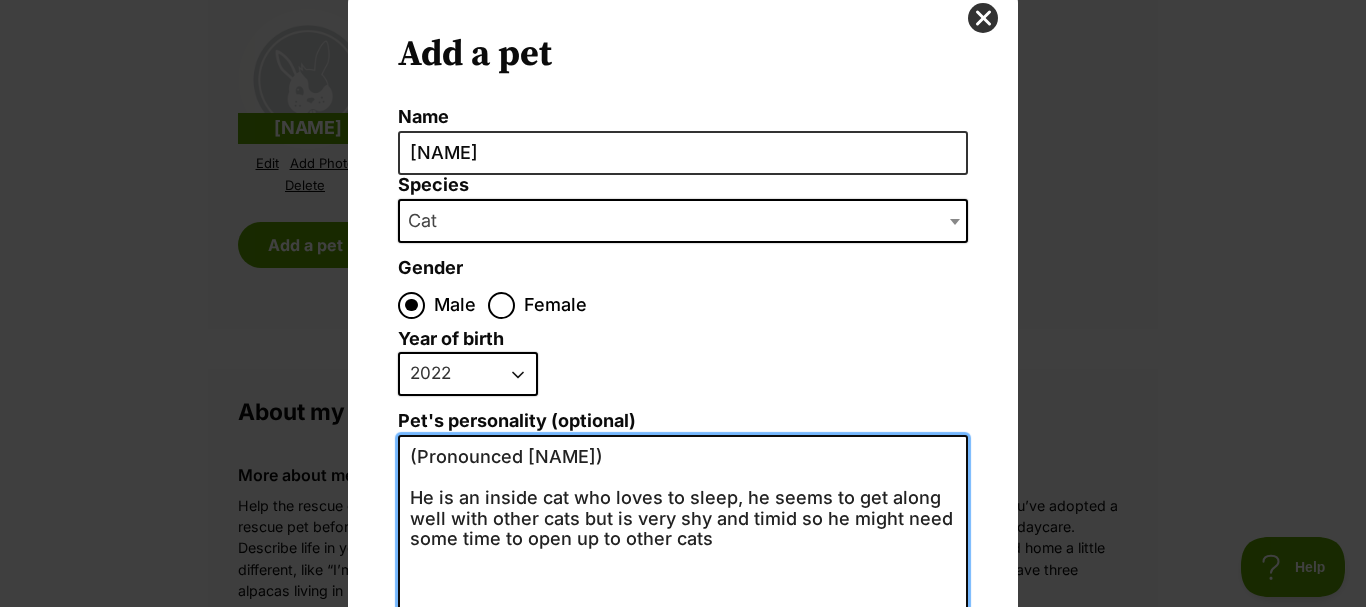 type on "(Pronounced Shmee)
He is an inside cat who loves to sleep, he seems to get along well with other cats but is very shy and timid so he might need some time to open up to other cats" 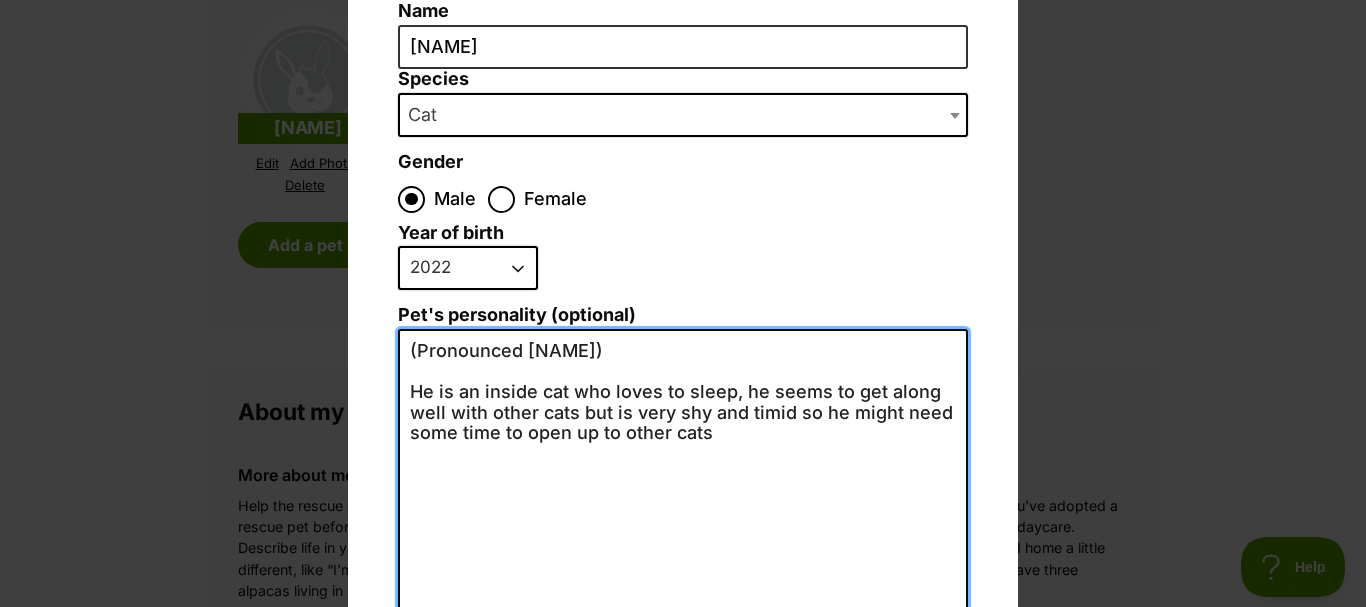 scroll, scrollTop: 462, scrollLeft: 0, axis: vertical 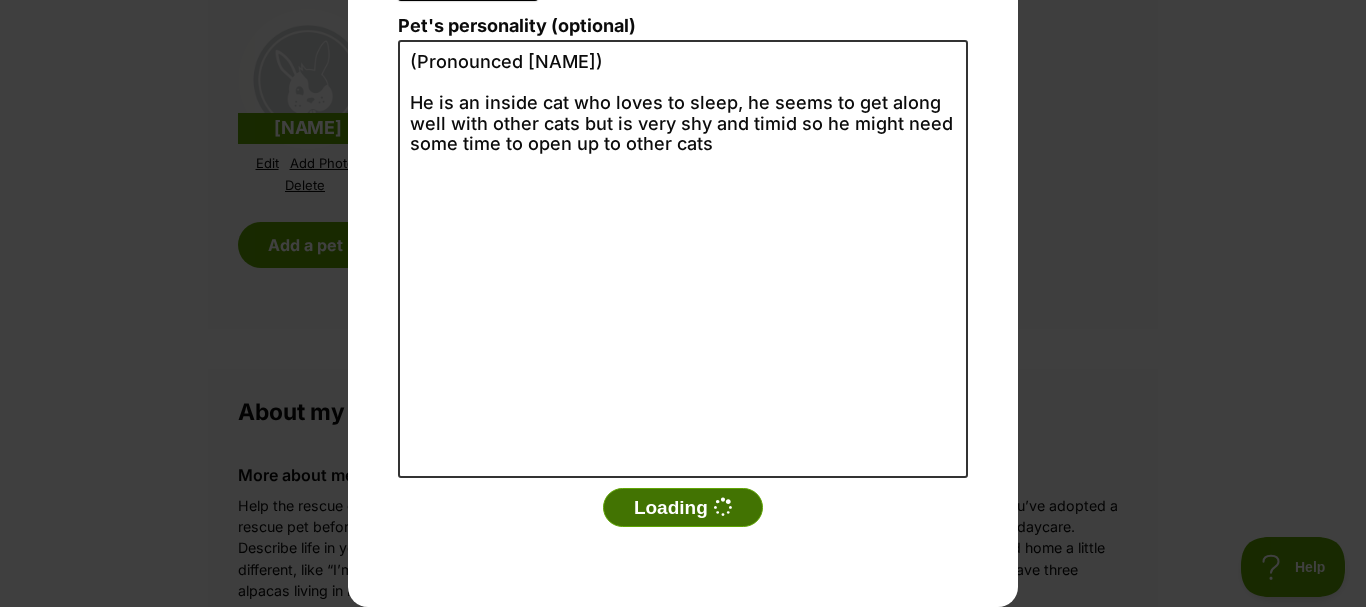 click on "Loading" at bounding box center [683, 508] 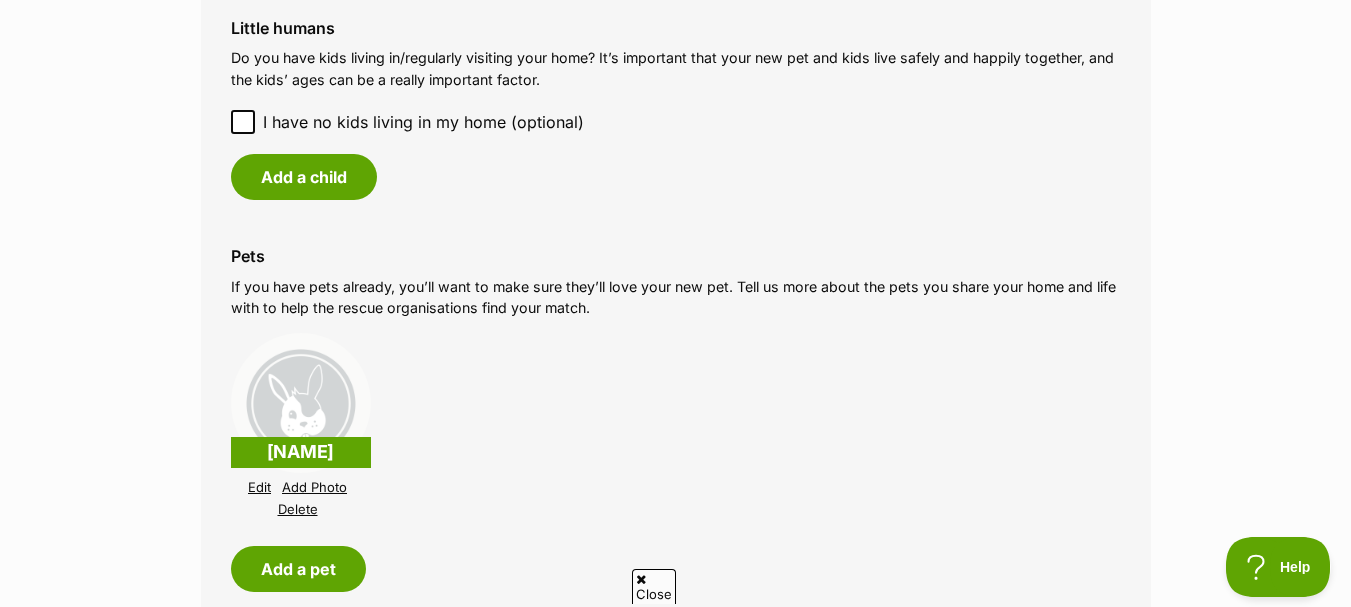 scroll, scrollTop: 1725, scrollLeft: 0, axis: vertical 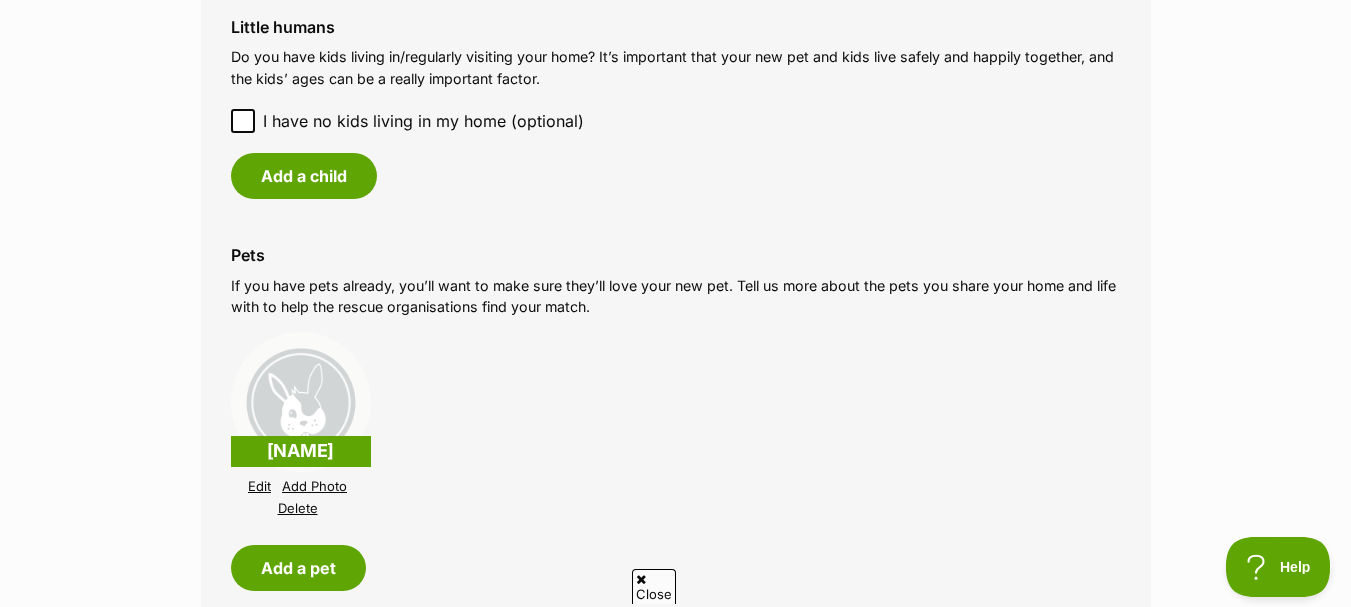click on "Walter              Edit              Add Photo              Delete" at bounding box center (301, 425) 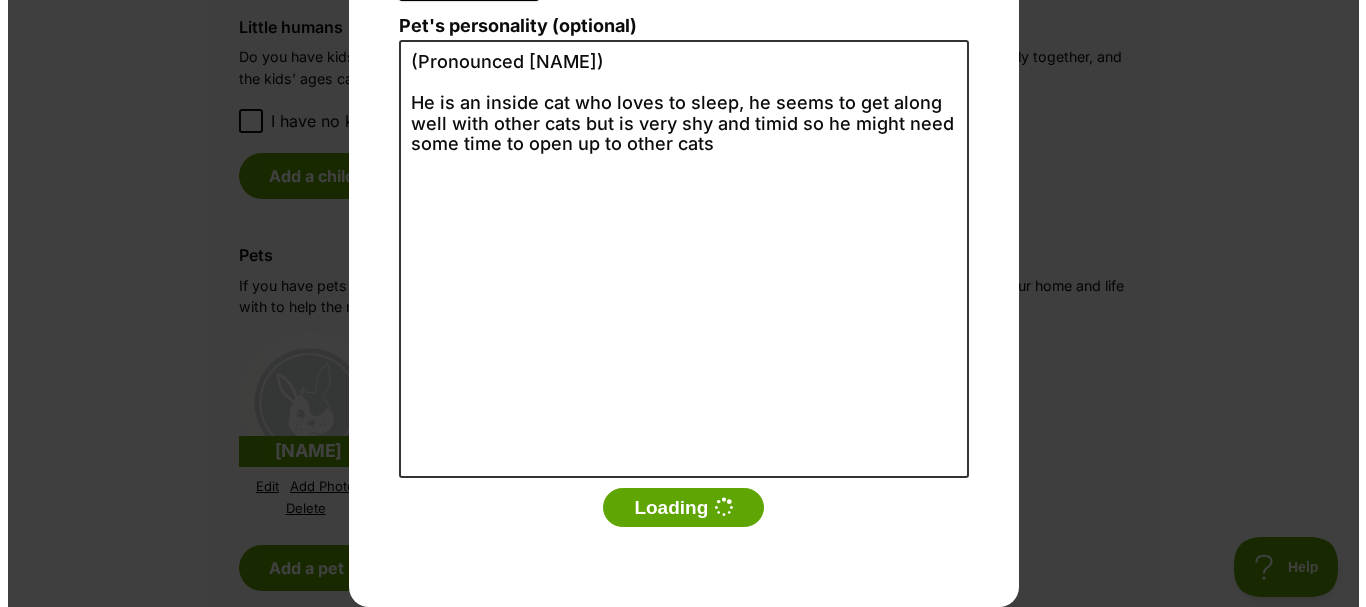 scroll, scrollTop: 0, scrollLeft: 0, axis: both 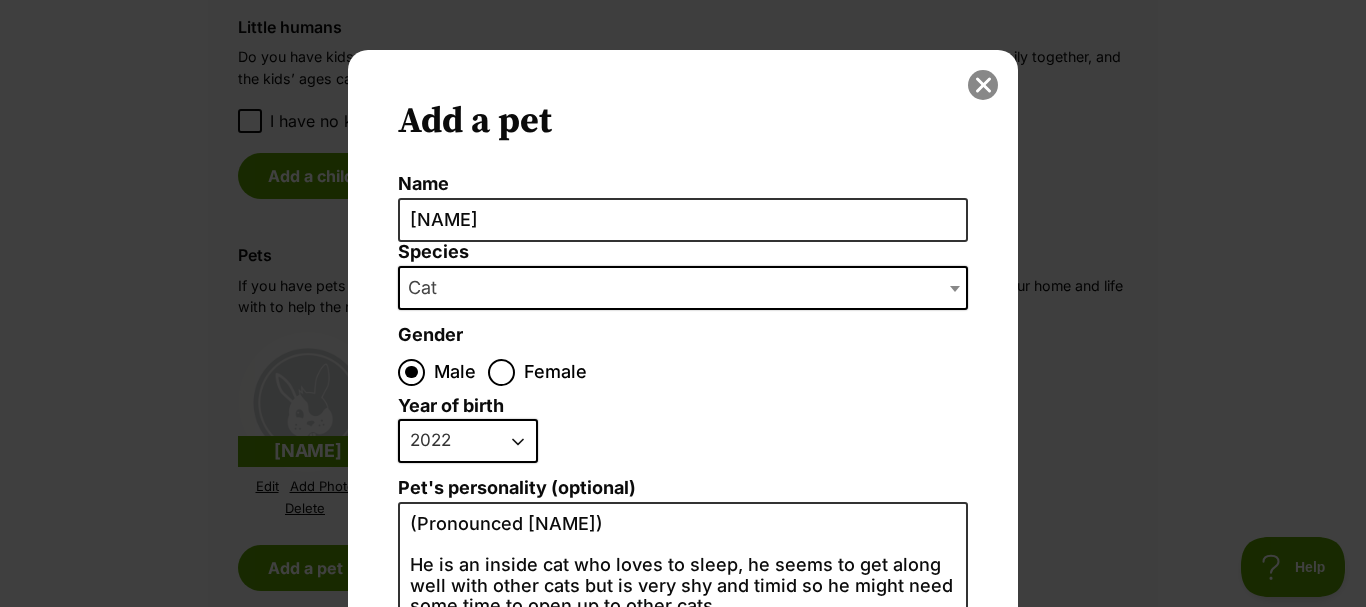 click at bounding box center (983, 85) 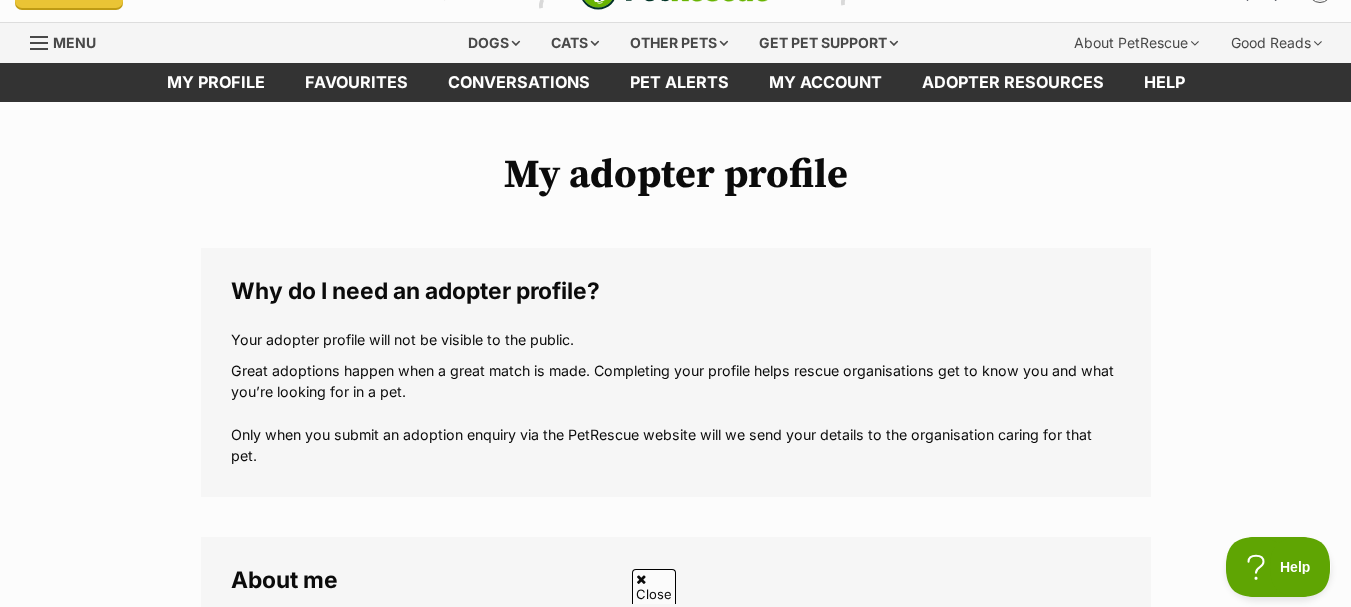 scroll, scrollTop: 57, scrollLeft: 0, axis: vertical 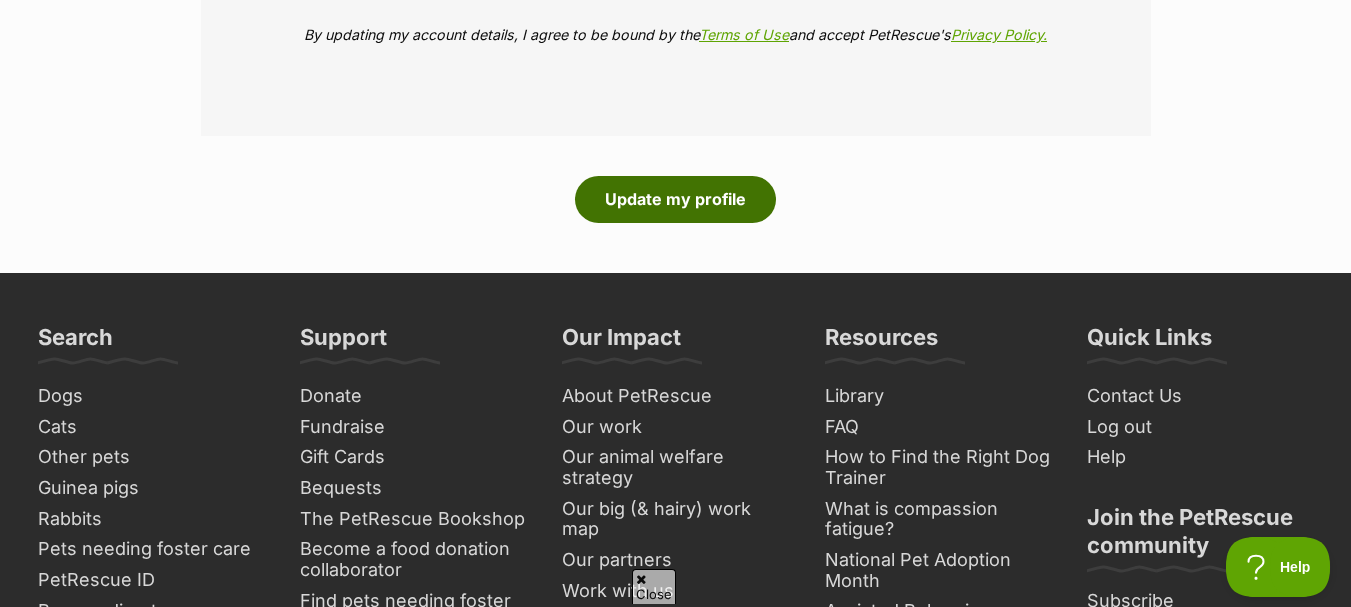 click on "Update my profile" at bounding box center (675, 199) 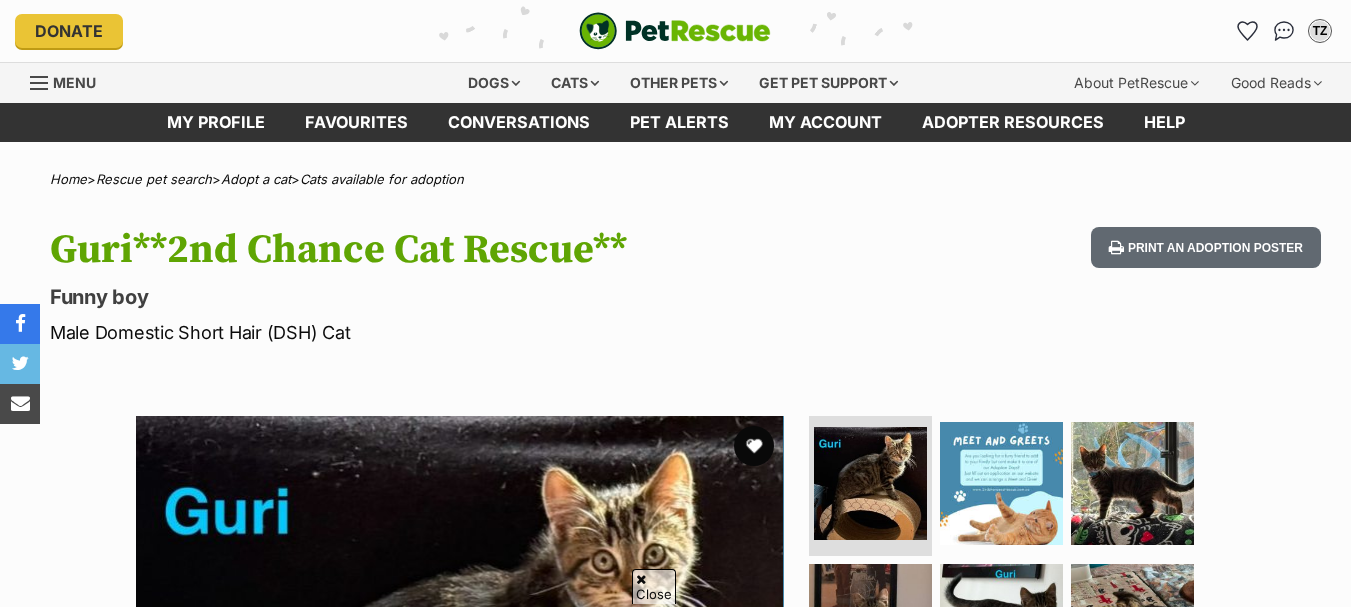 scroll, scrollTop: 215, scrollLeft: 0, axis: vertical 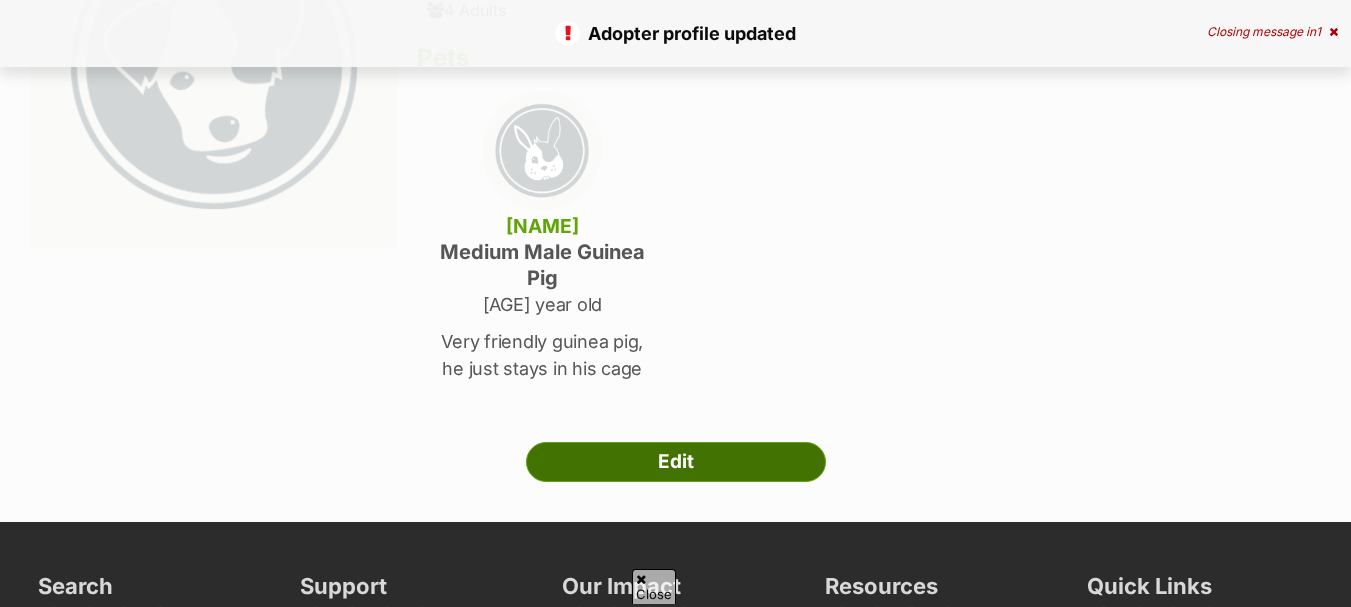 click on "Edit" at bounding box center (676, 462) 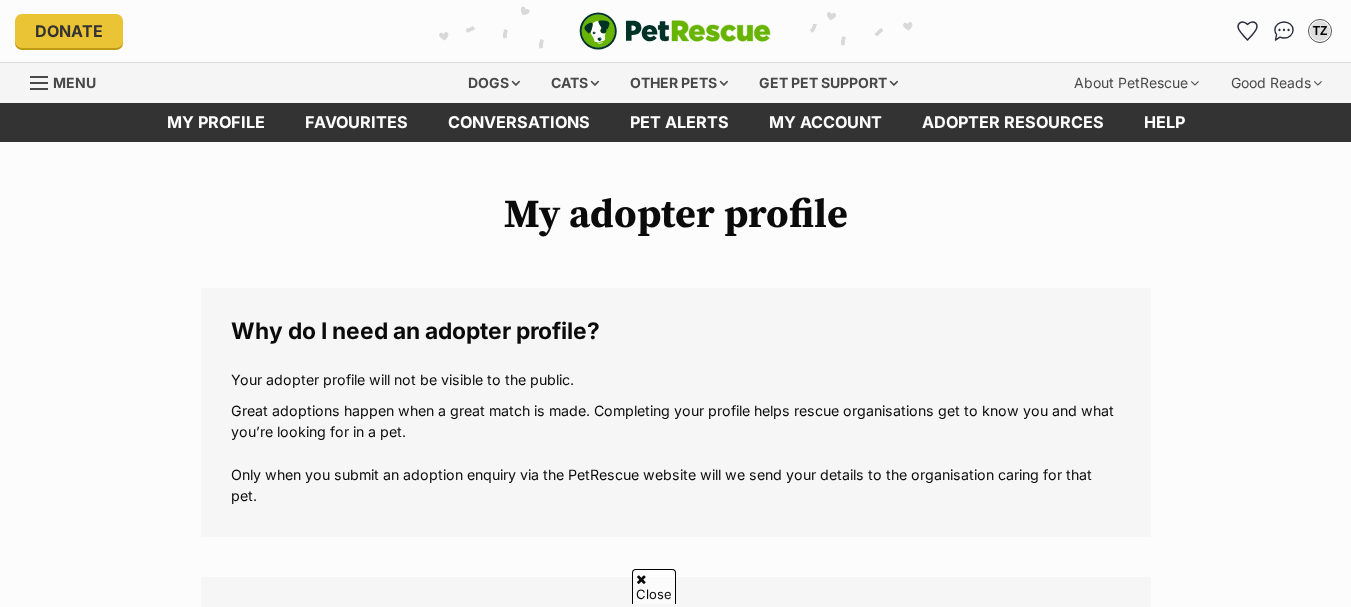 scroll, scrollTop: 1402, scrollLeft: 0, axis: vertical 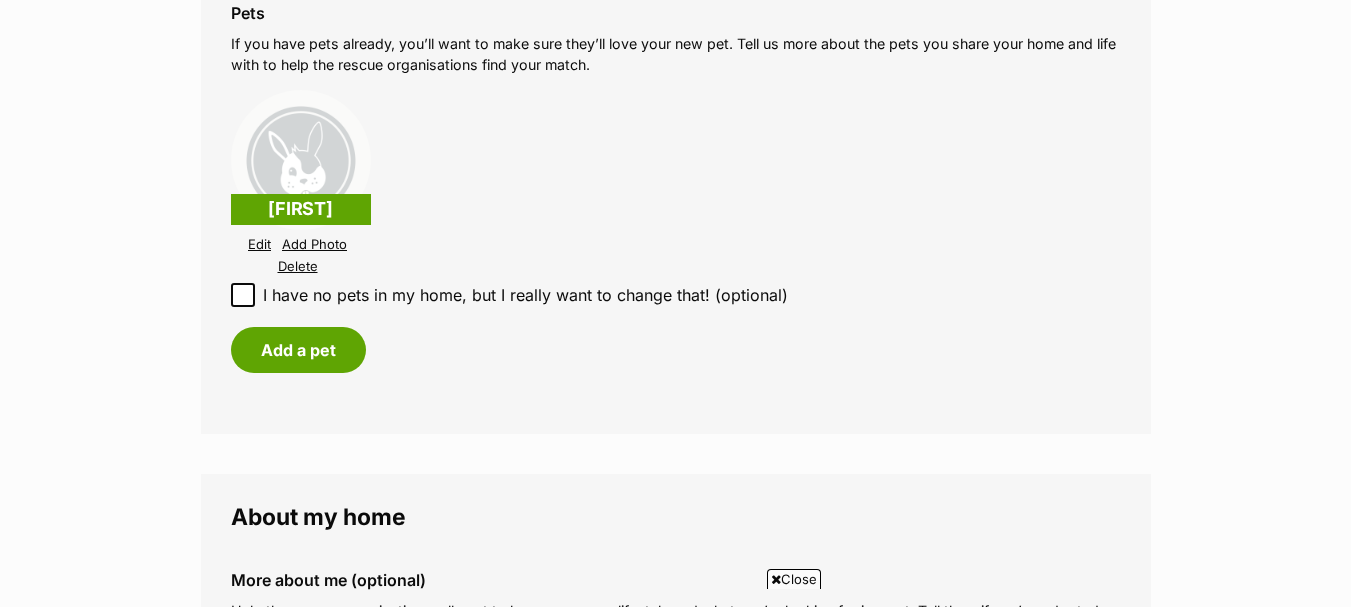 click on "Edit" at bounding box center [259, 244] 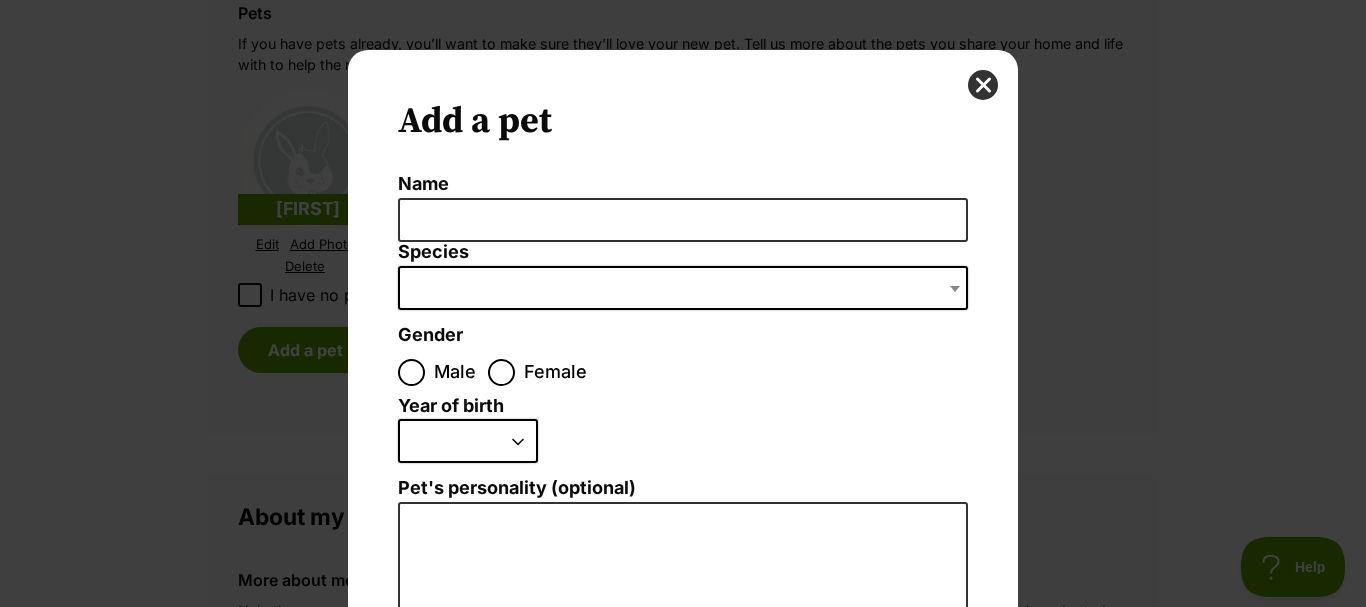 scroll, scrollTop: 0, scrollLeft: 0, axis: both 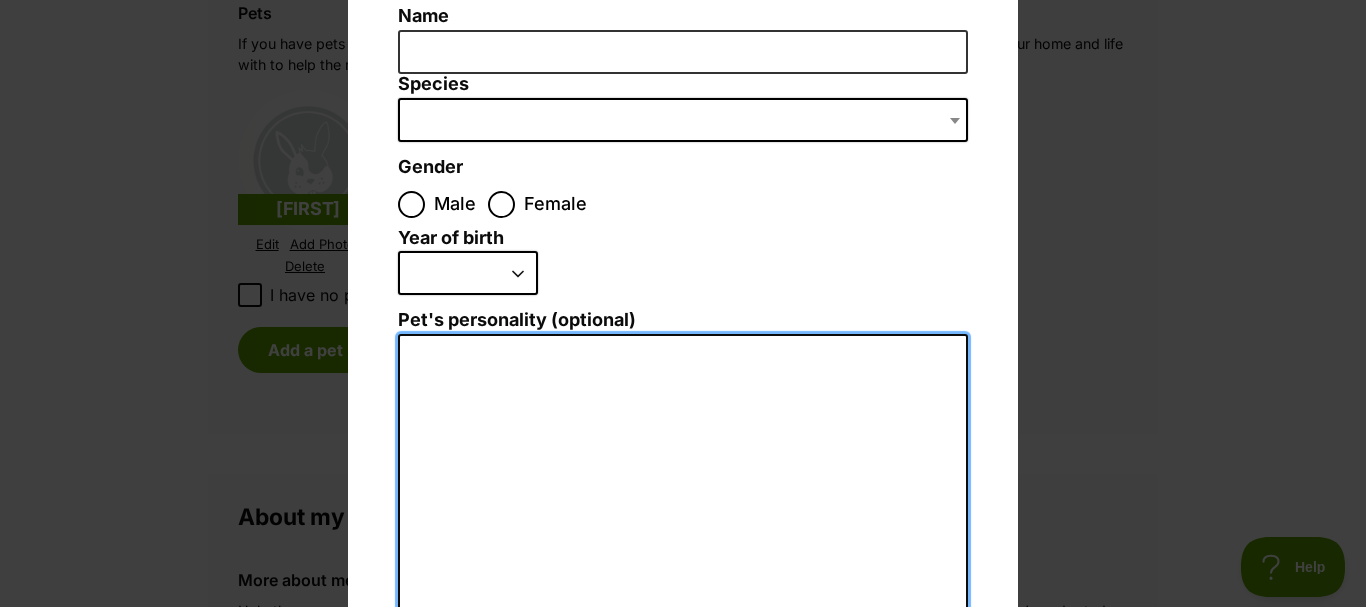 click on "Pet's personality (optional)" at bounding box center (683, 553) 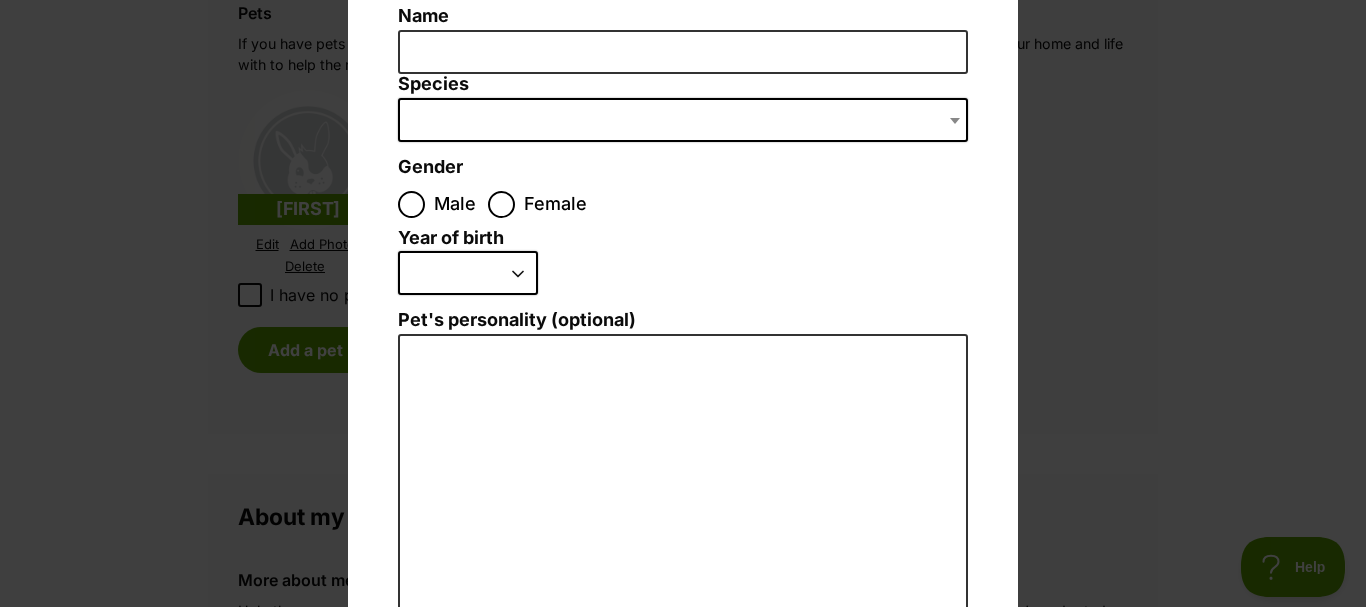 click on "Add a pet
Name
Species
Bird
Cat
Dog
Farm Animal
Ferret
Guinea Pig
Horse
Rabbit
Reptile
Gender
Male
Female
Size (optional)
Small
Medium
Large
Year of birth
2025
2024
2023
2022
2021
2020
2019
2018
2017
2016
2015
2014
2013
2012
2011
2010
2009
2008
2007
2006
2005
2004
2003
2002
2001
2000
1999
1998
1997
1996
1995
Pet's personality (optional)
Create Pet" at bounding box center [683, 303] 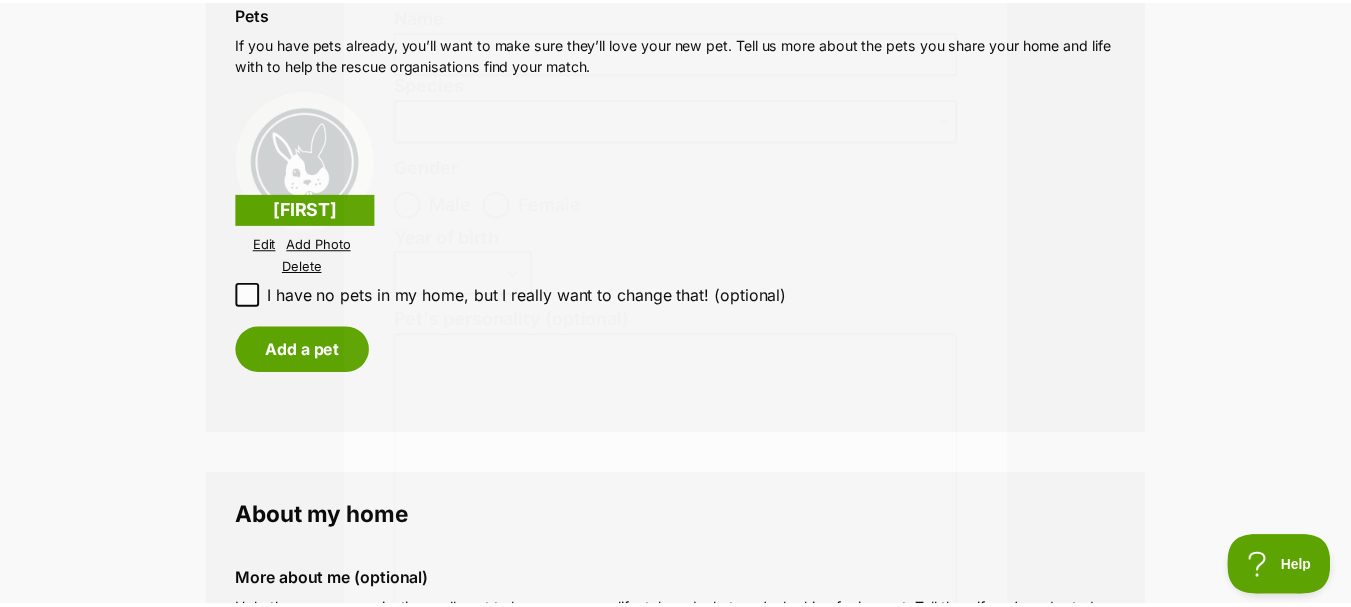 scroll, scrollTop: 1967, scrollLeft: 0, axis: vertical 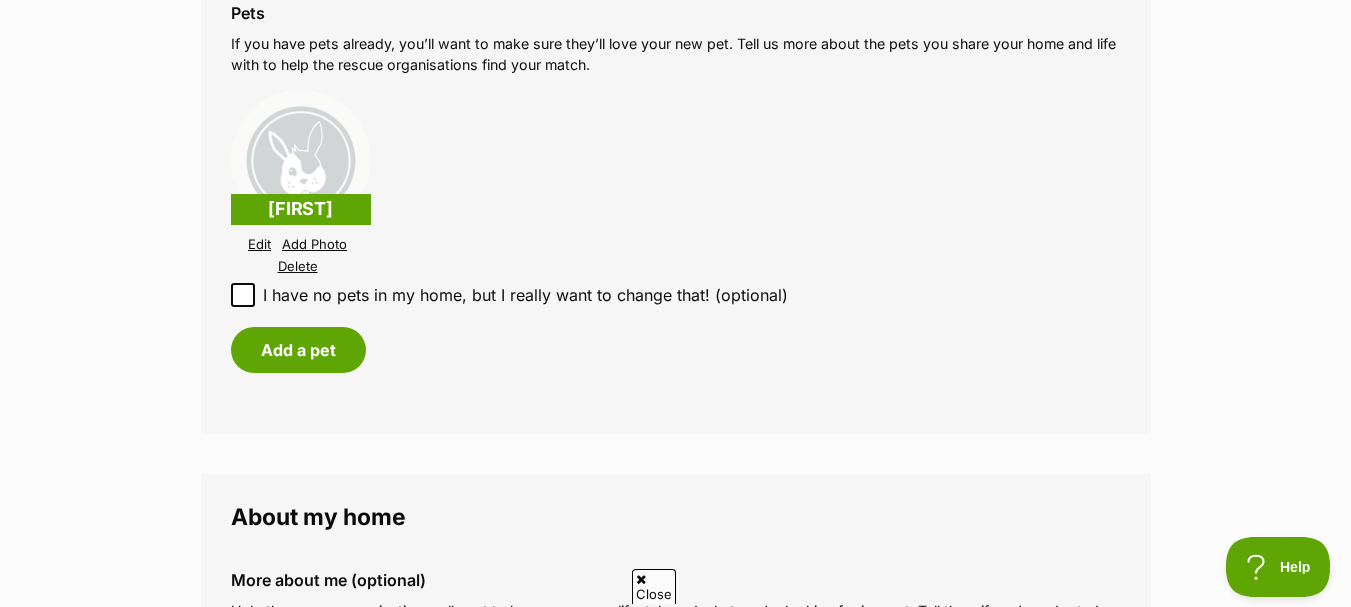 click on "Edit" at bounding box center (259, 244) 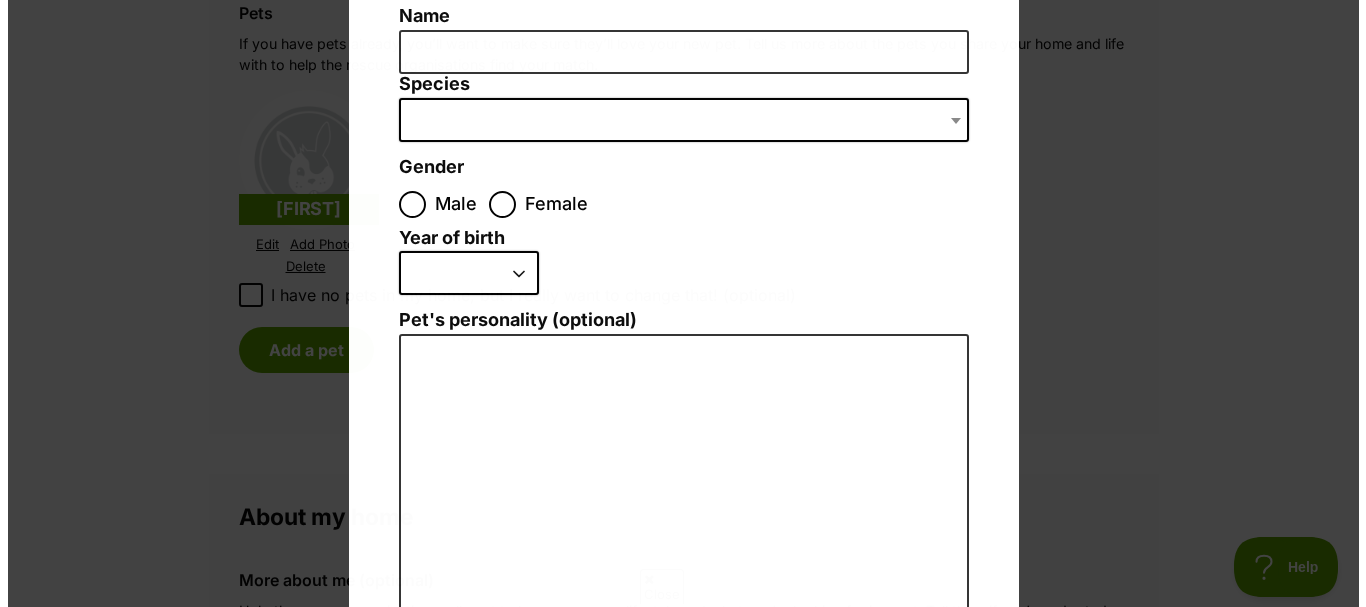 scroll, scrollTop: 0, scrollLeft: 0, axis: both 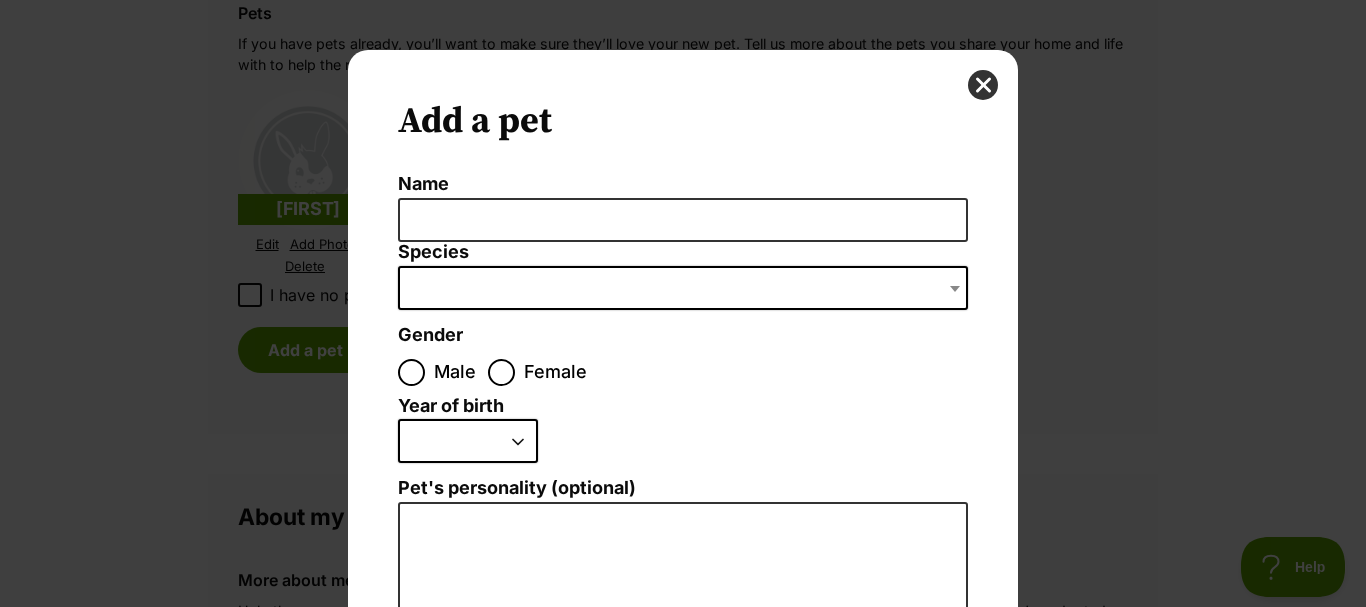 click on "Add a pet
Name
Species
Bird
Cat
Dog
Farm Animal
Ferret
Guinea Pig
Horse
Rabbit
Reptile
Gender
Male
Female
Size (optional)
Small
Medium
Large
Year of birth
2025
2024
2023
2022
2021
2020
2019
2018
2017
2016
2015
2014
2013
2012
2011
2010
2009
2008
2007
2006
2005
2004
2003
2002
2001
2000
1999
1998
1997
1996
1995
Pet's personality (optional)
Create Pet" at bounding box center (683, 303) 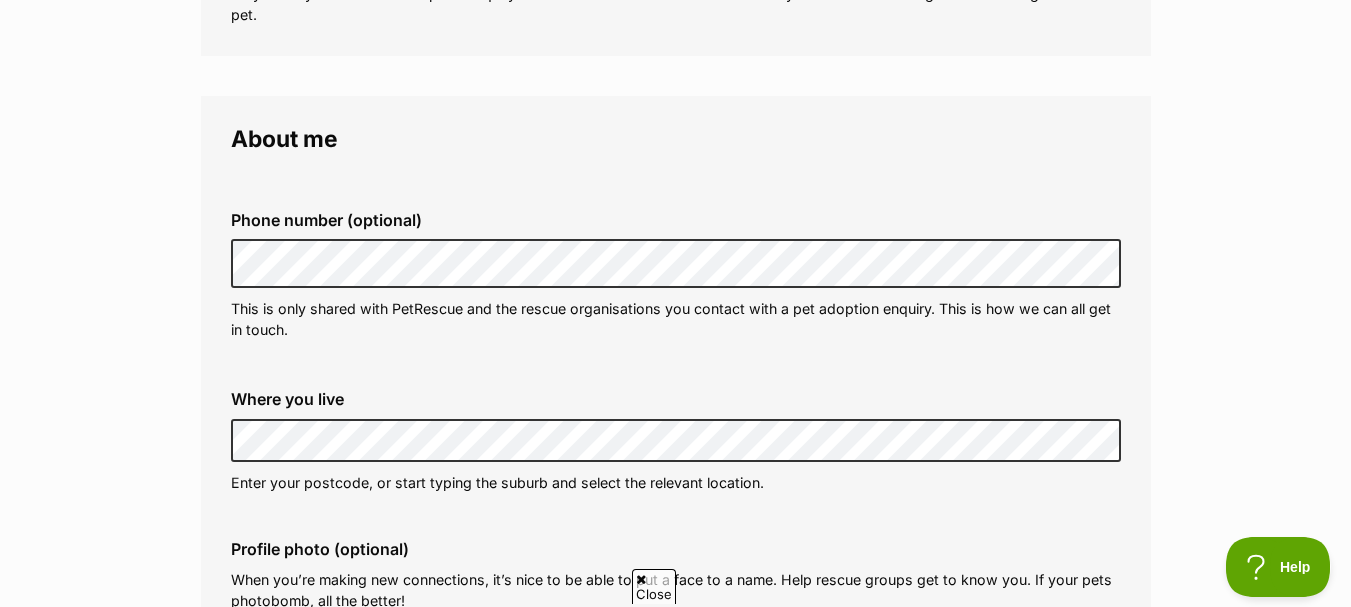 scroll, scrollTop: 492, scrollLeft: 0, axis: vertical 